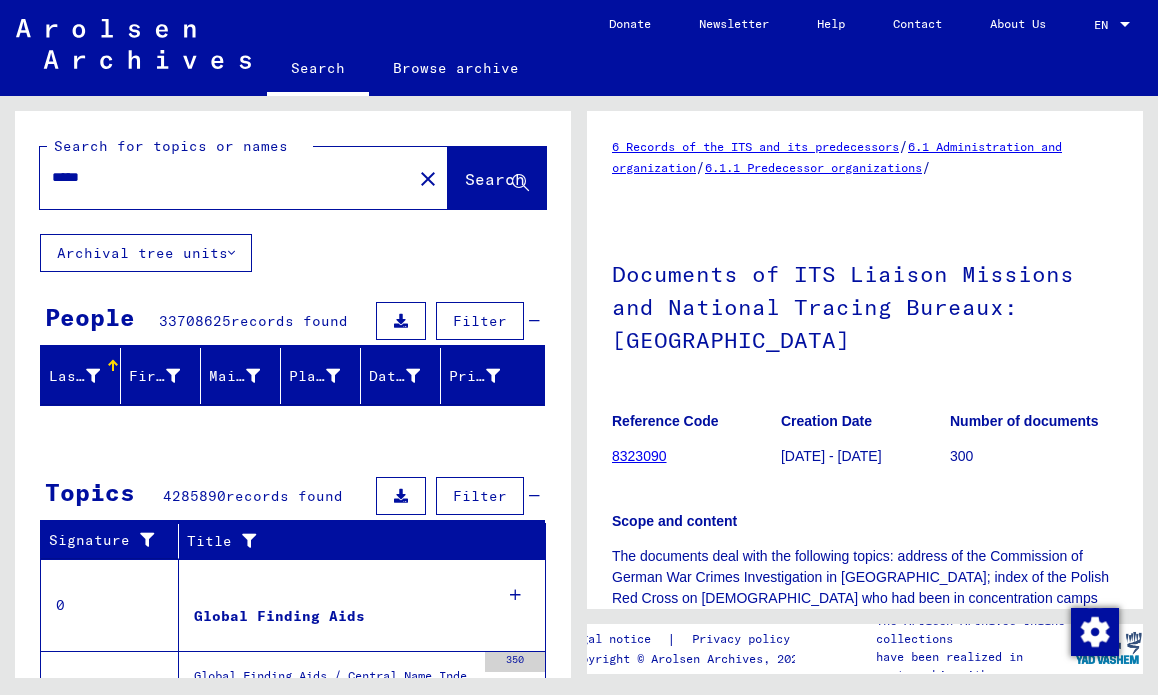 scroll, scrollTop: 0, scrollLeft: 0, axis: both 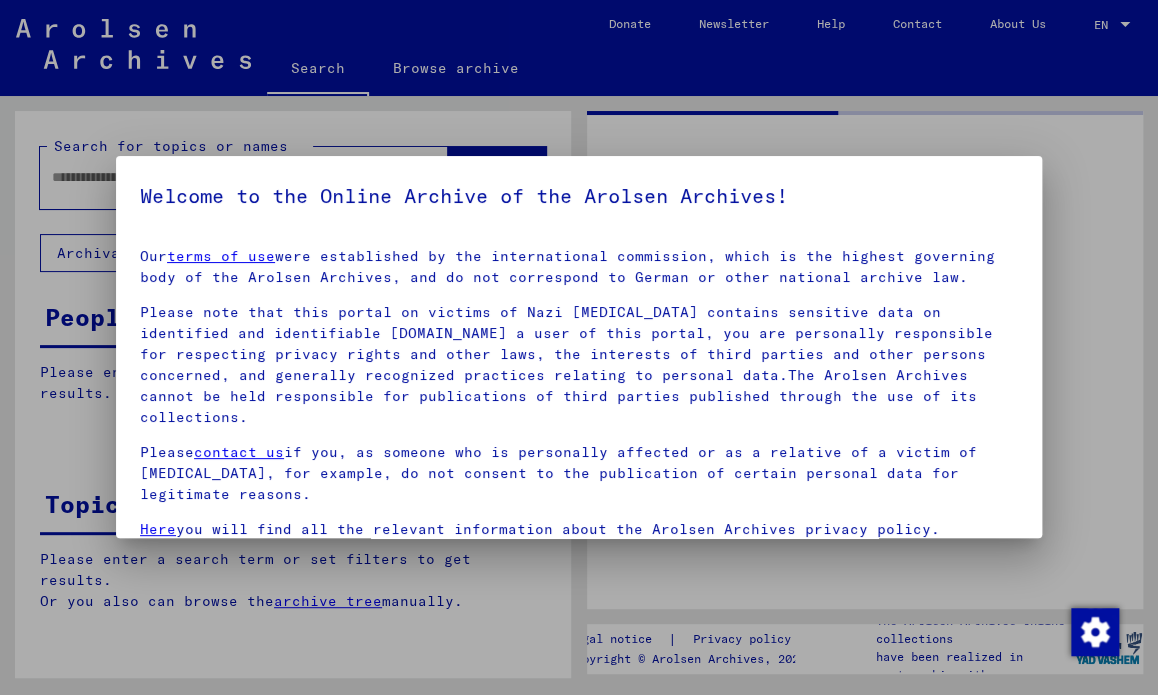 type on "*****" 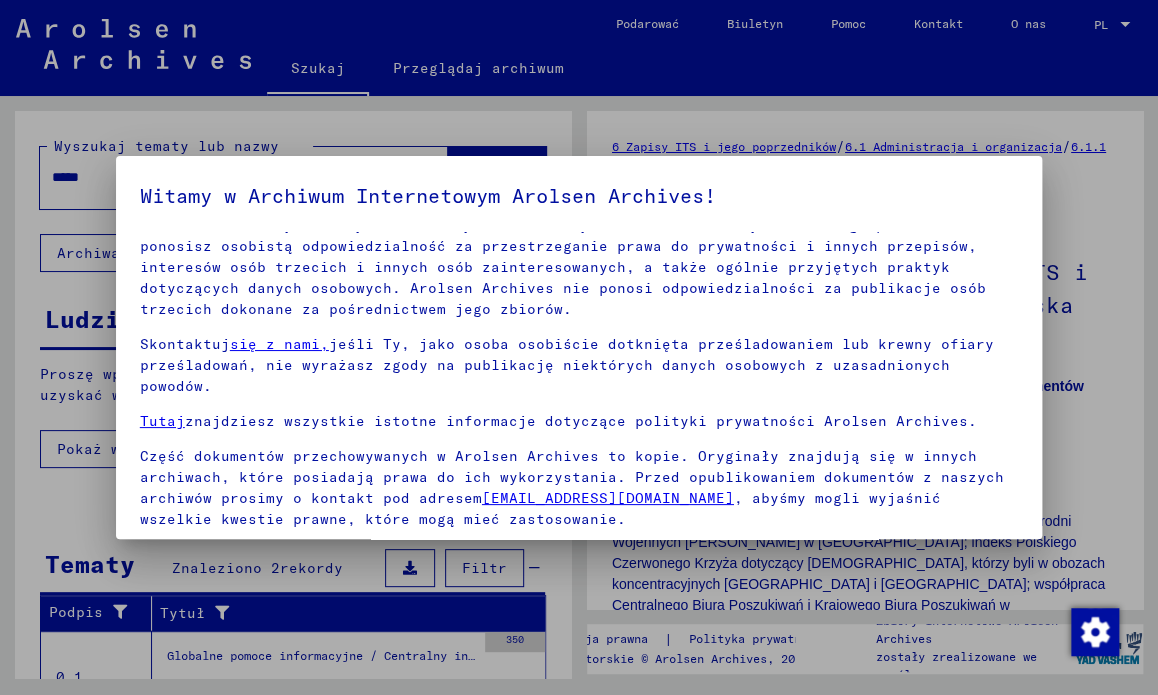 scroll, scrollTop: 132, scrollLeft: 0, axis: vertical 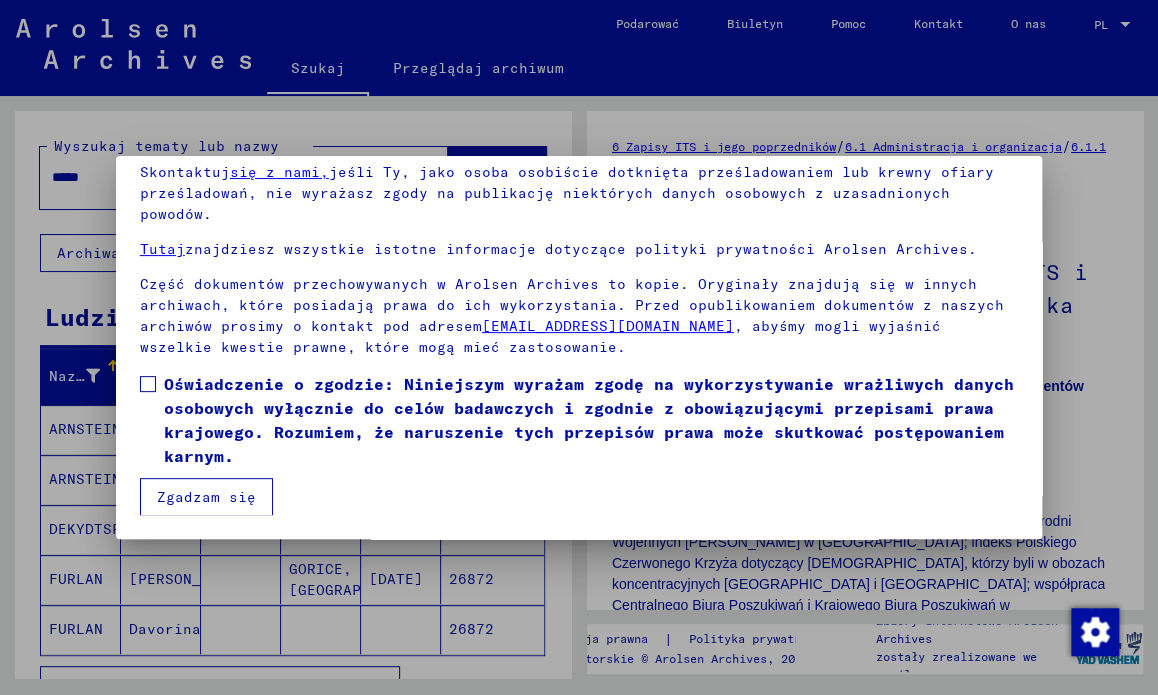 click on "Zgadzam się" at bounding box center (206, 497) 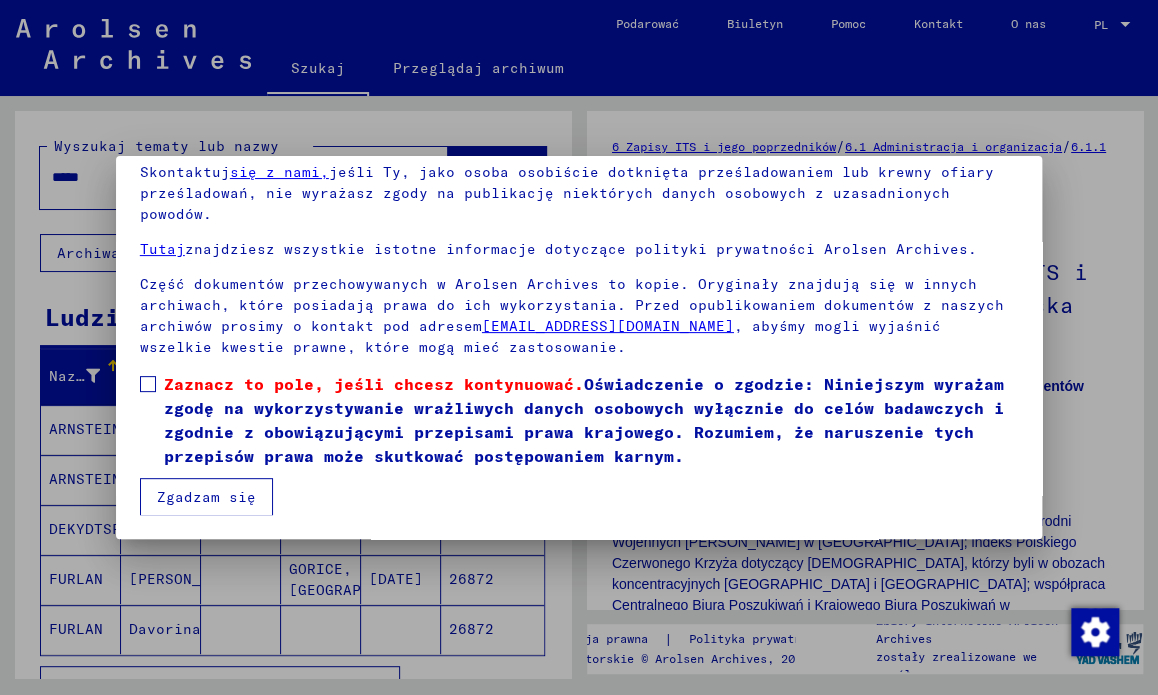 drag, startPoint x: 147, startPoint y: 375, endPoint x: 181, endPoint y: 406, distance: 46.010868 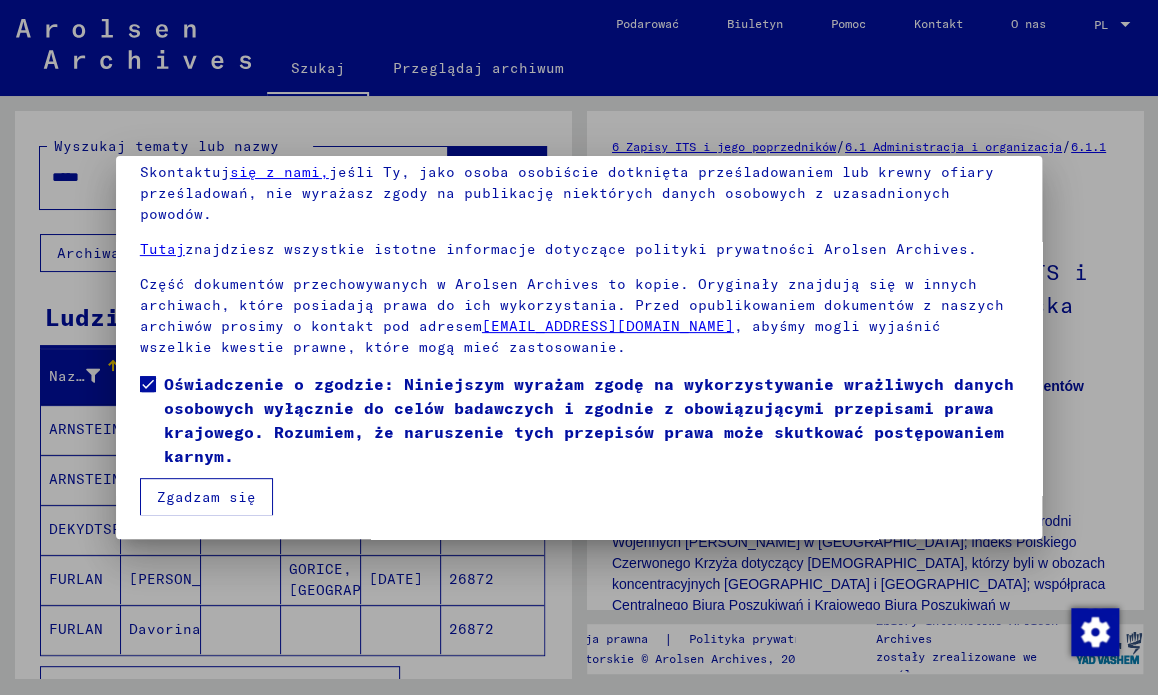 click on "Zgadzam się" at bounding box center [206, 497] 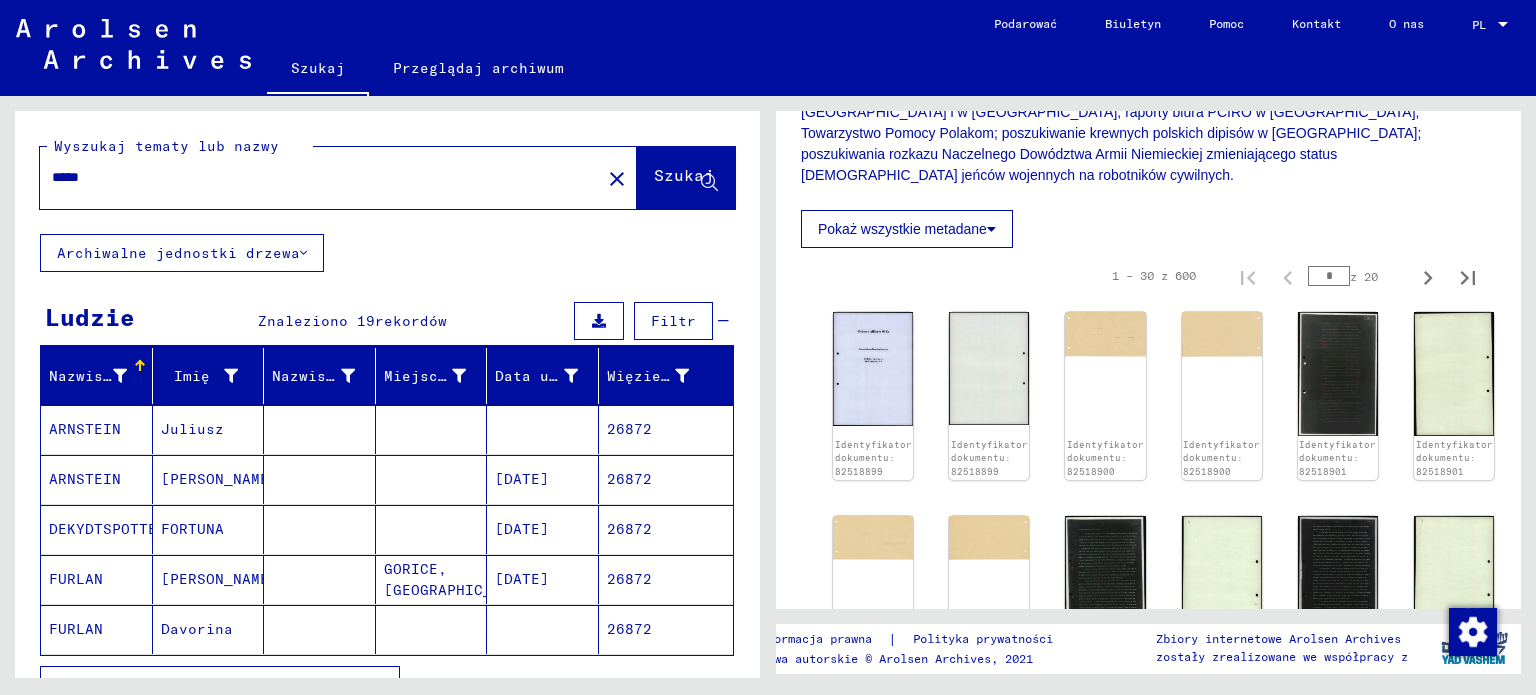 scroll, scrollTop: 566, scrollLeft: 0, axis: vertical 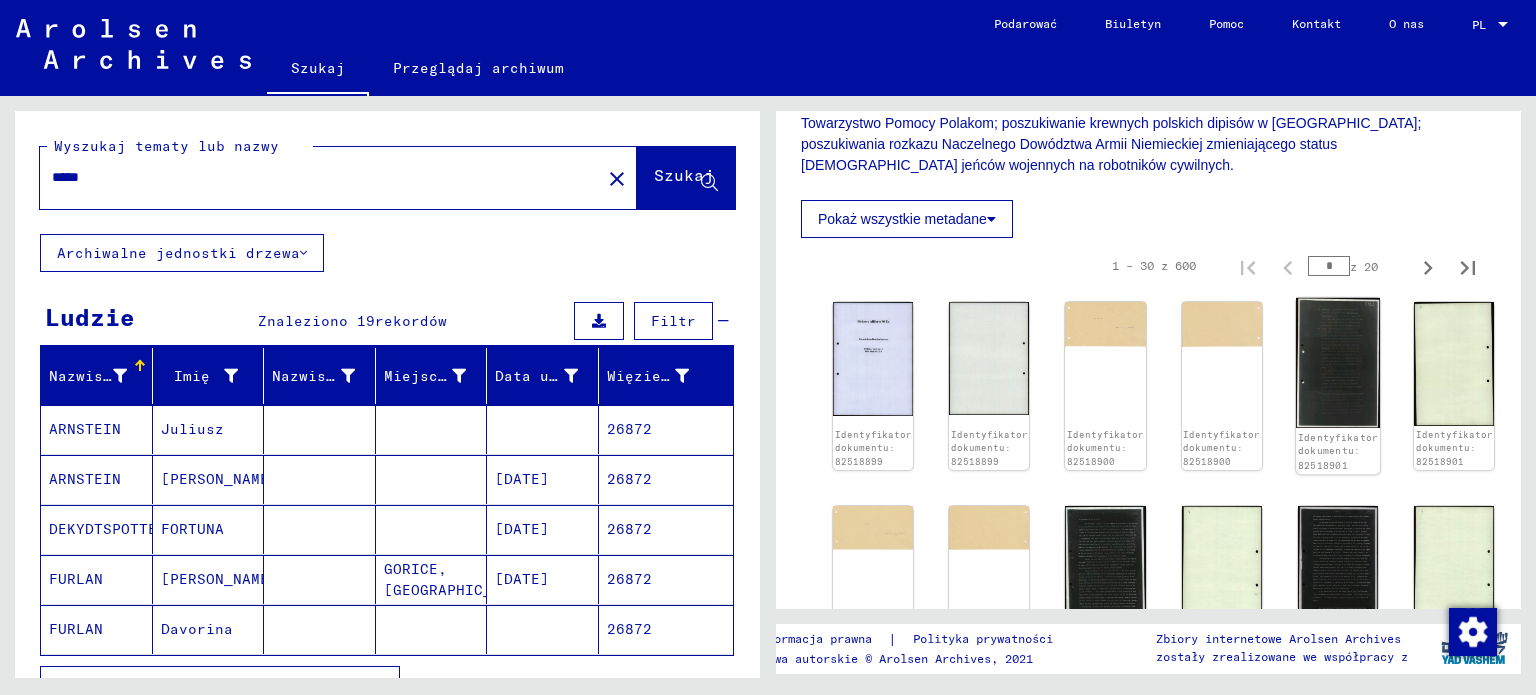 click 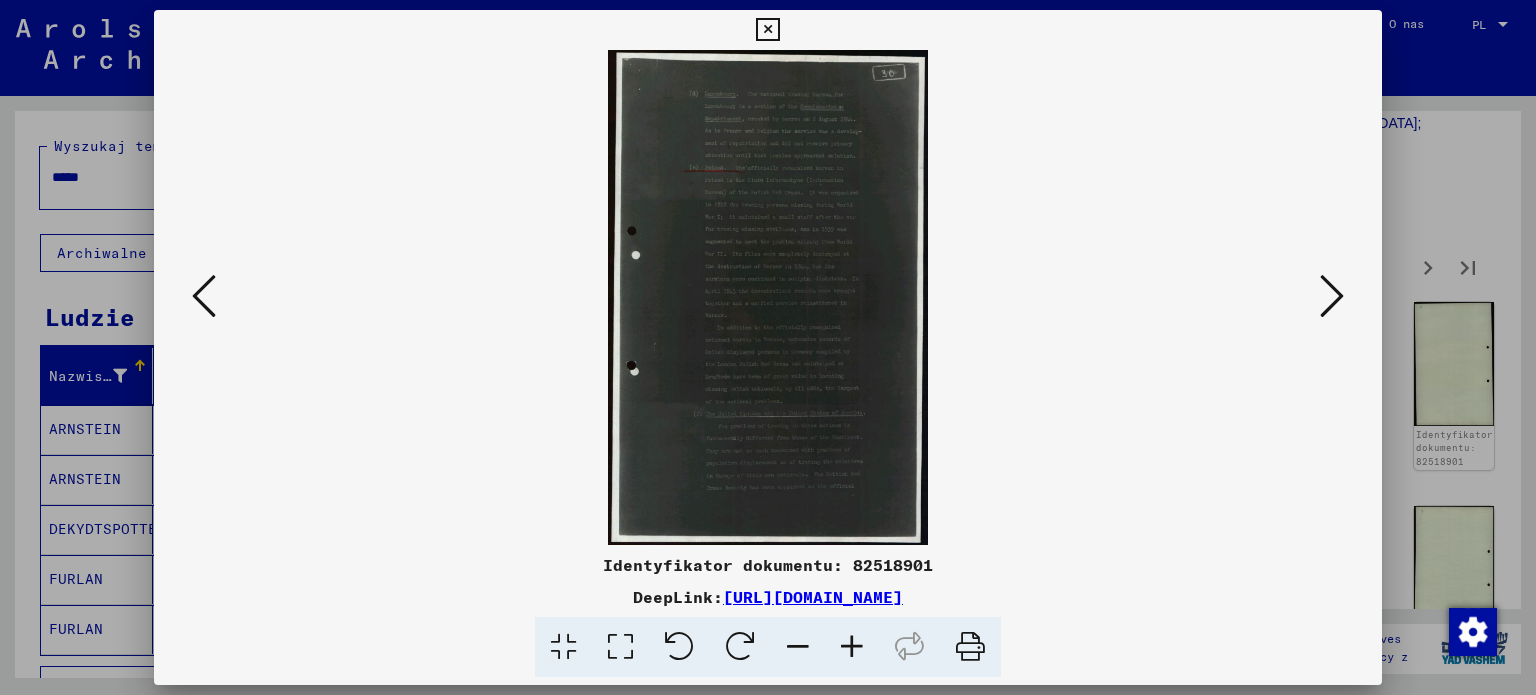 click at bounding box center [852, 647] 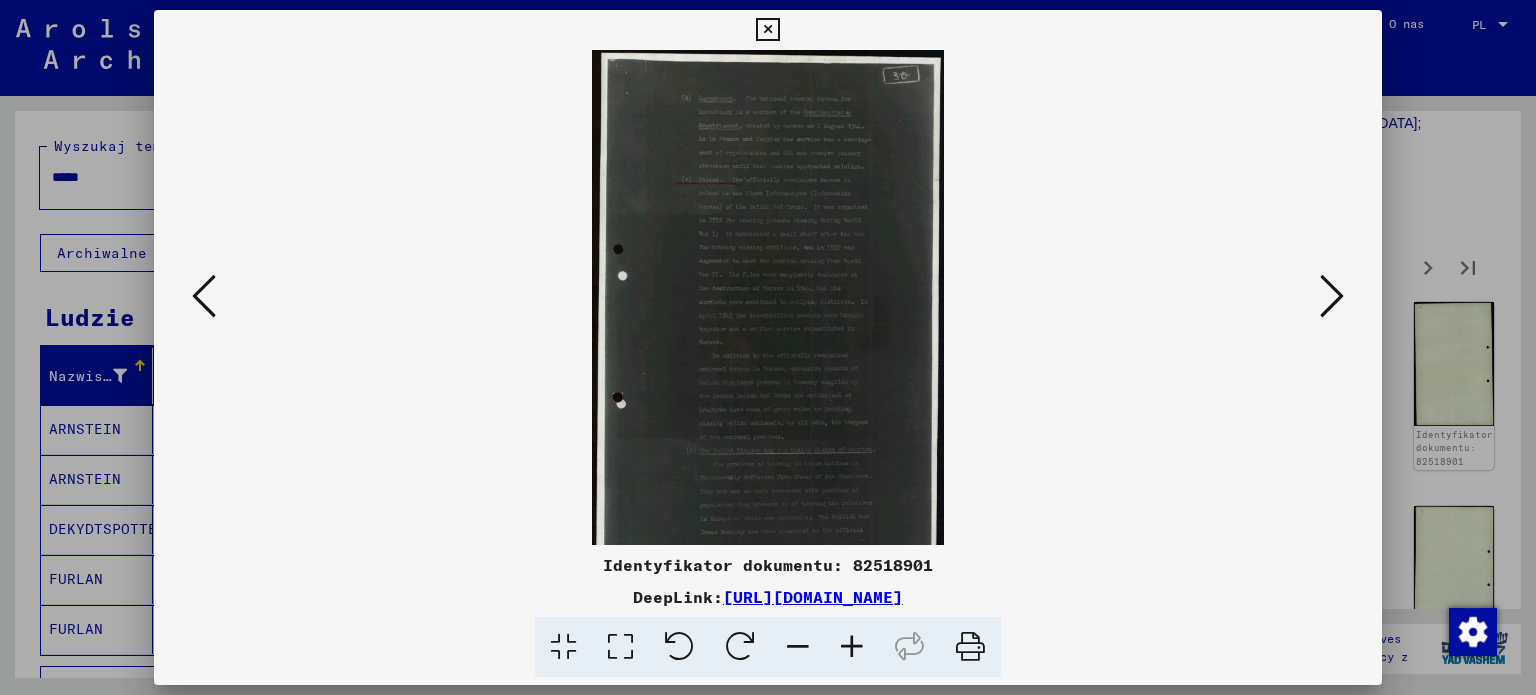 click at bounding box center [852, 647] 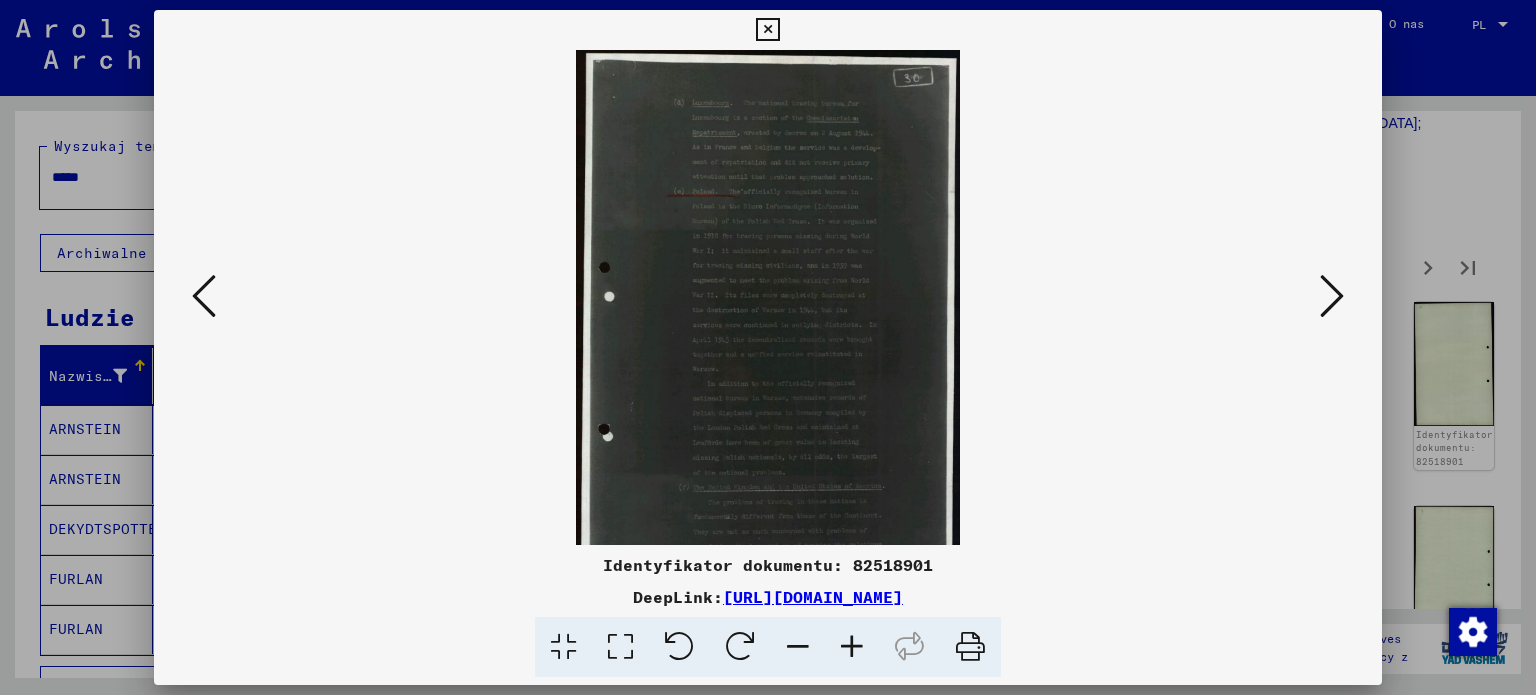 click at bounding box center (852, 647) 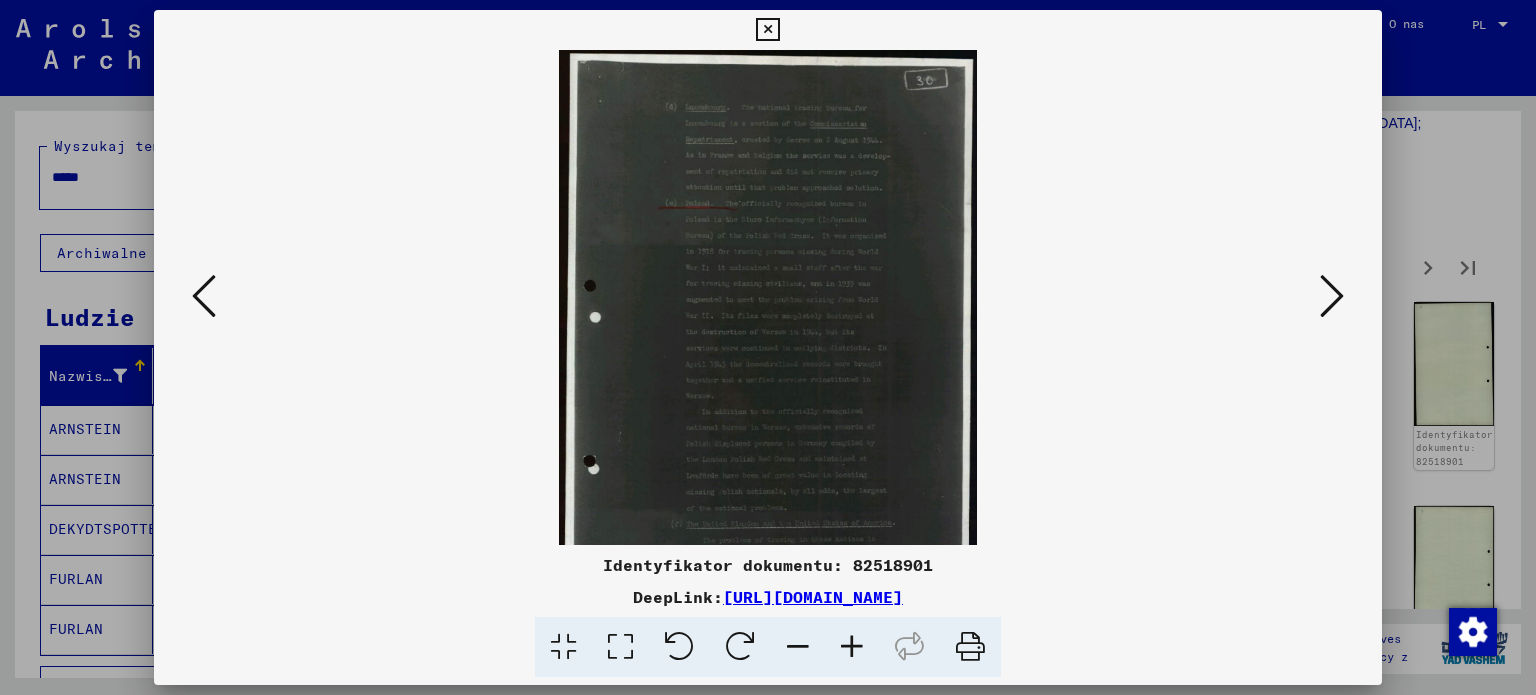 click at bounding box center [852, 647] 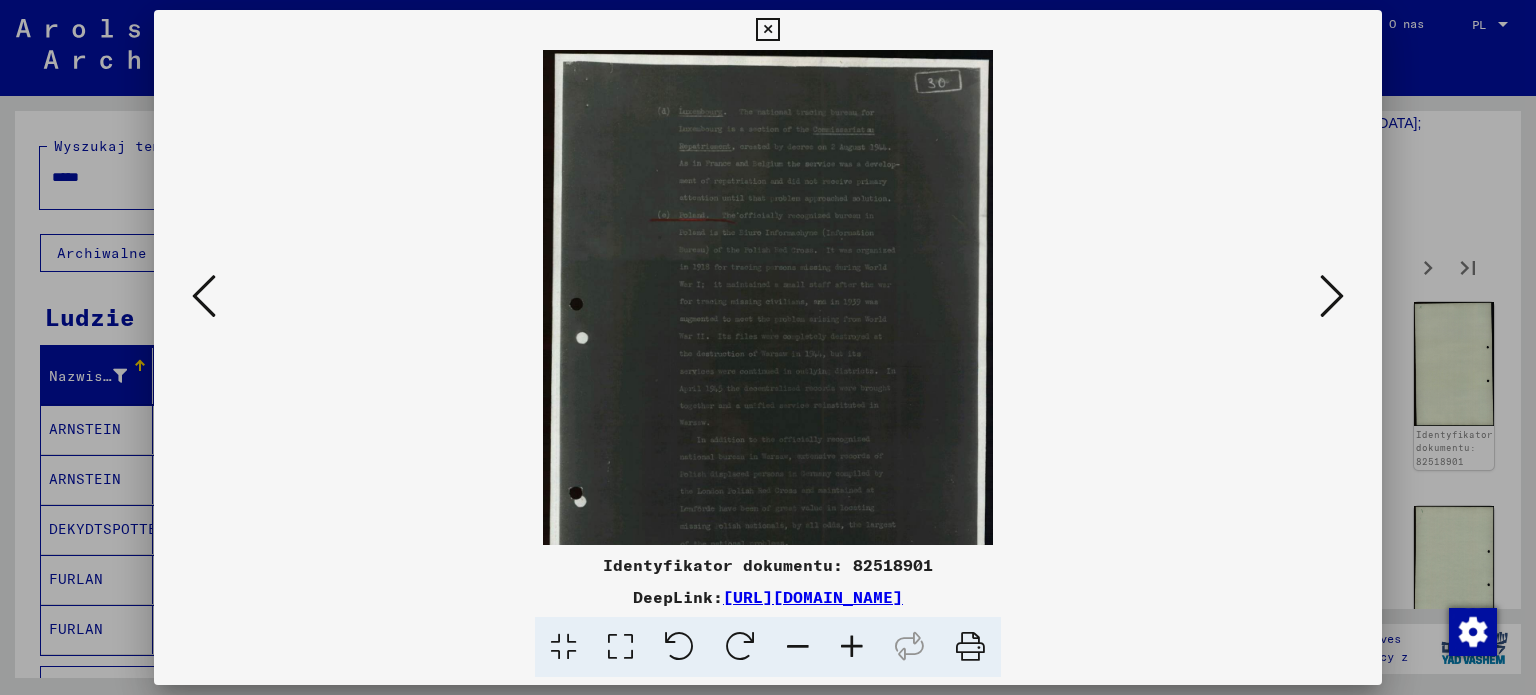 click at bounding box center [852, 647] 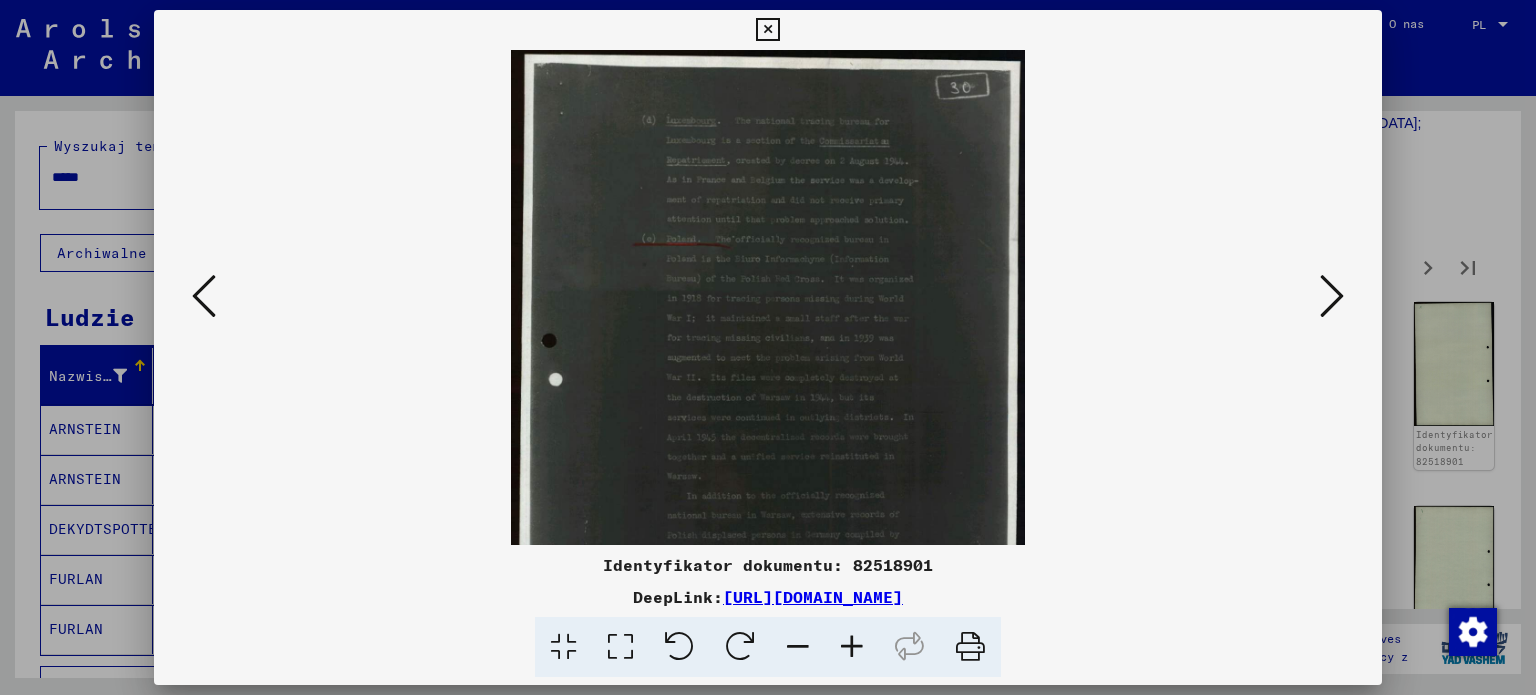 click at bounding box center (852, 647) 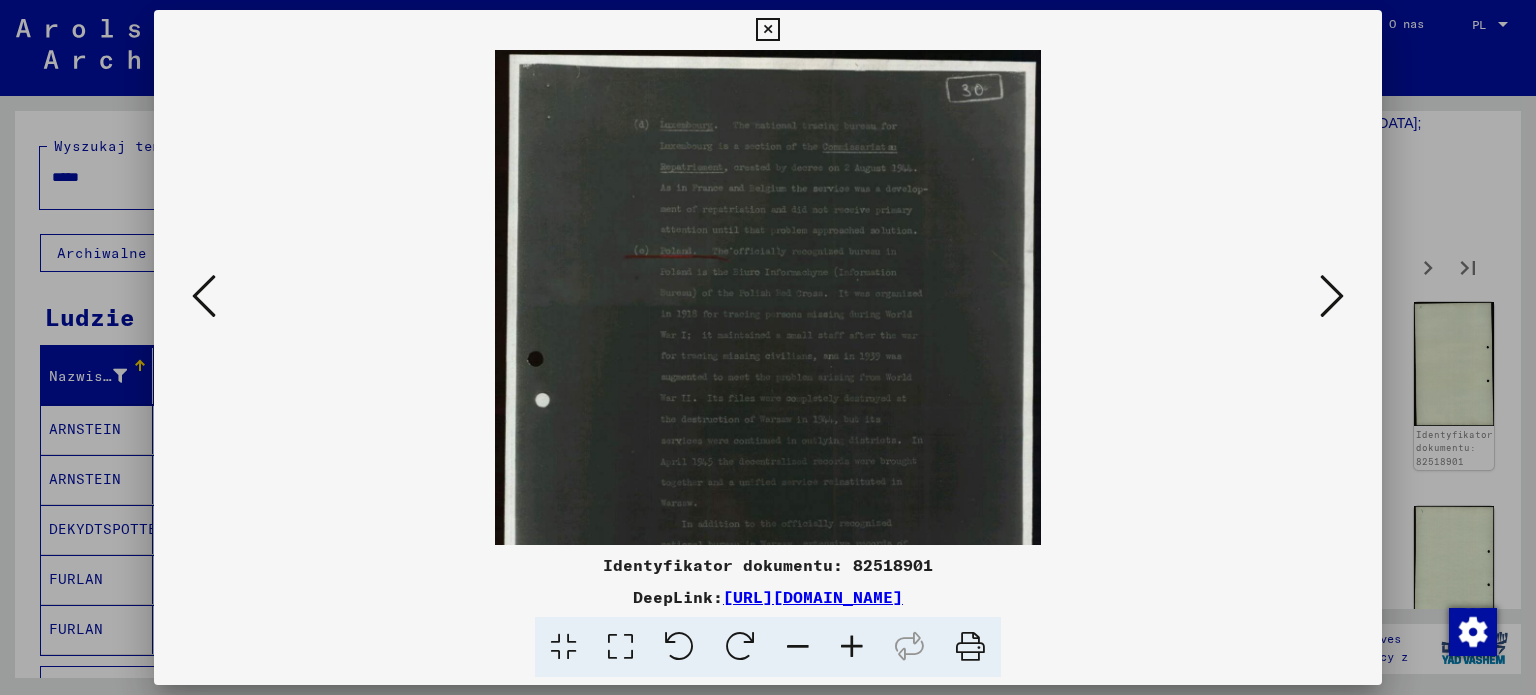 click at bounding box center (852, 647) 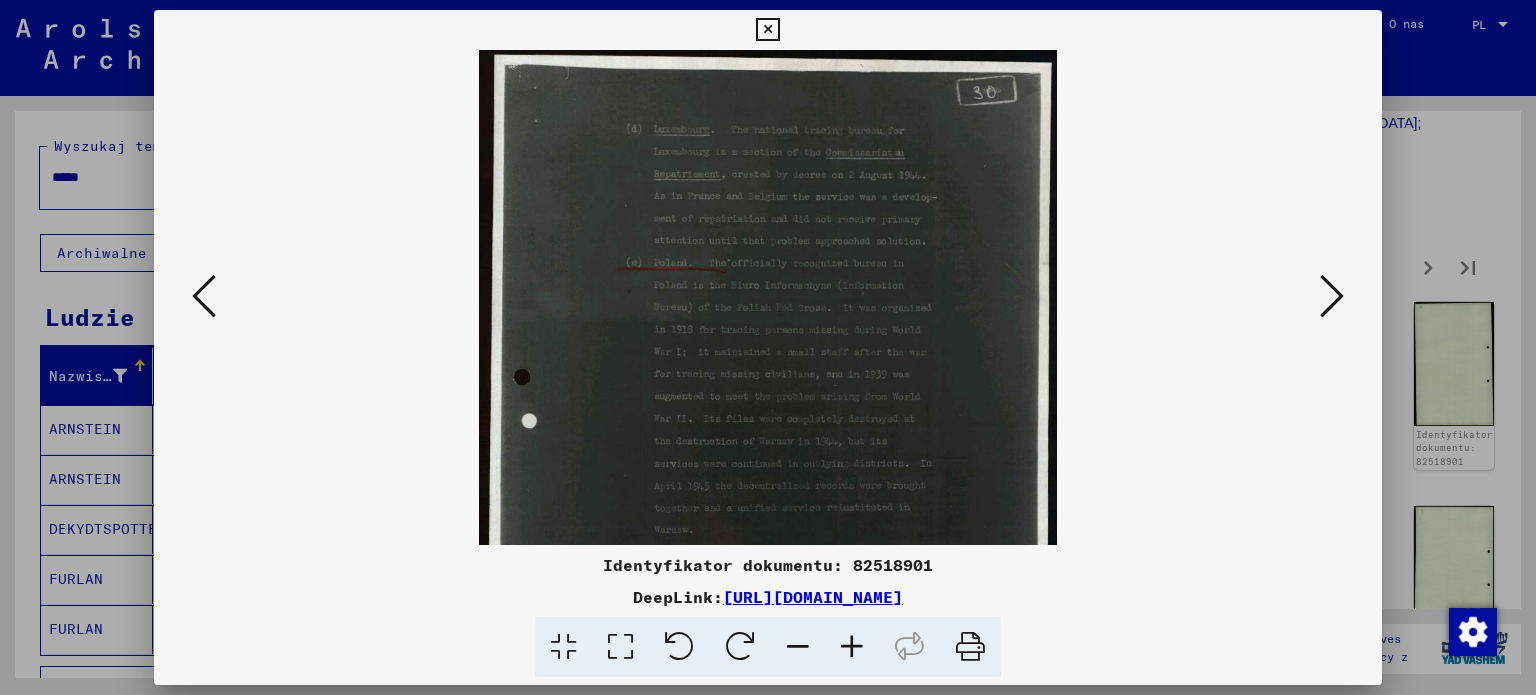 click at bounding box center (852, 647) 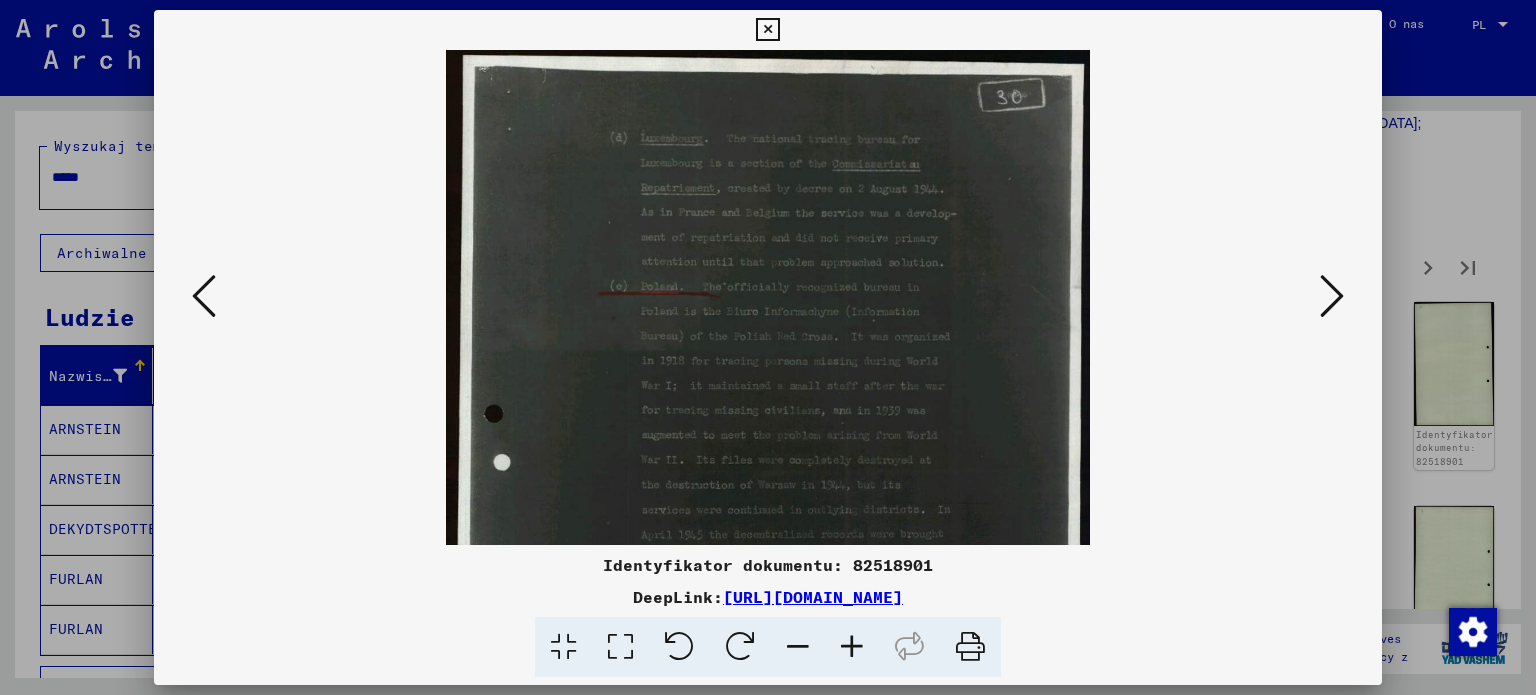 click at bounding box center (852, 647) 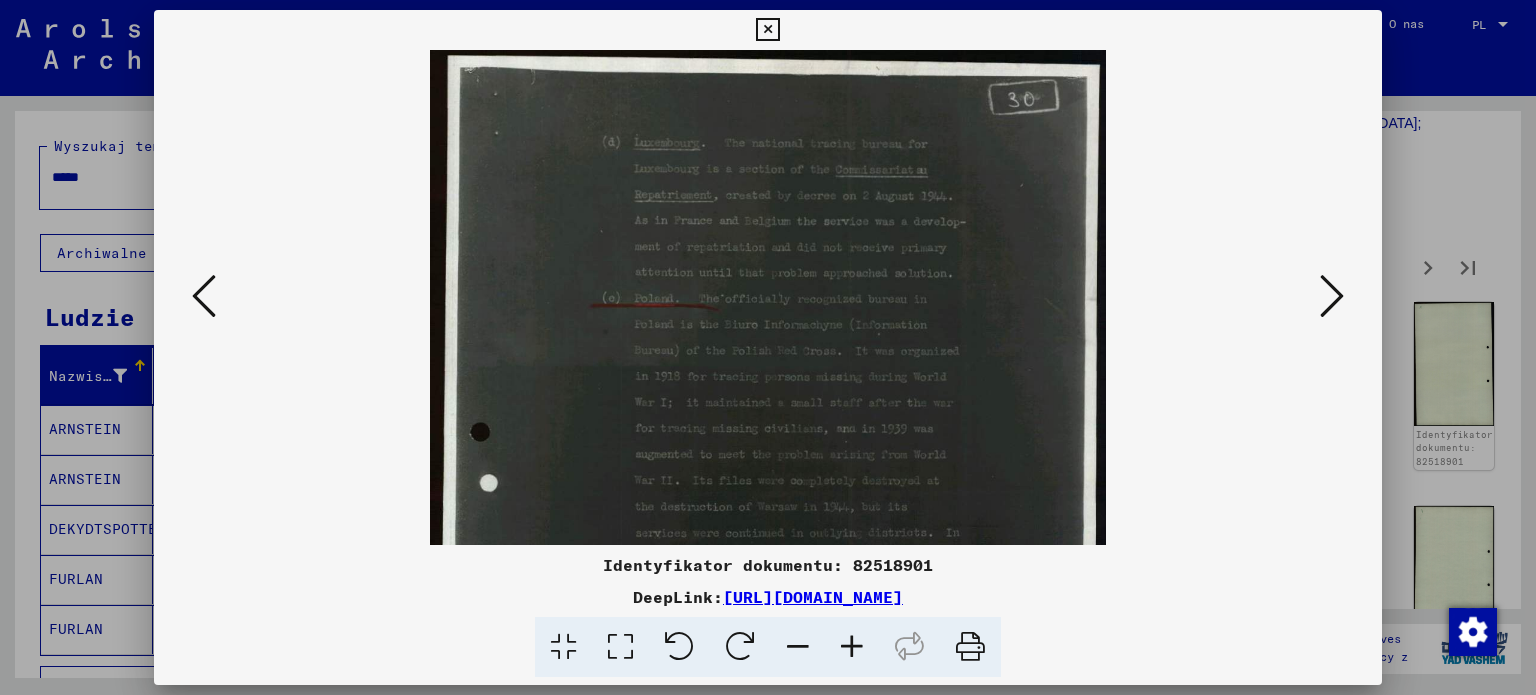 click at bounding box center [852, 647] 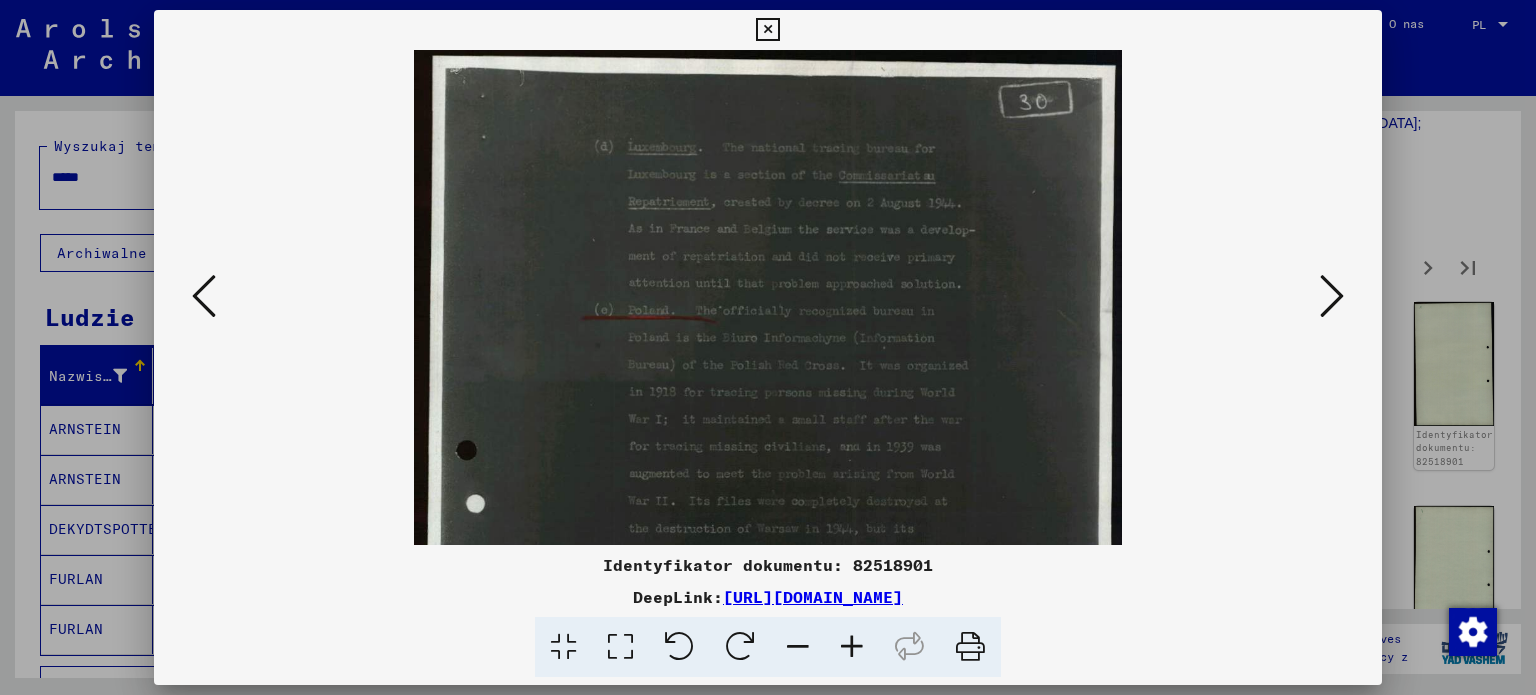 click at bounding box center [852, 647] 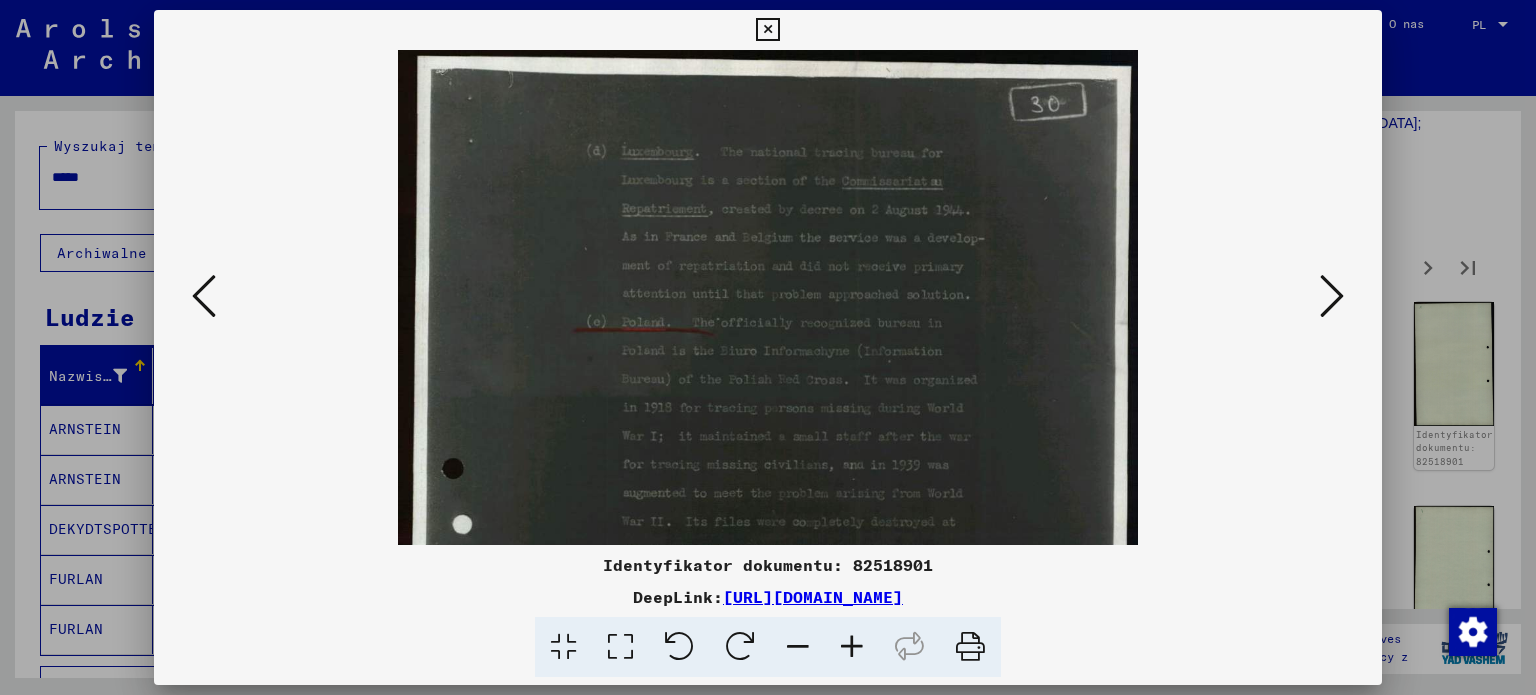 click at bounding box center [852, 647] 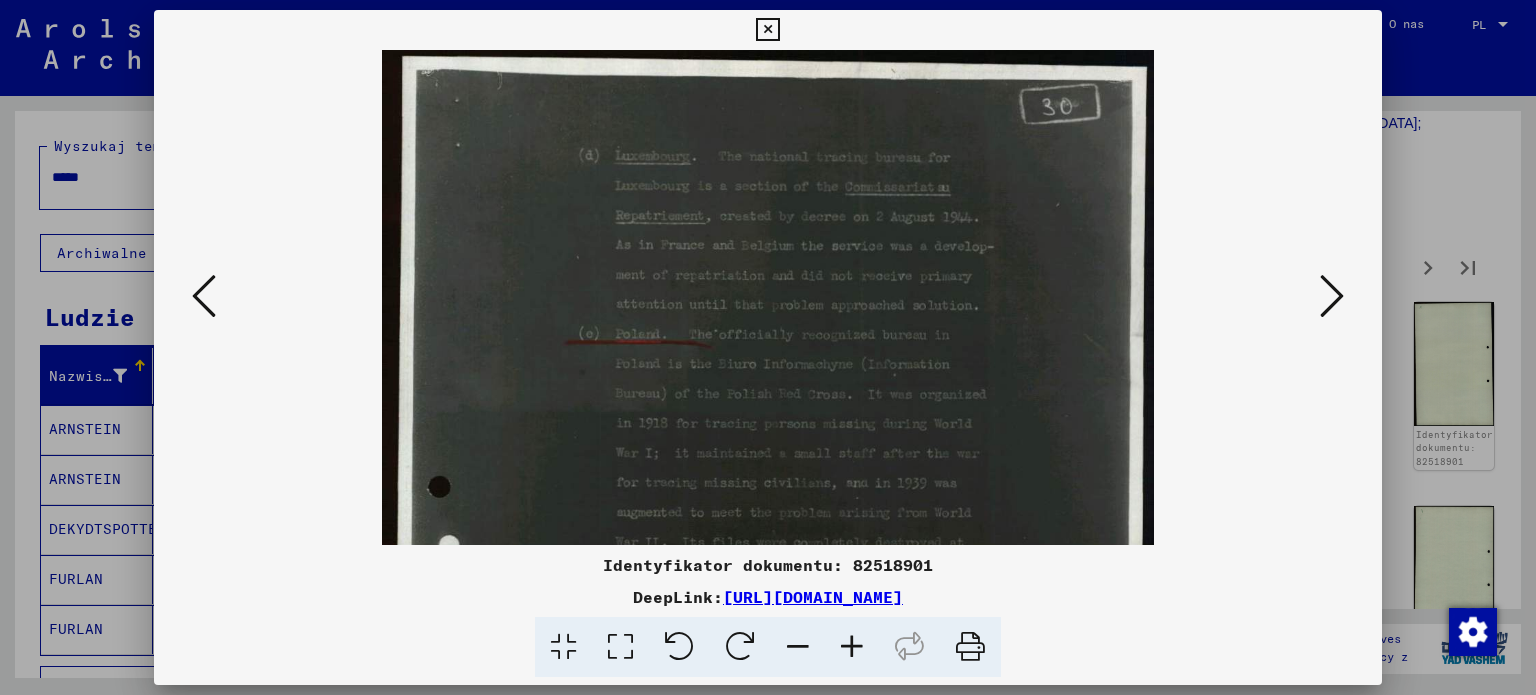click at bounding box center (767, 30) 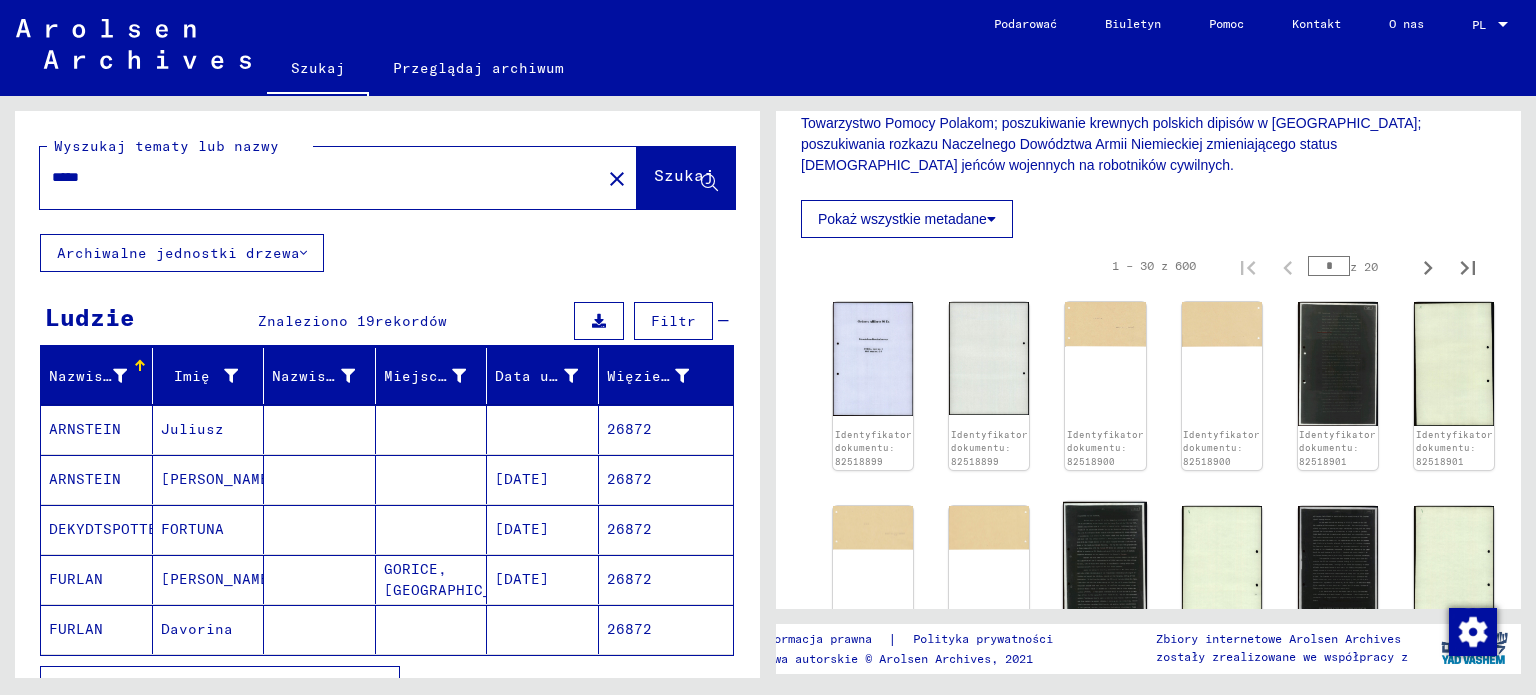 click 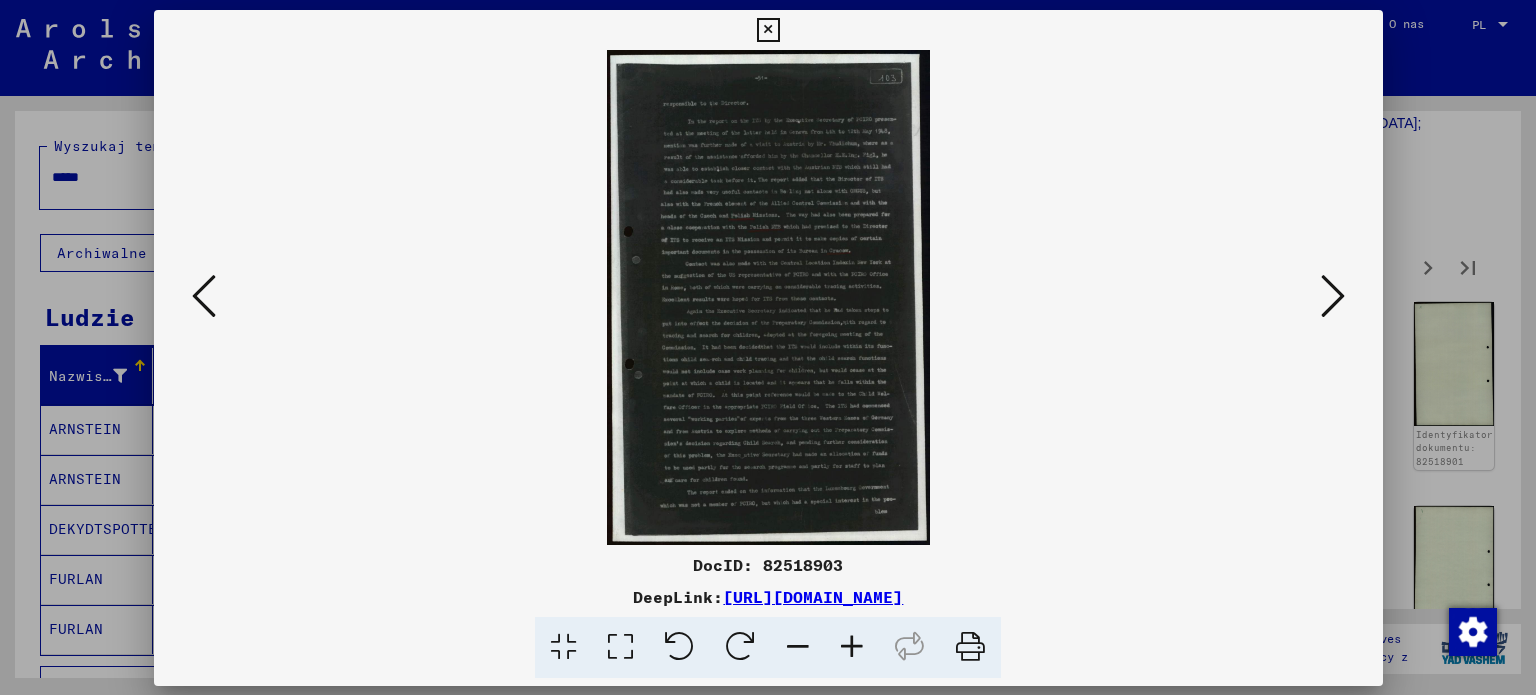 click on "DocID: 82518903" at bounding box center [768, 565] 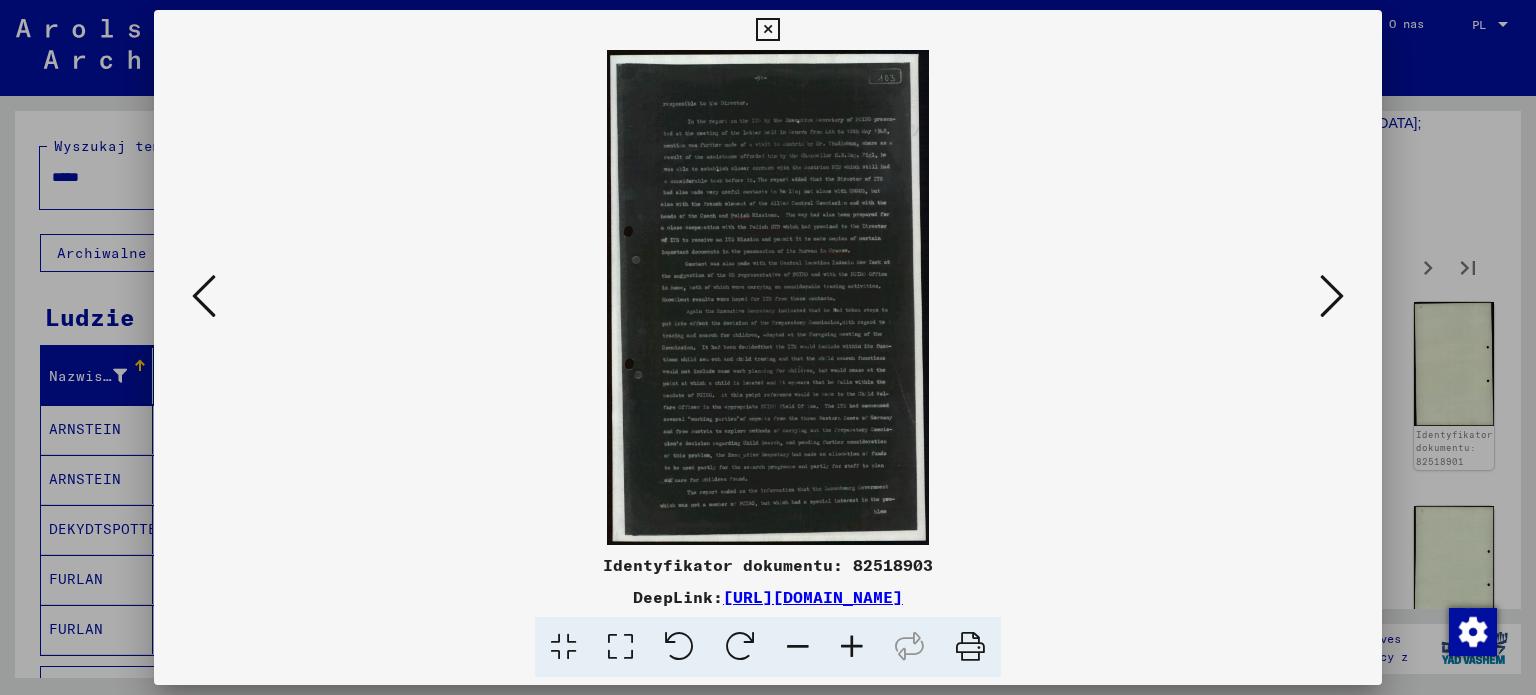 click at bounding box center [852, 647] 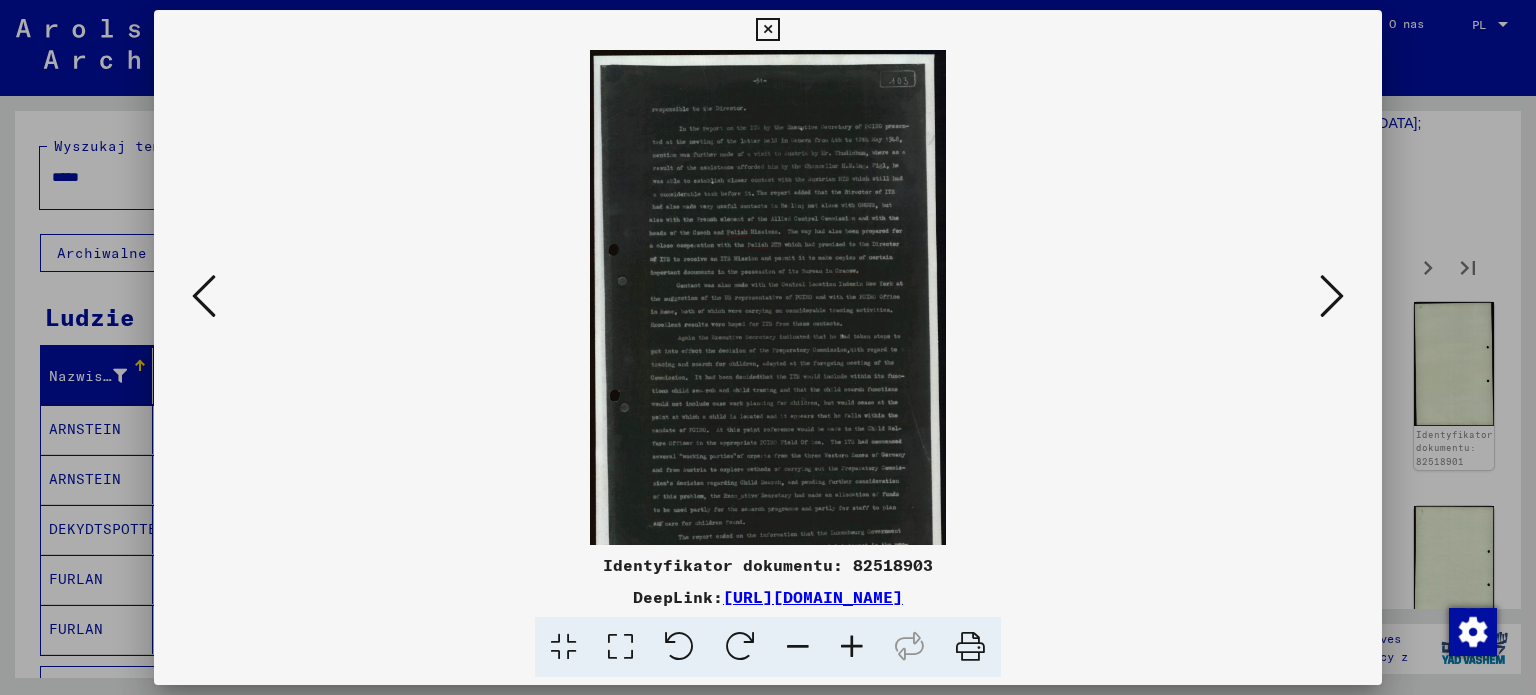 click at bounding box center [852, 647] 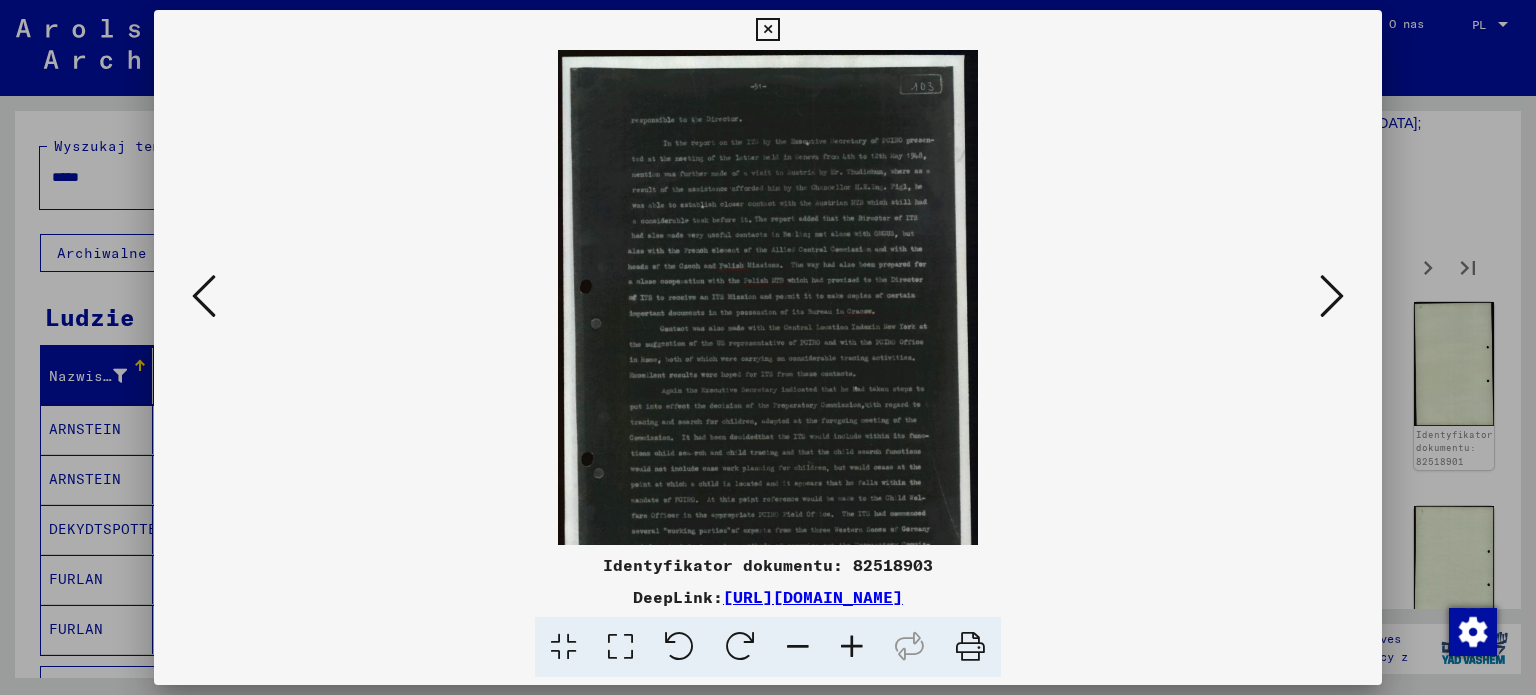 click at bounding box center (852, 647) 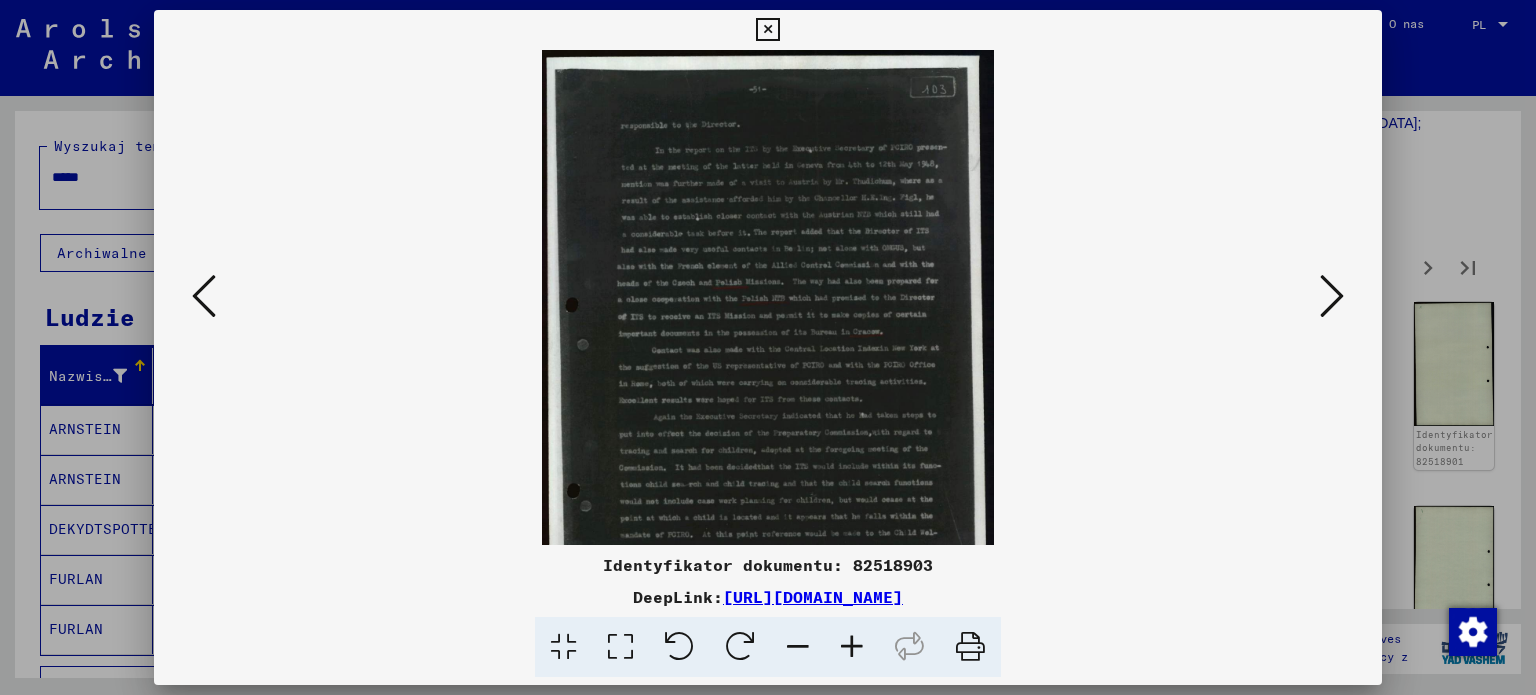 click at bounding box center (852, 647) 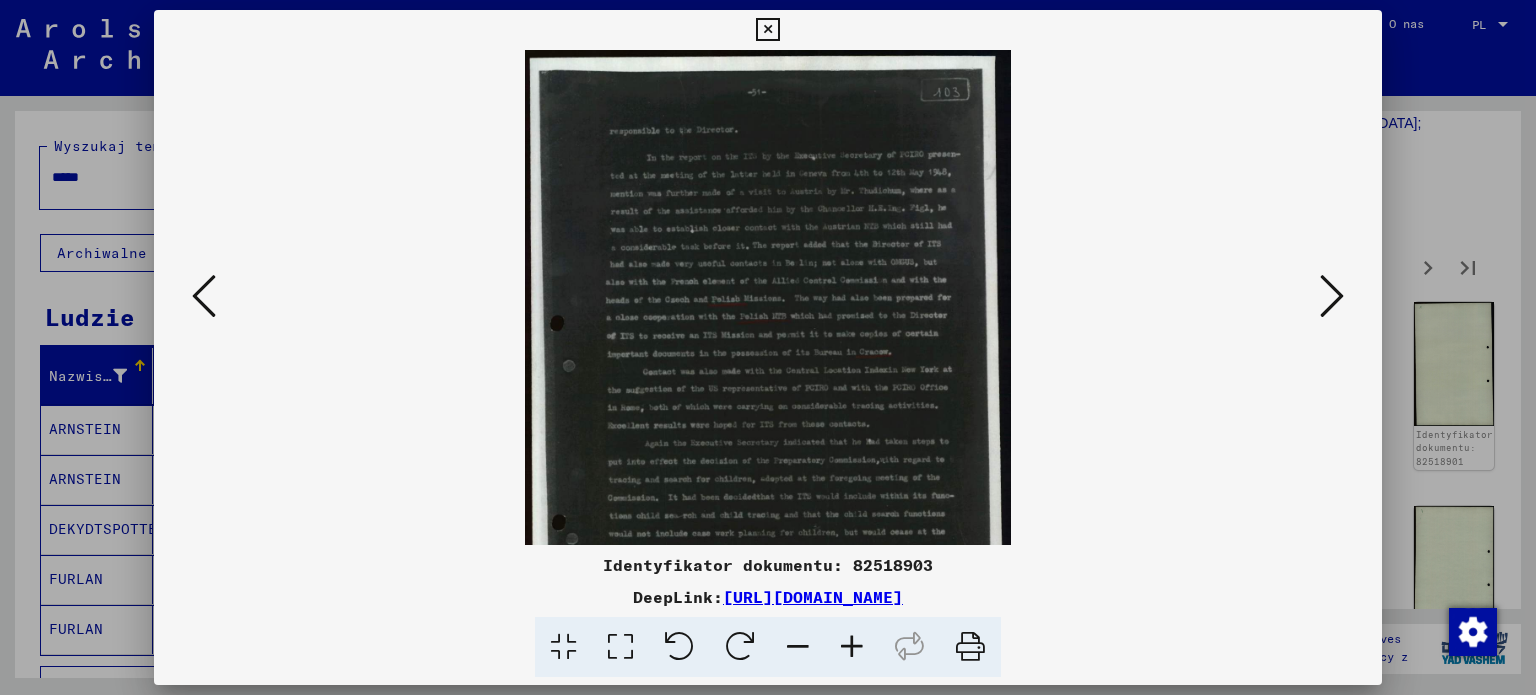 click at bounding box center (852, 647) 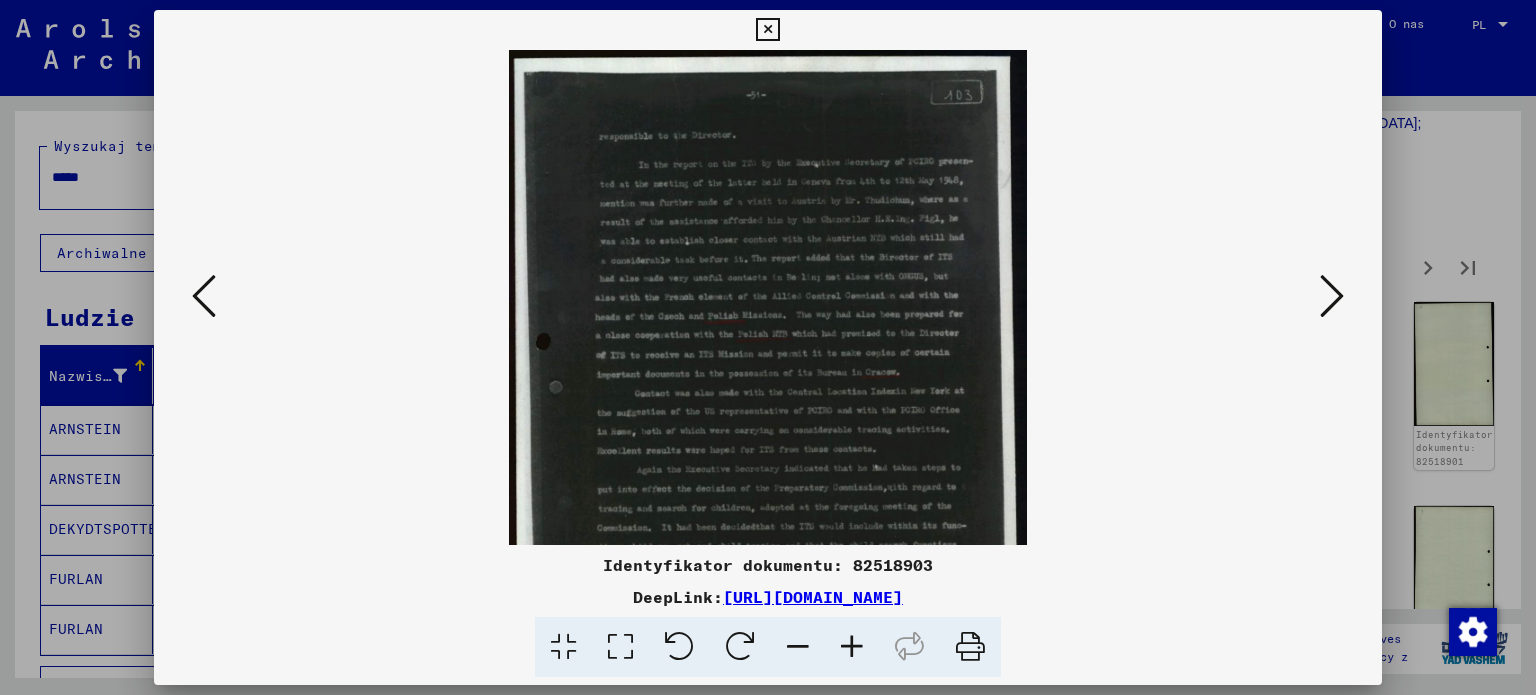 click at bounding box center (852, 647) 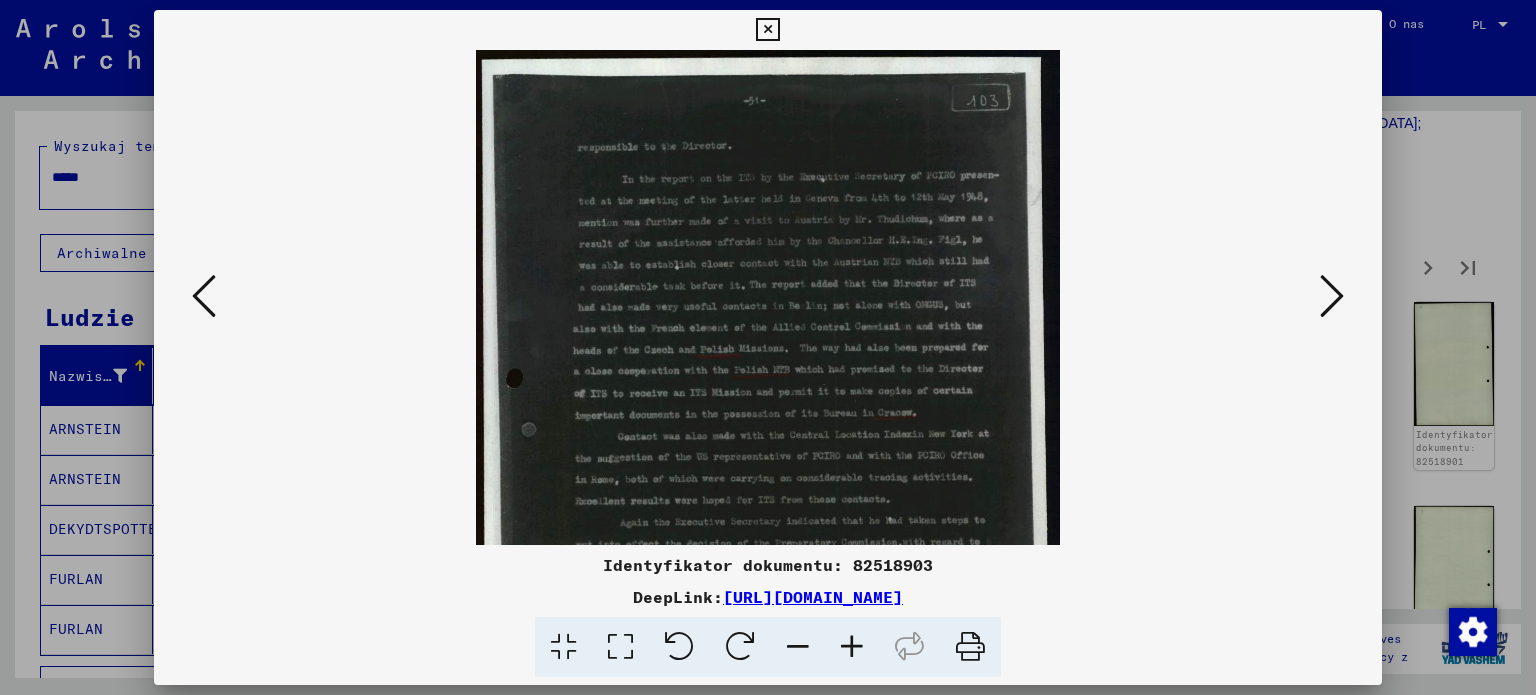 click at bounding box center [852, 647] 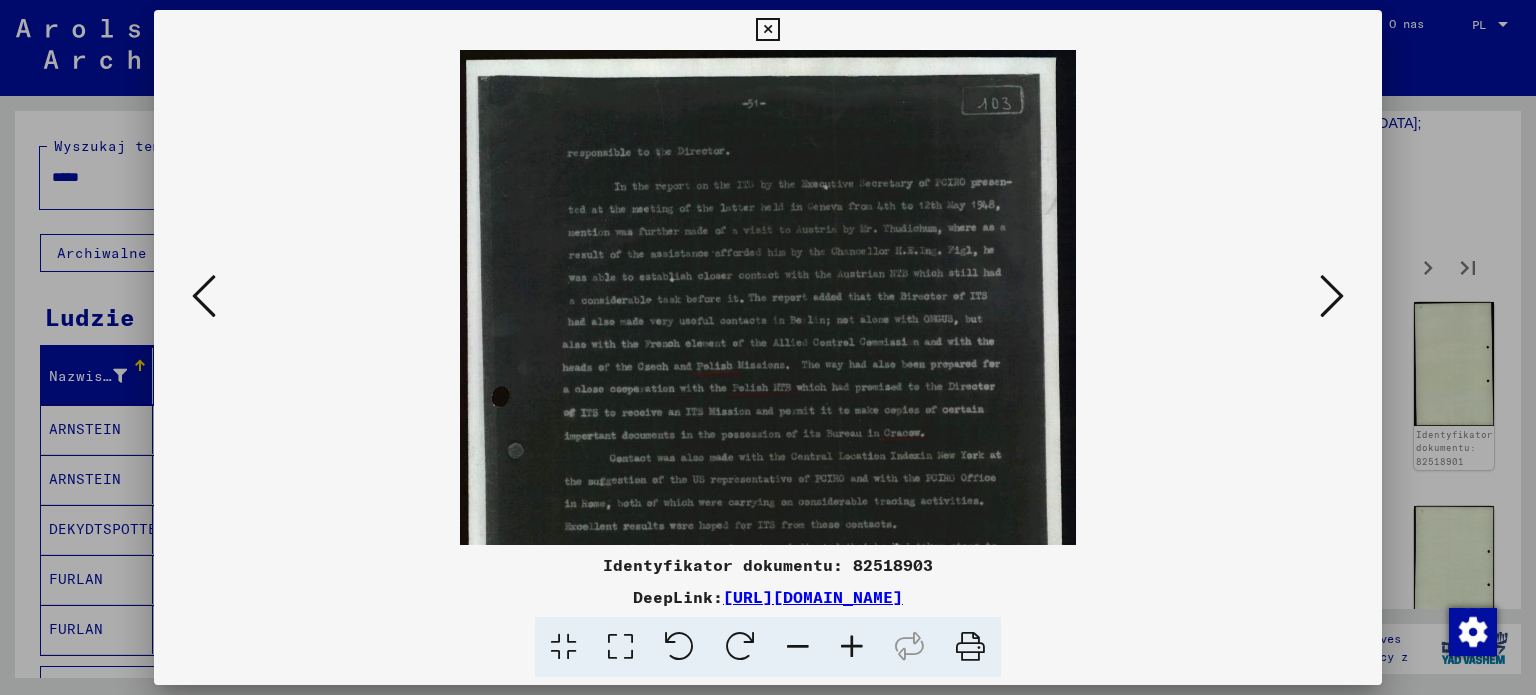 click at bounding box center (852, 647) 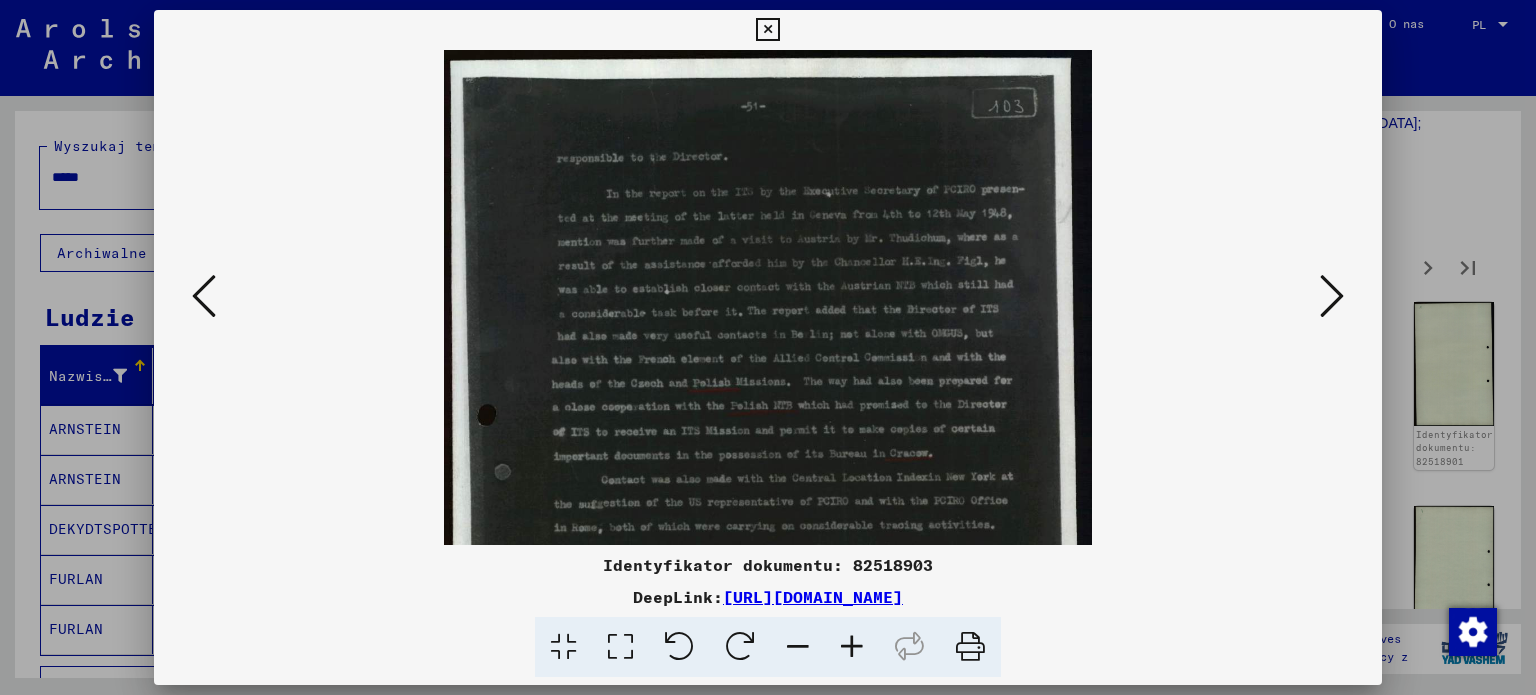 click at bounding box center (852, 647) 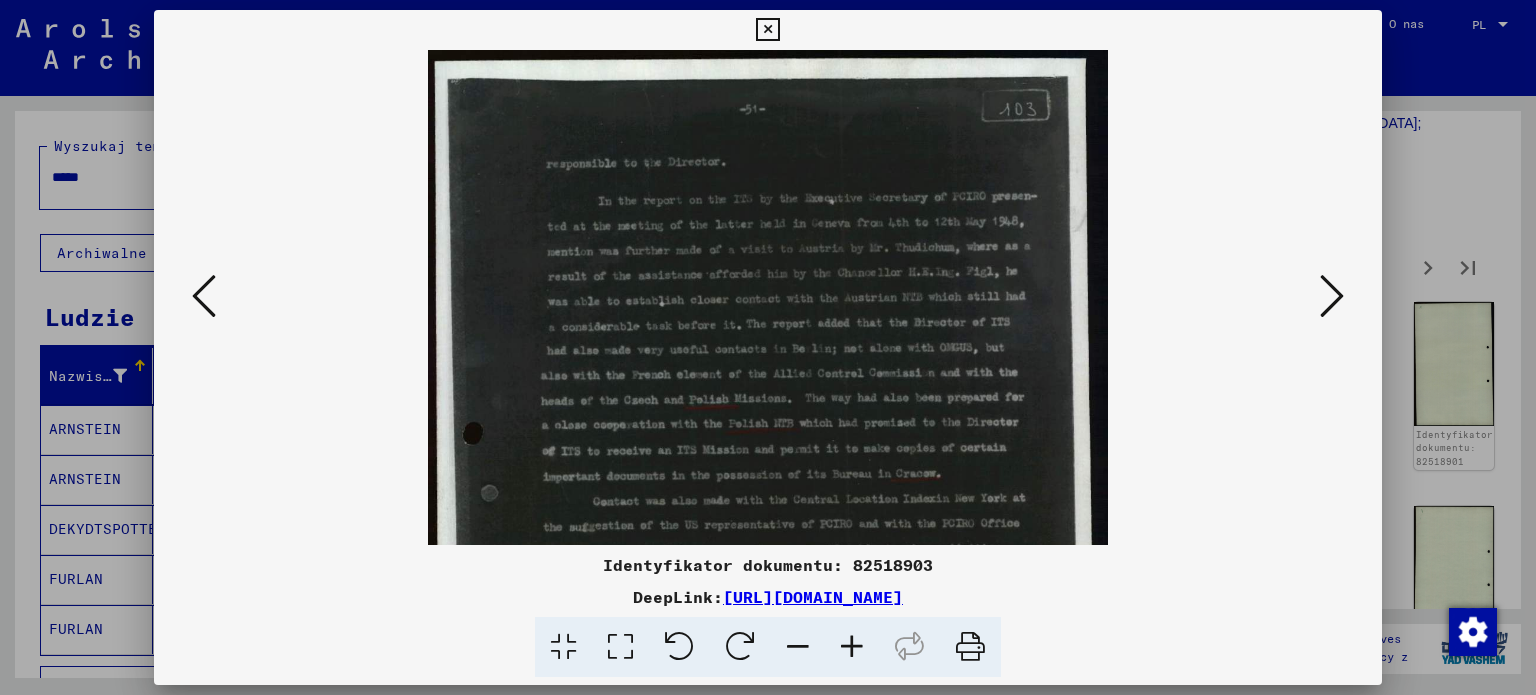 click at bounding box center [767, 30] 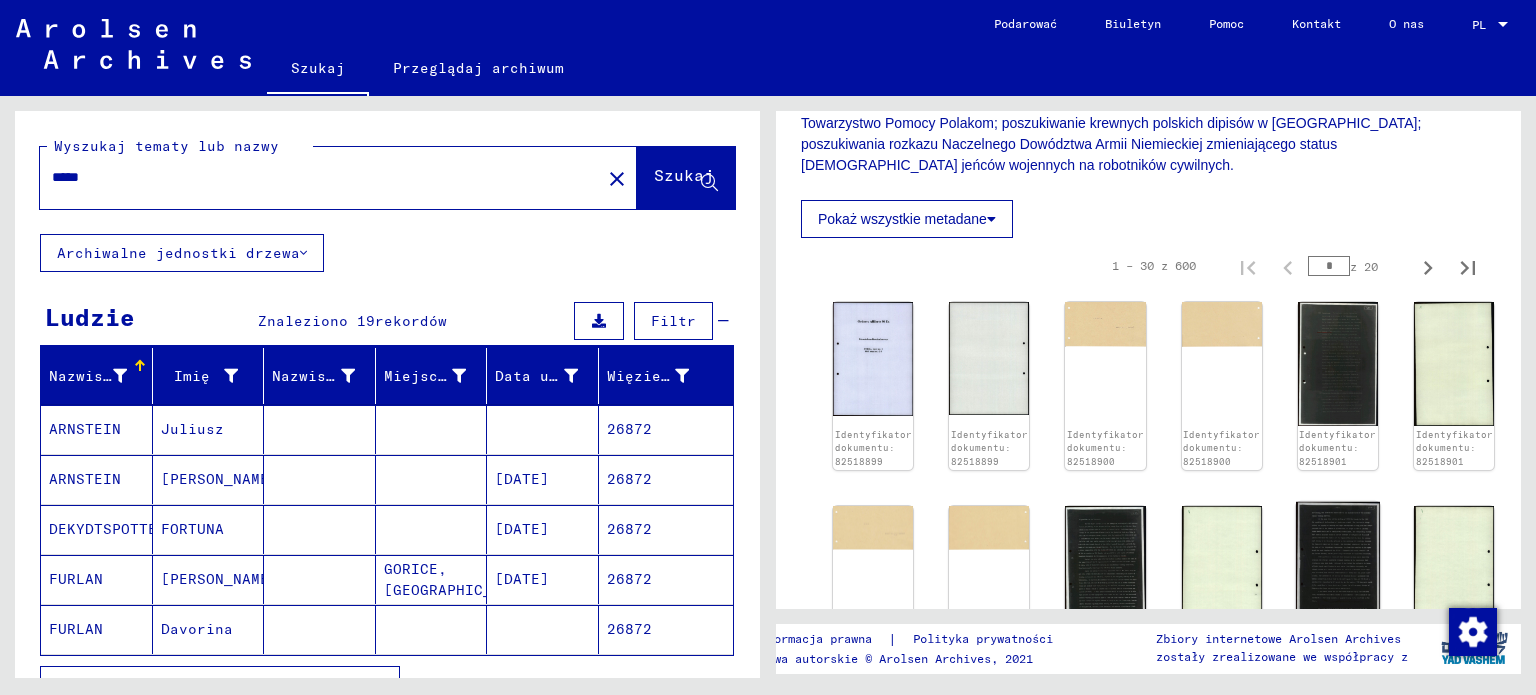 click 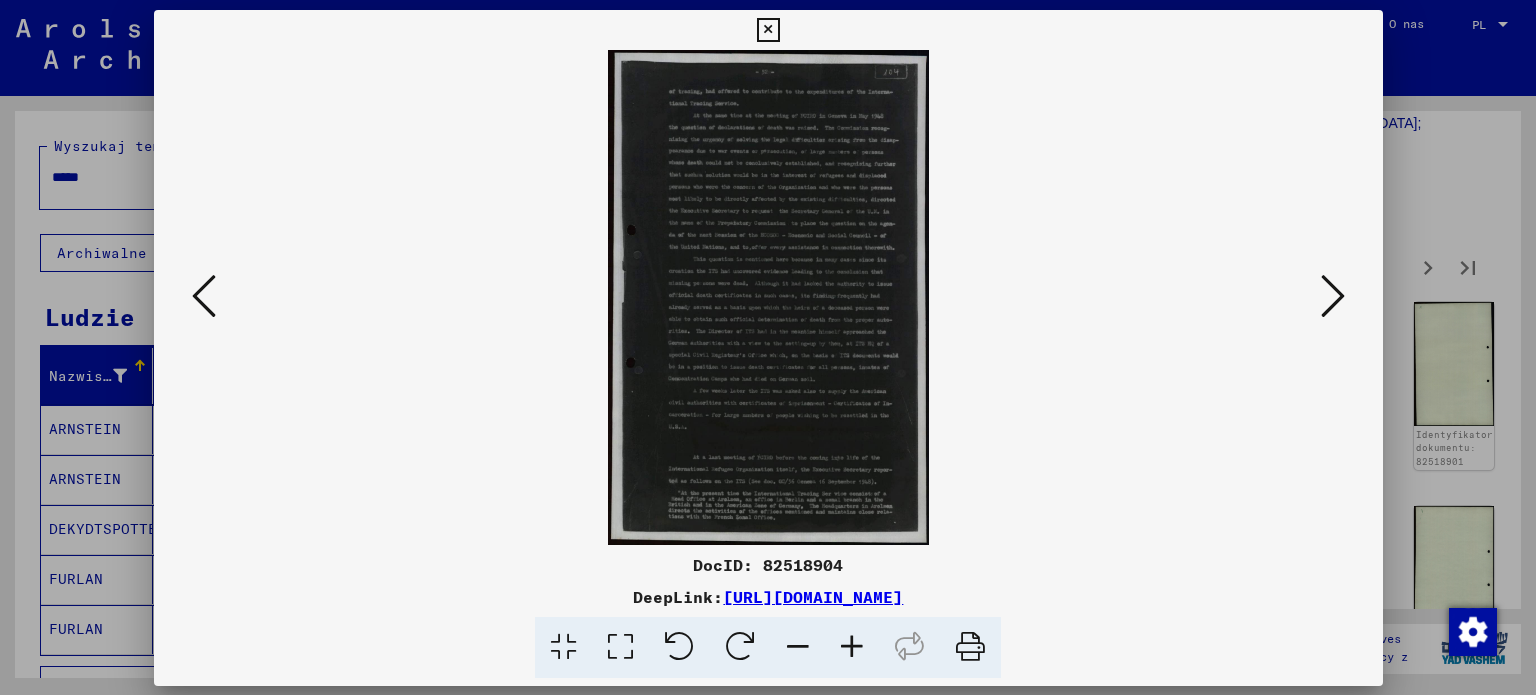 click on "DocID: 82518904" at bounding box center (768, 565) 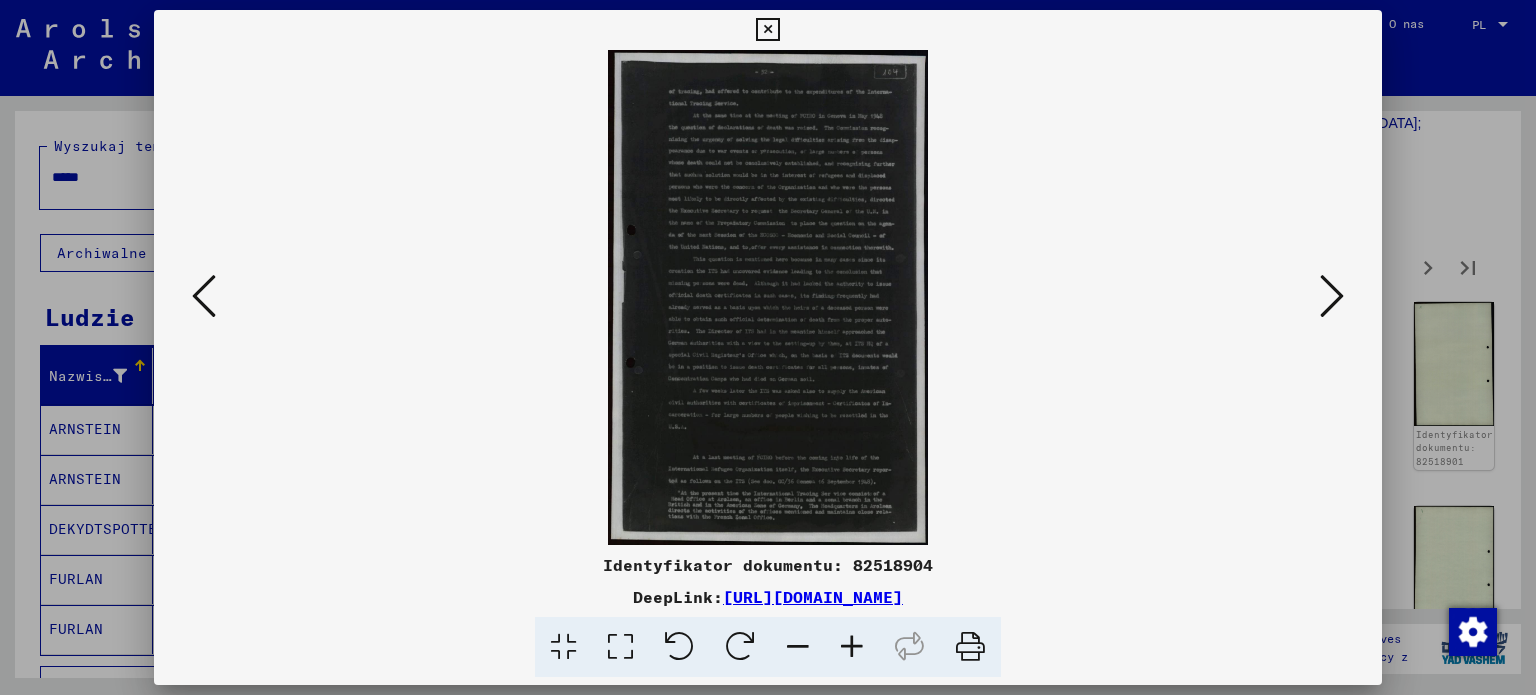 click at bounding box center [852, 647] 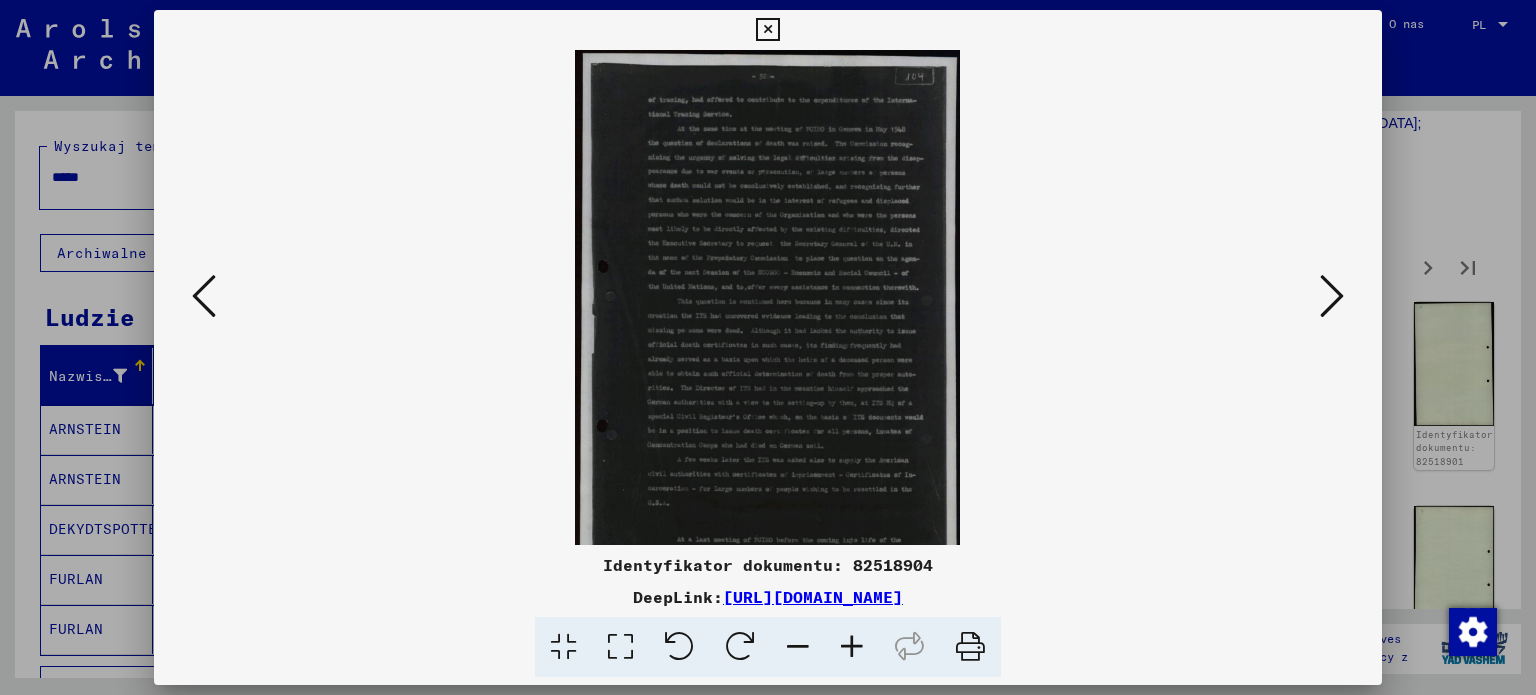 click at bounding box center (852, 647) 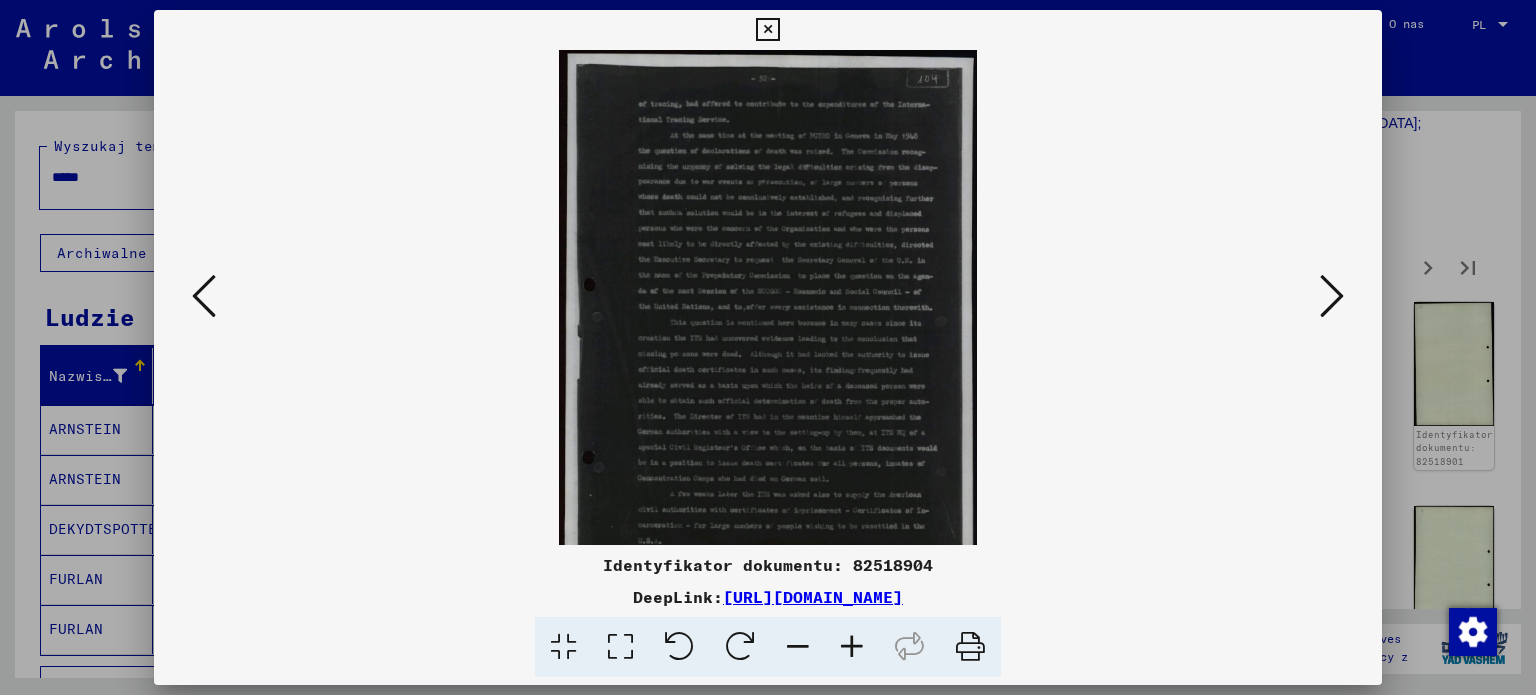 click at bounding box center [852, 647] 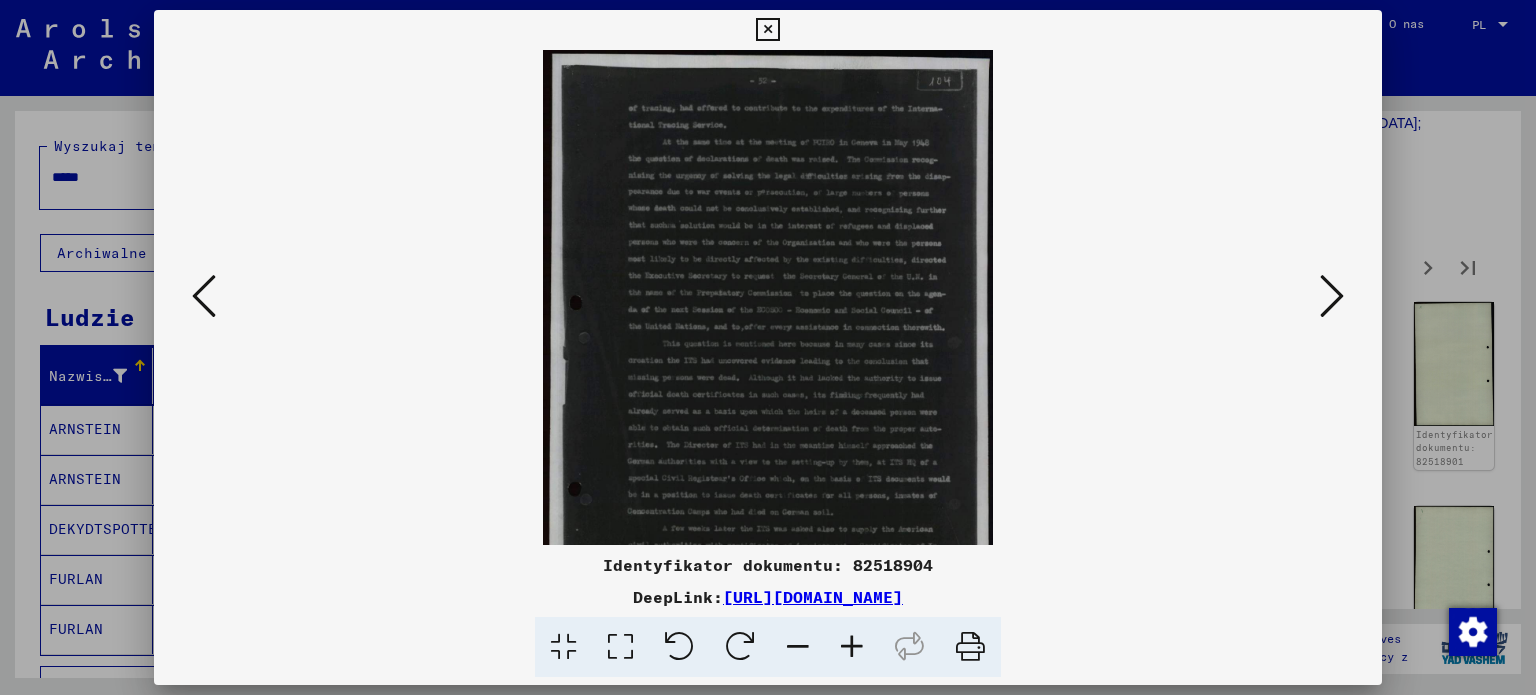 click at bounding box center (852, 647) 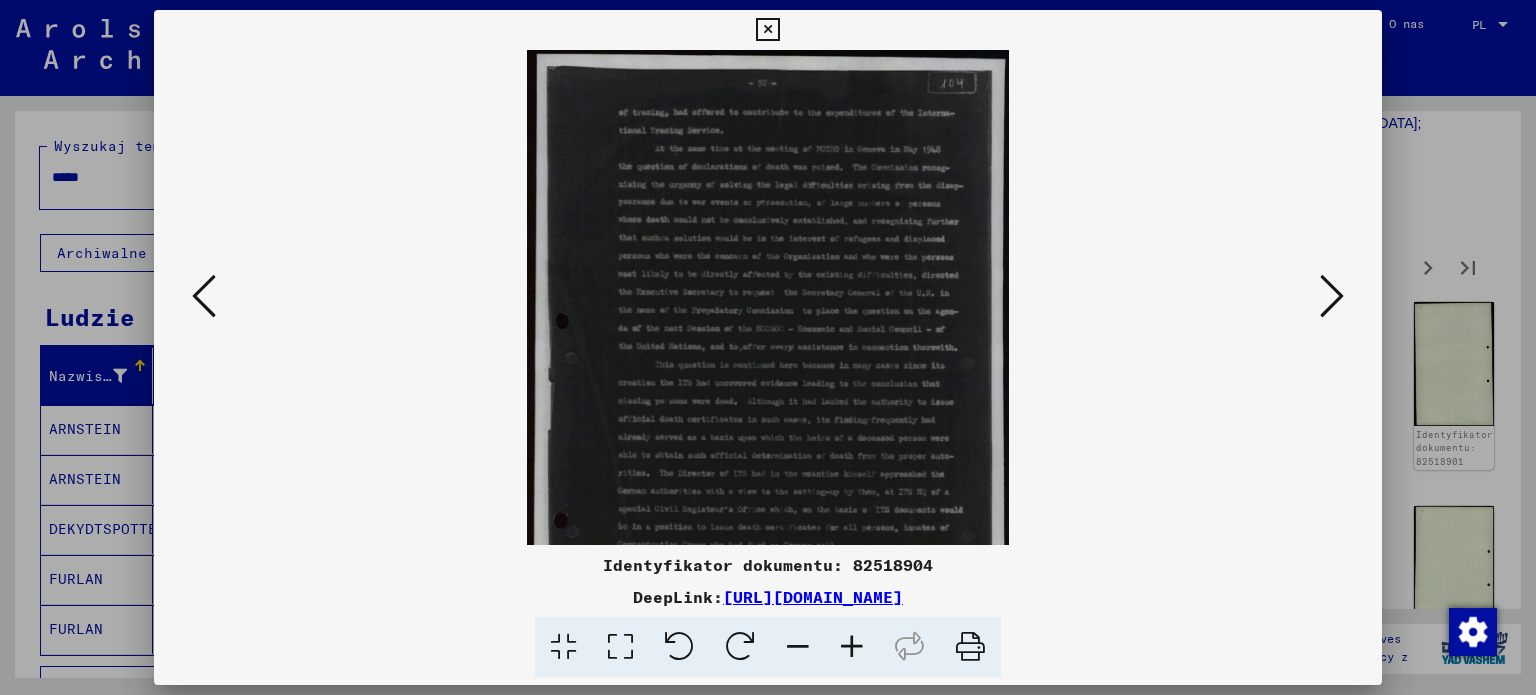 click at bounding box center [852, 647] 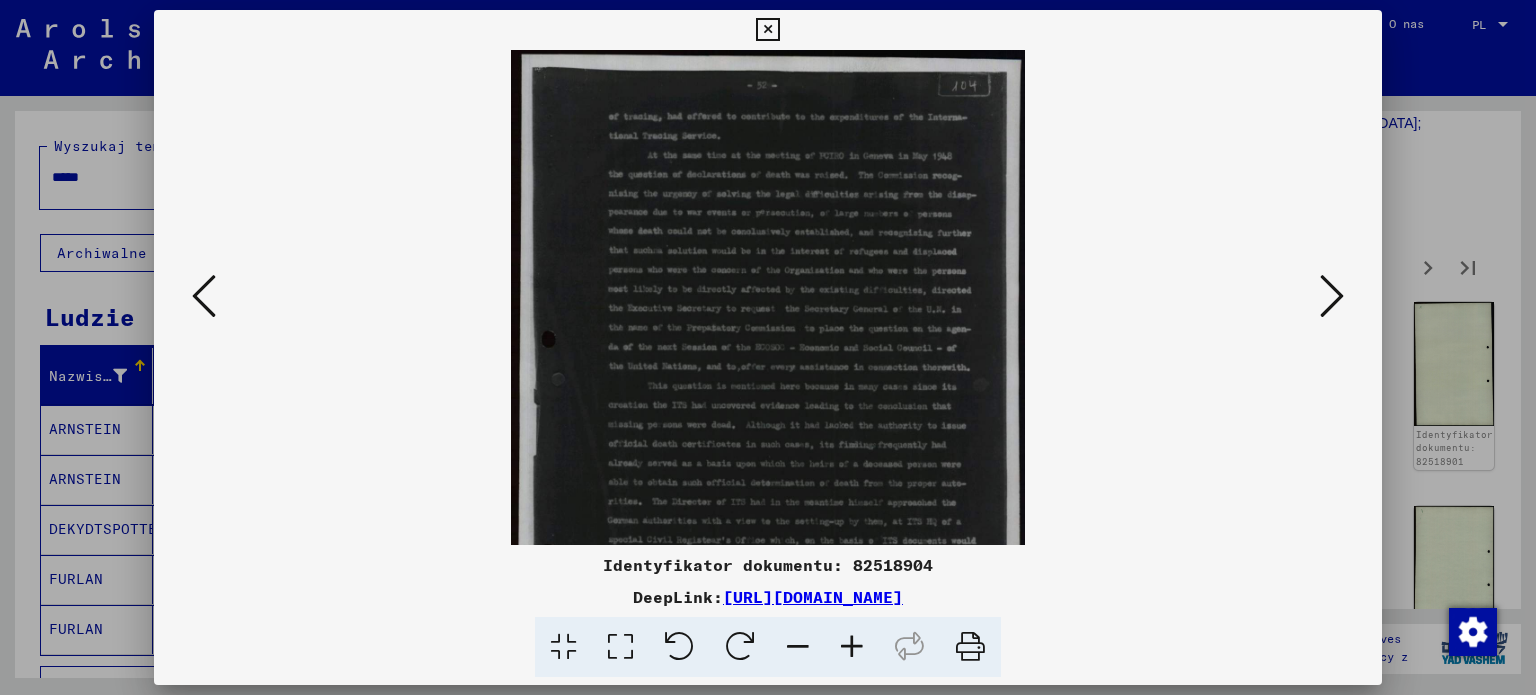 click at bounding box center [852, 647] 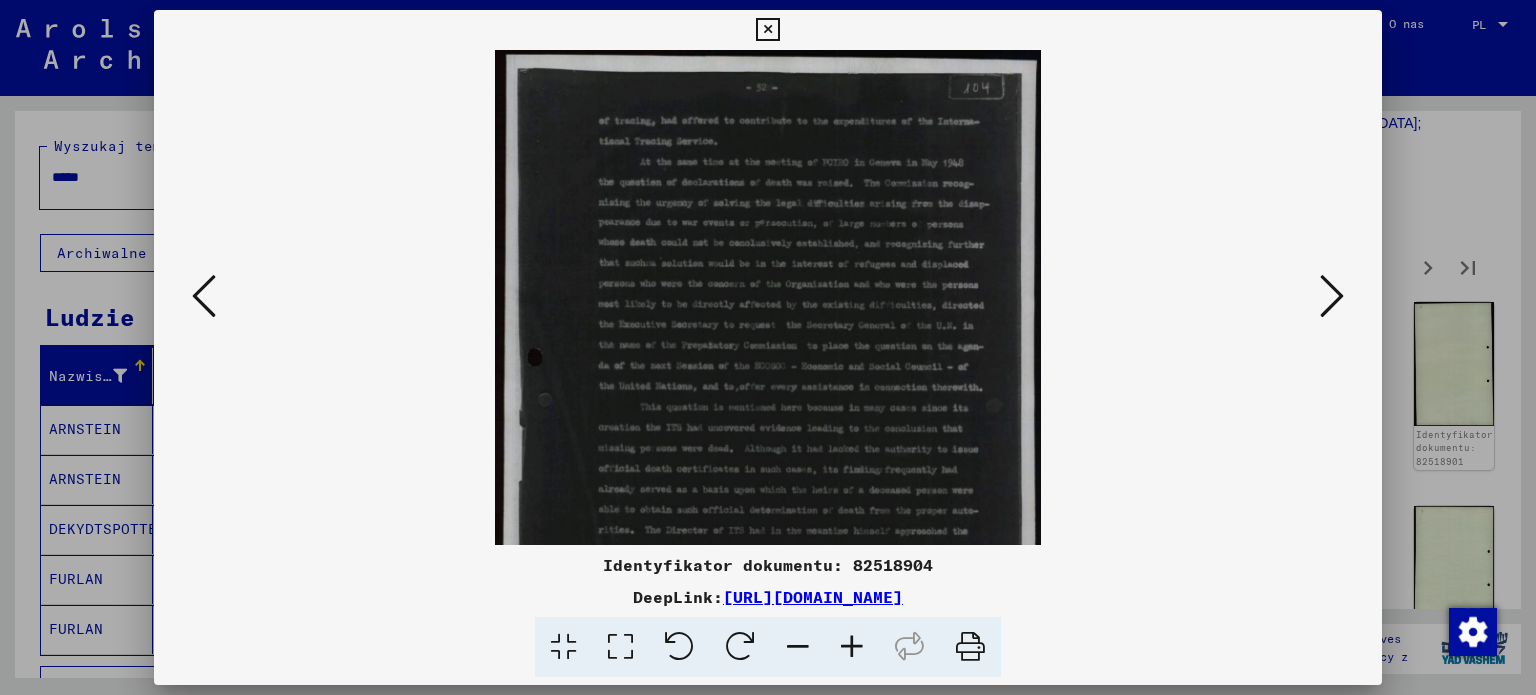 click at bounding box center [852, 647] 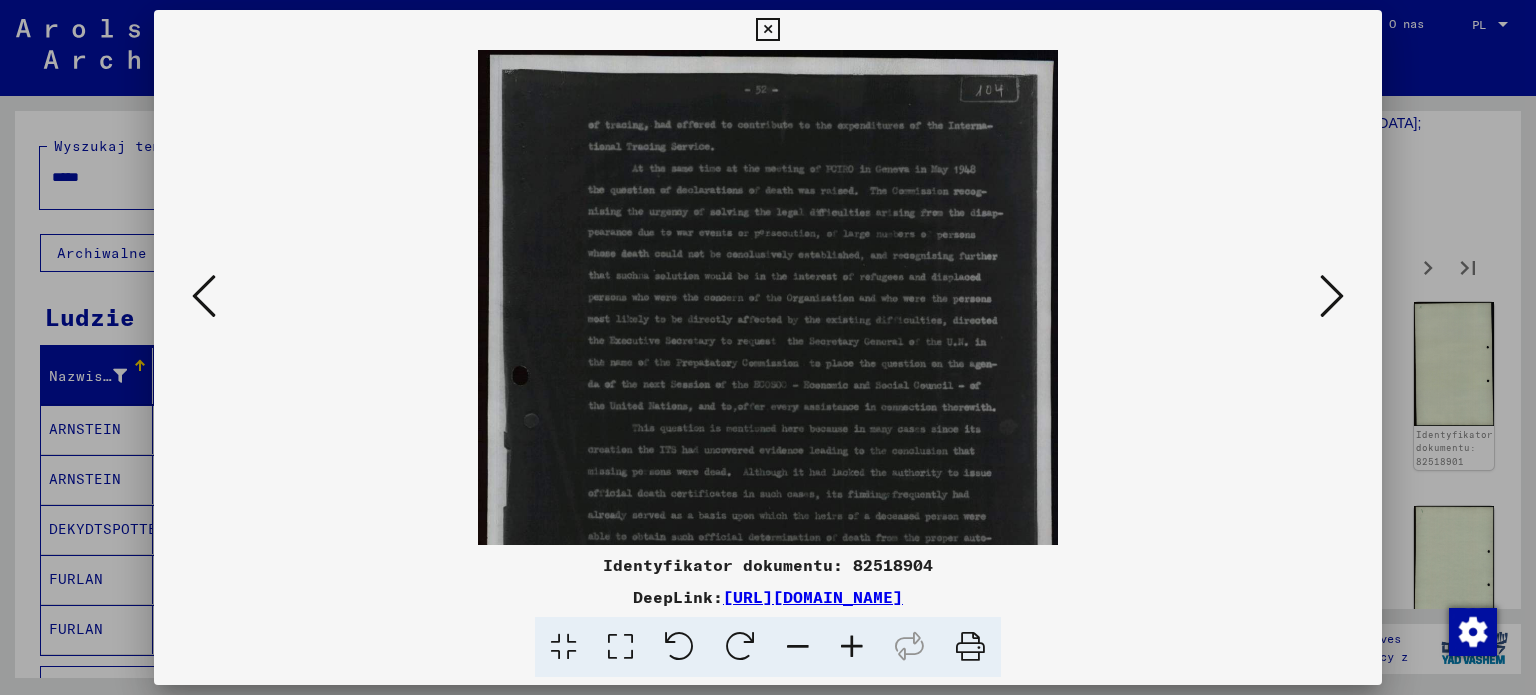 click at bounding box center [767, 30] 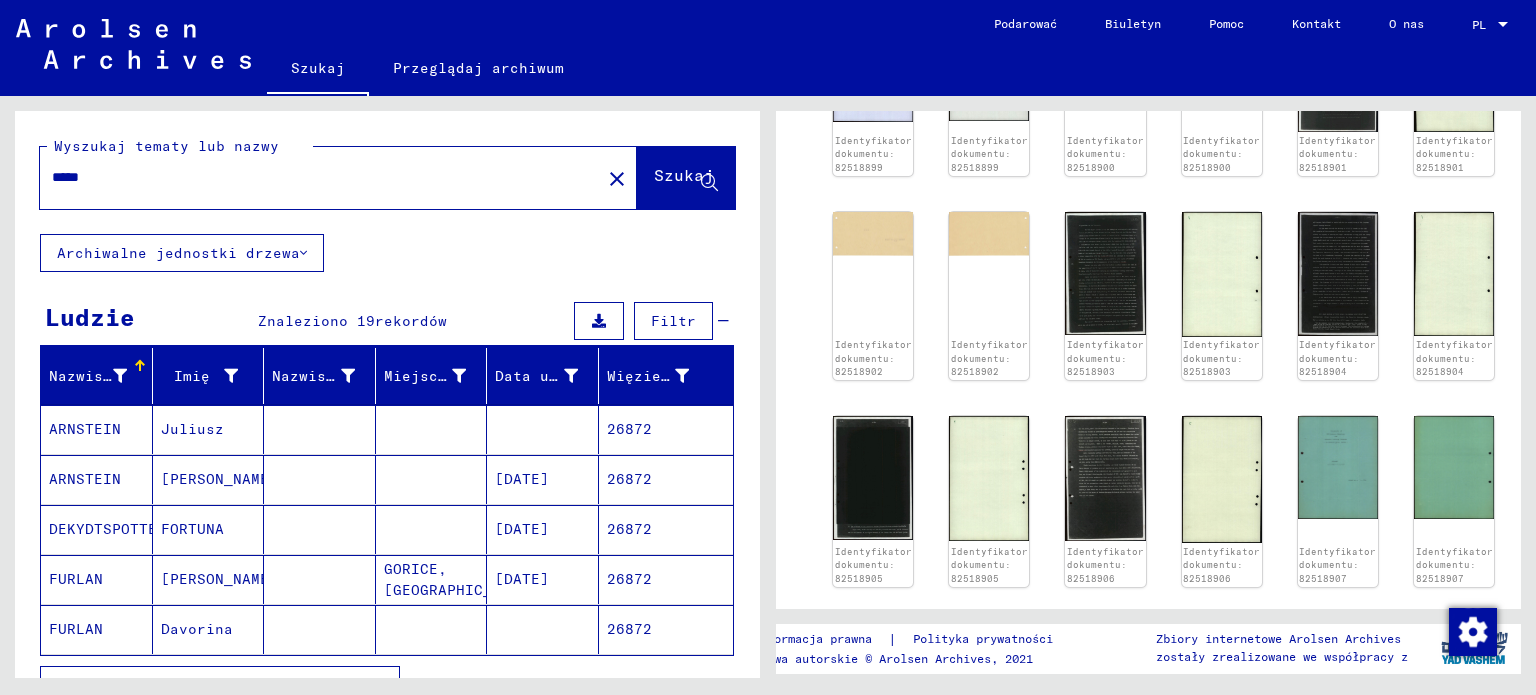 scroll, scrollTop: 891, scrollLeft: 0, axis: vertical 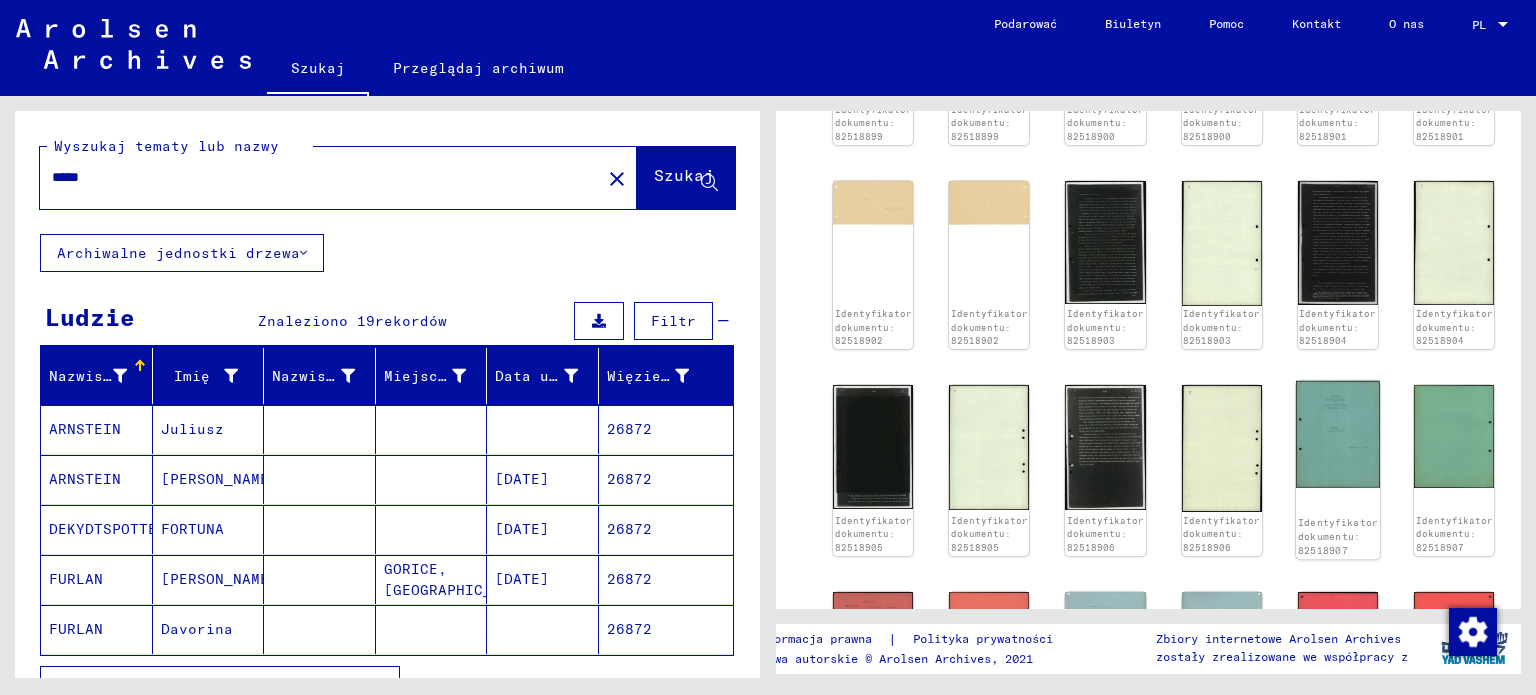 click 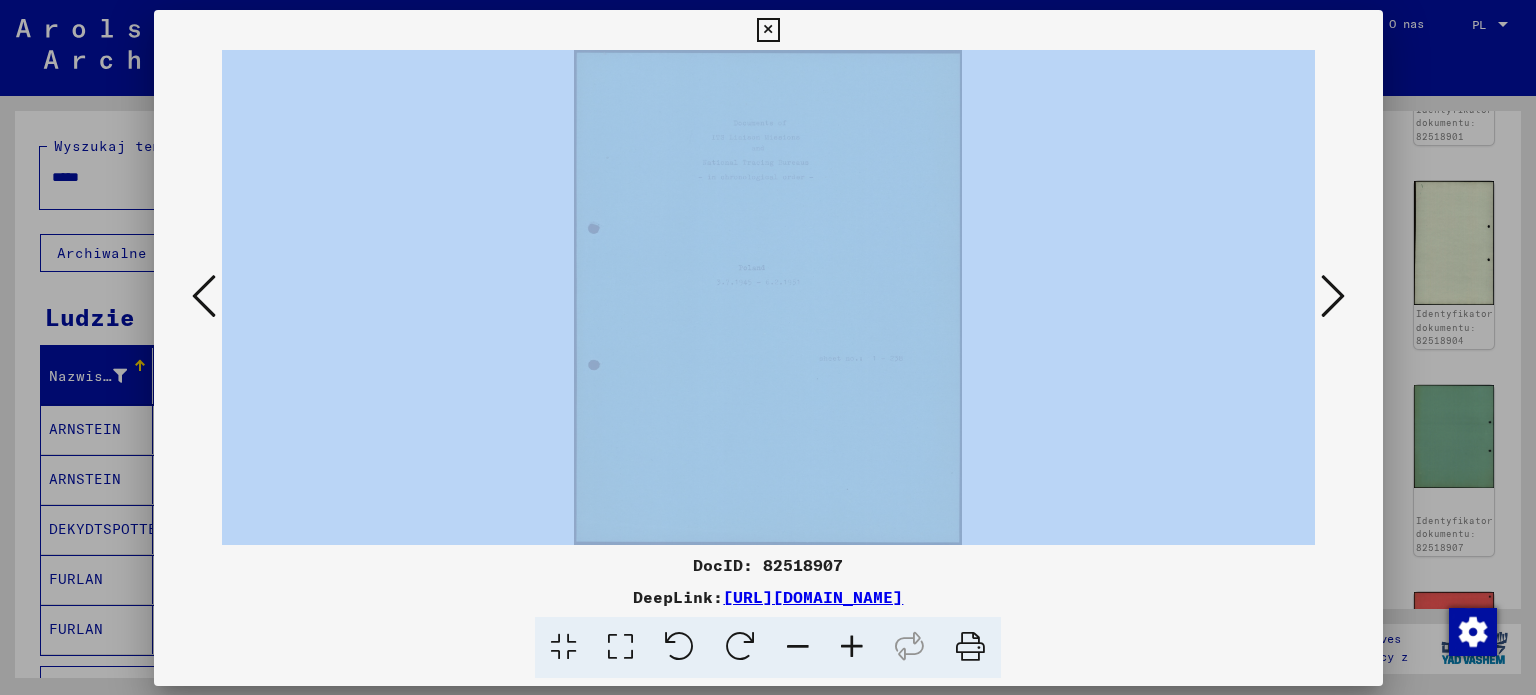 click at bounding box center (768, 297) 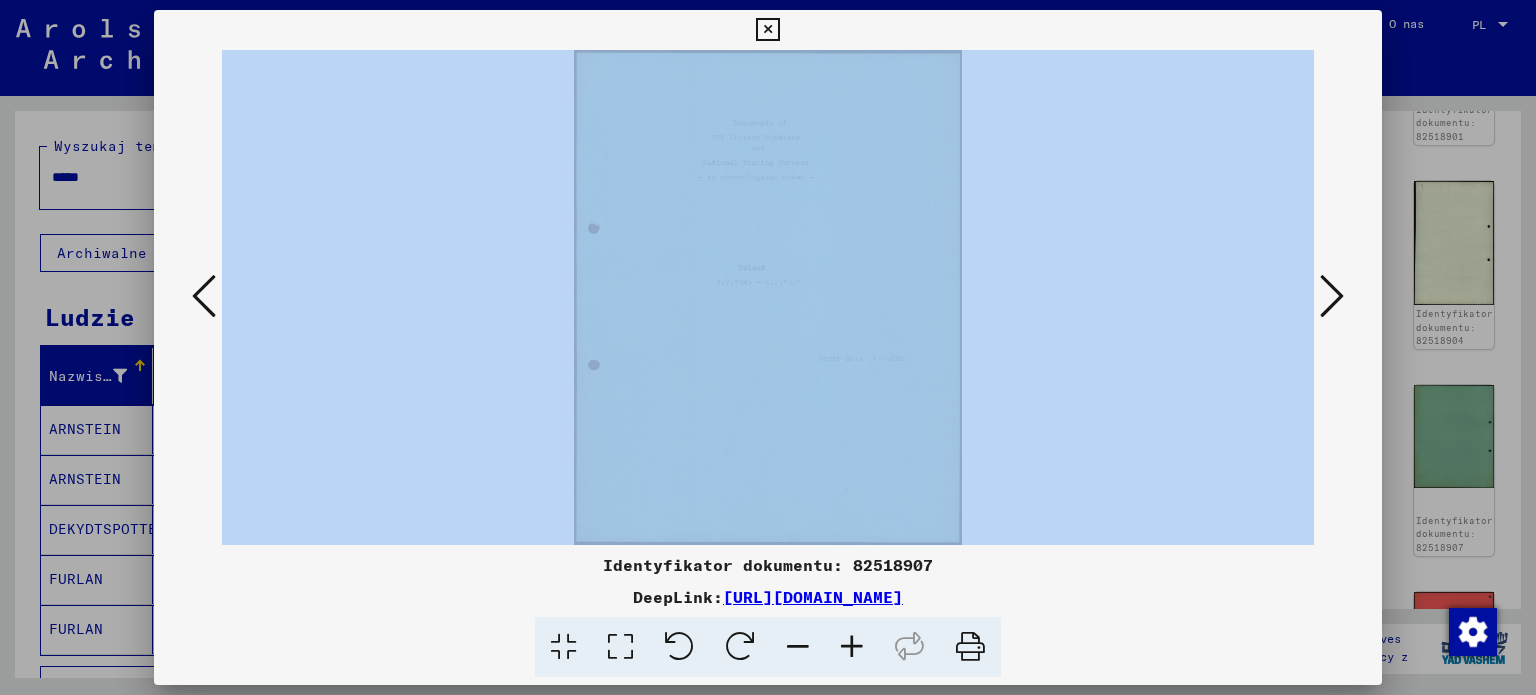 click at bounding box center [768, 297] 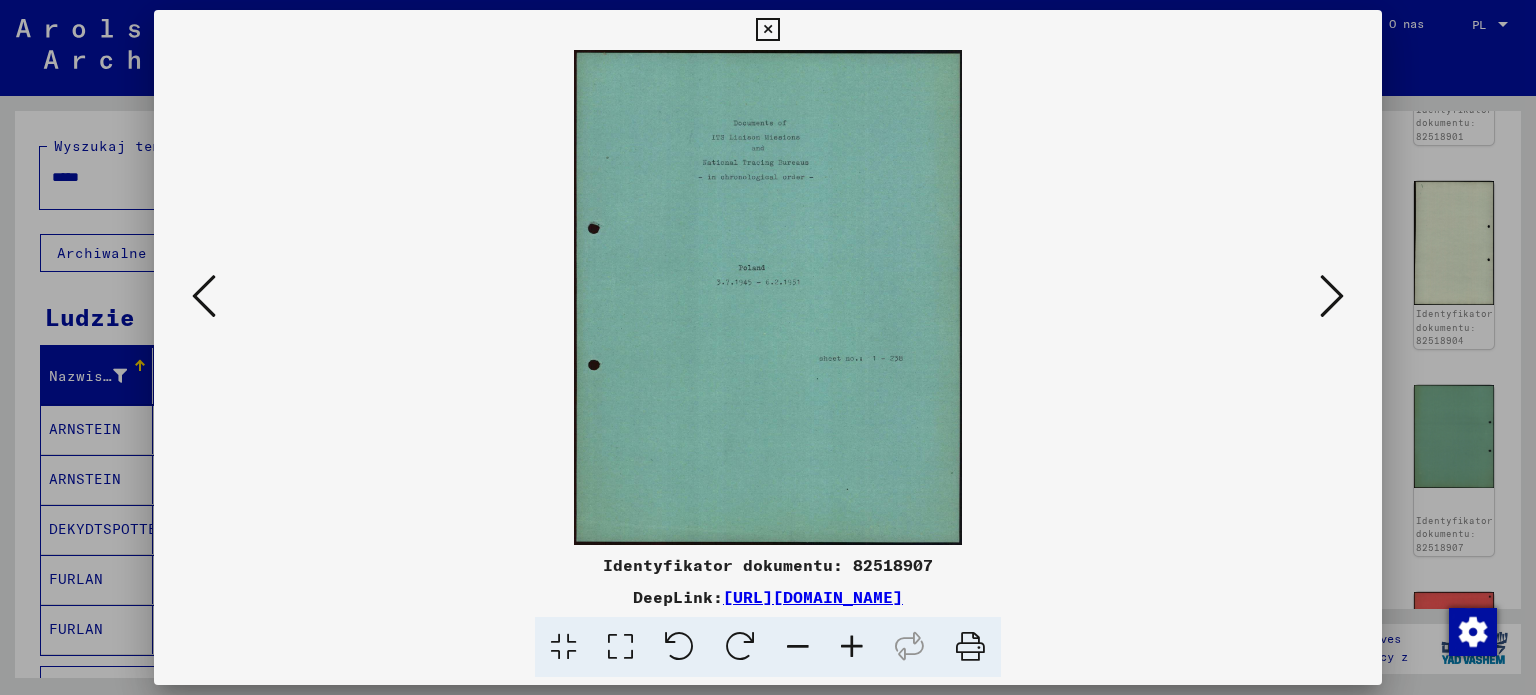 click at bounding box center [852, 647] 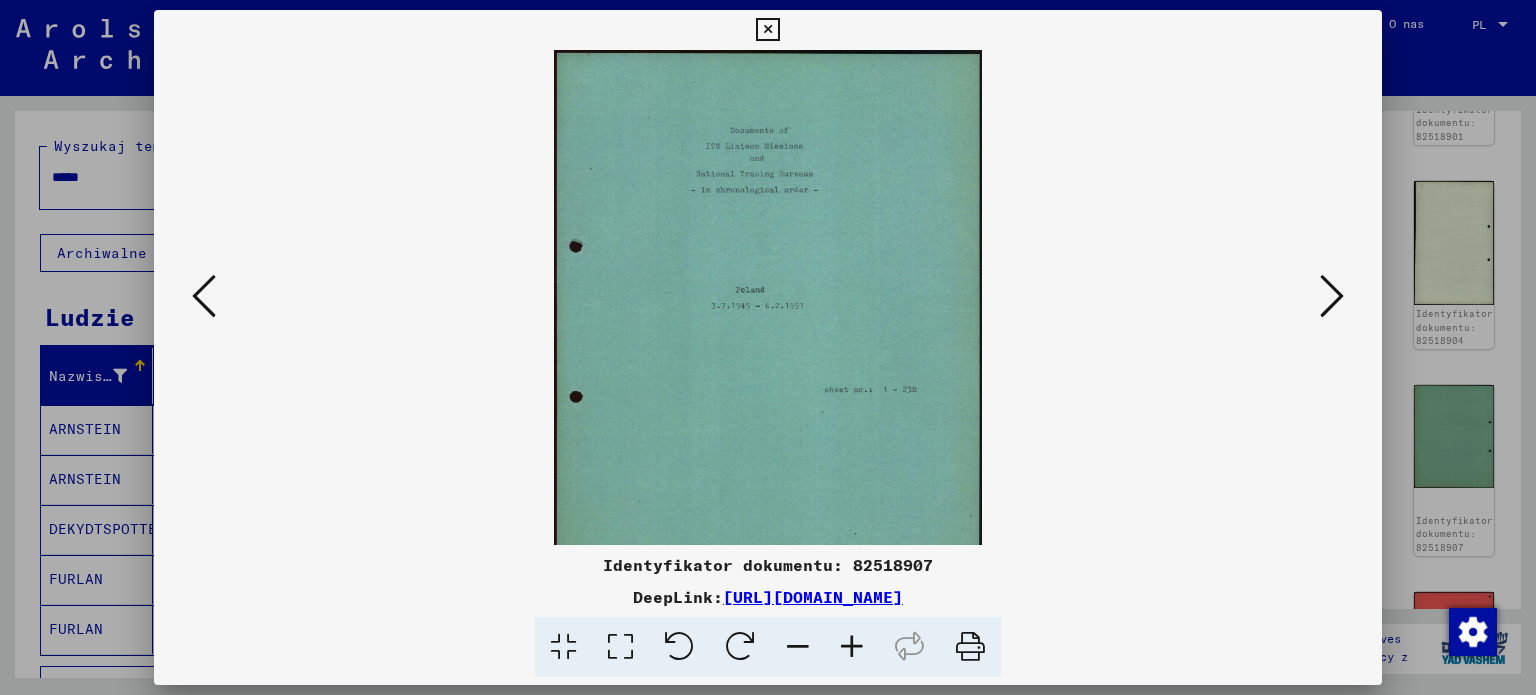 click at bounding box center [1332, 296] 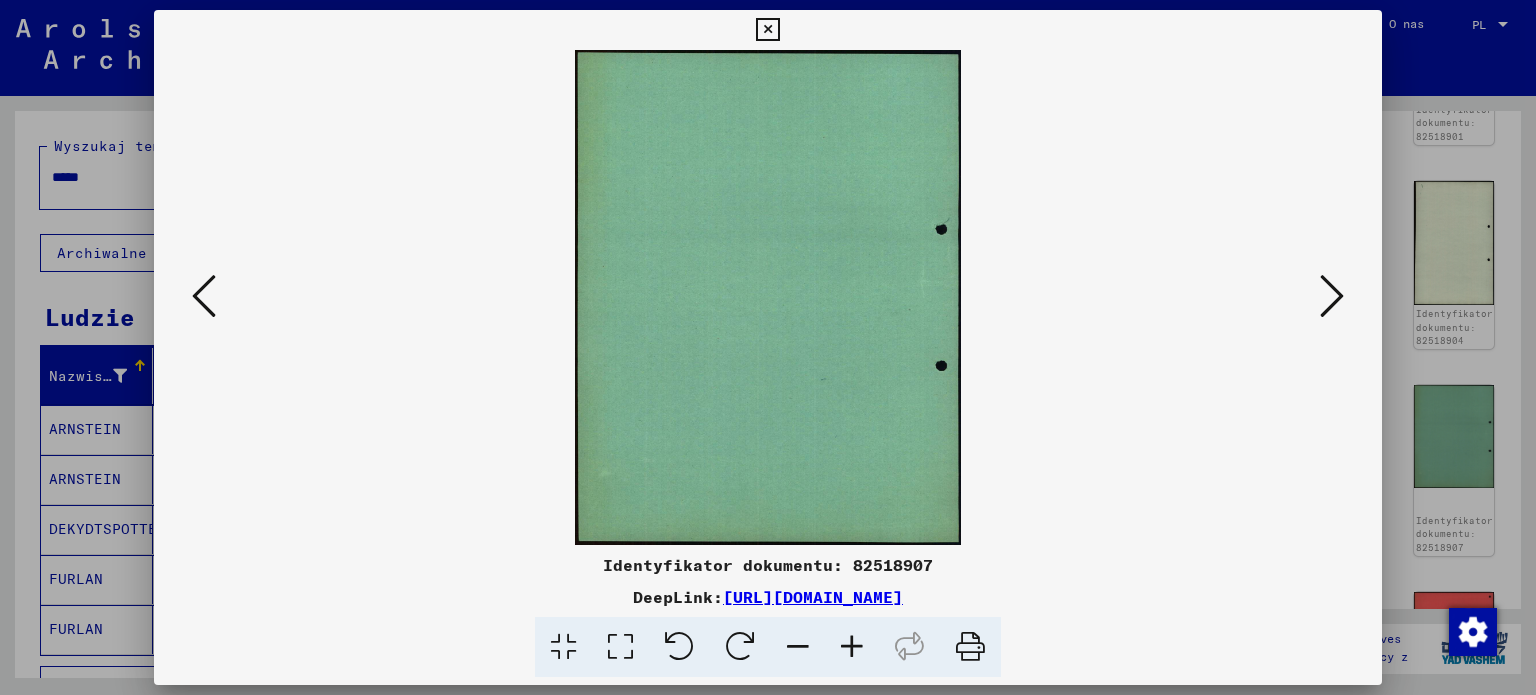 click at bounding box center [1332, 296] 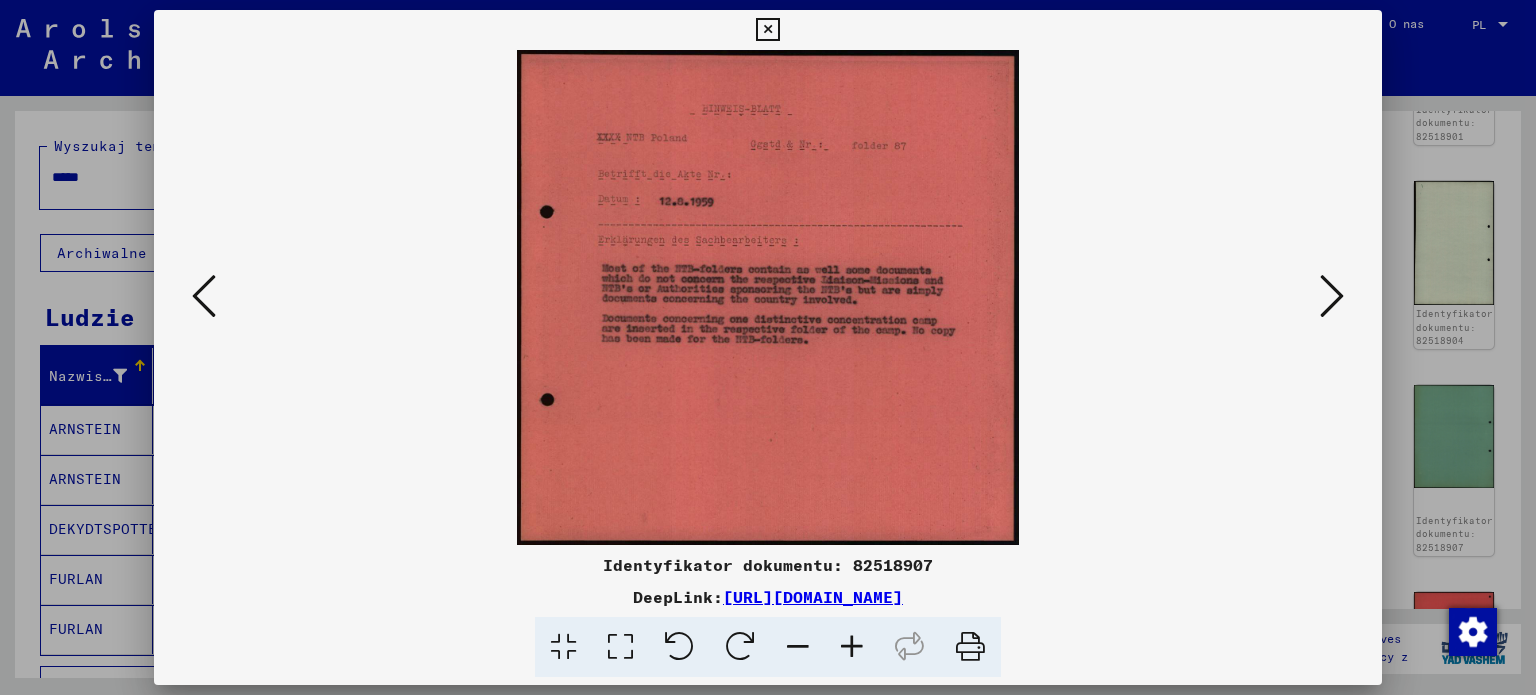 click at bounding box center [852, 647] 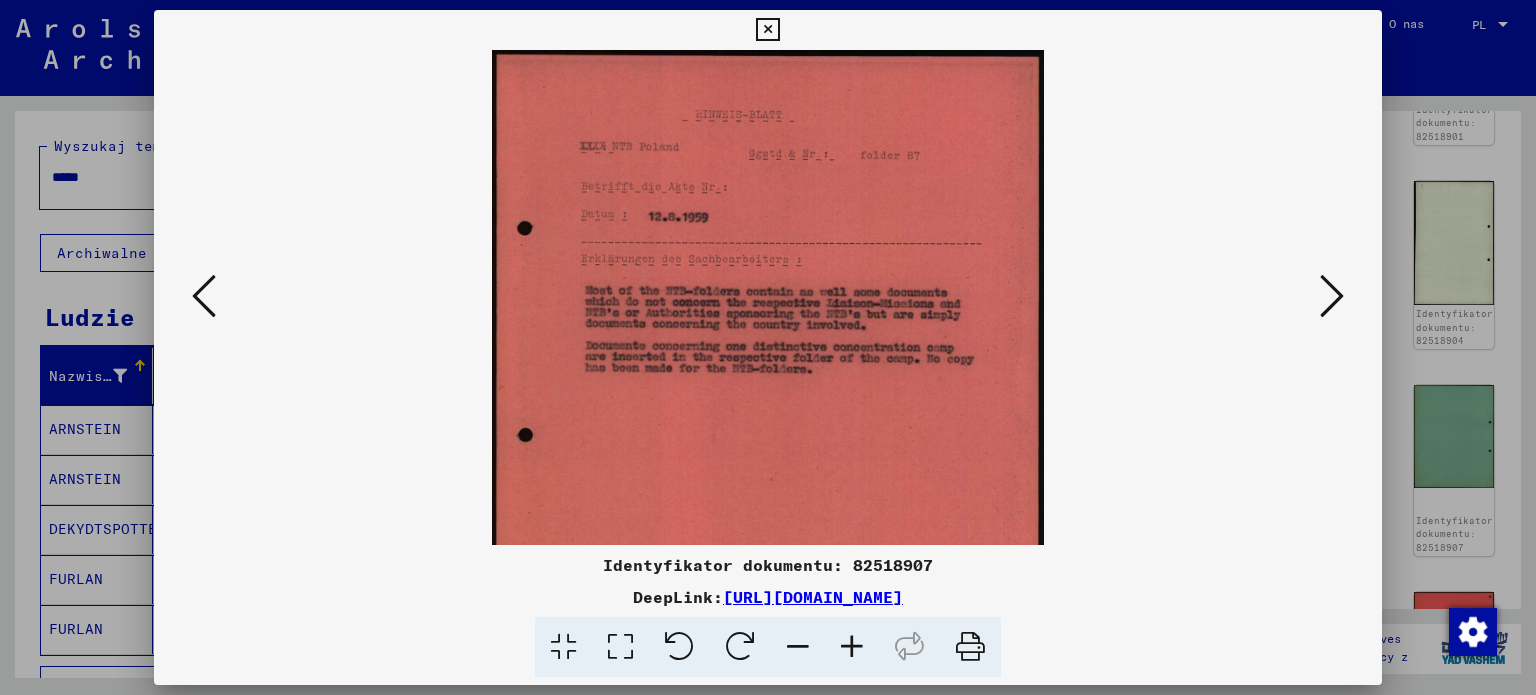 click at bounding box center [852, 647] 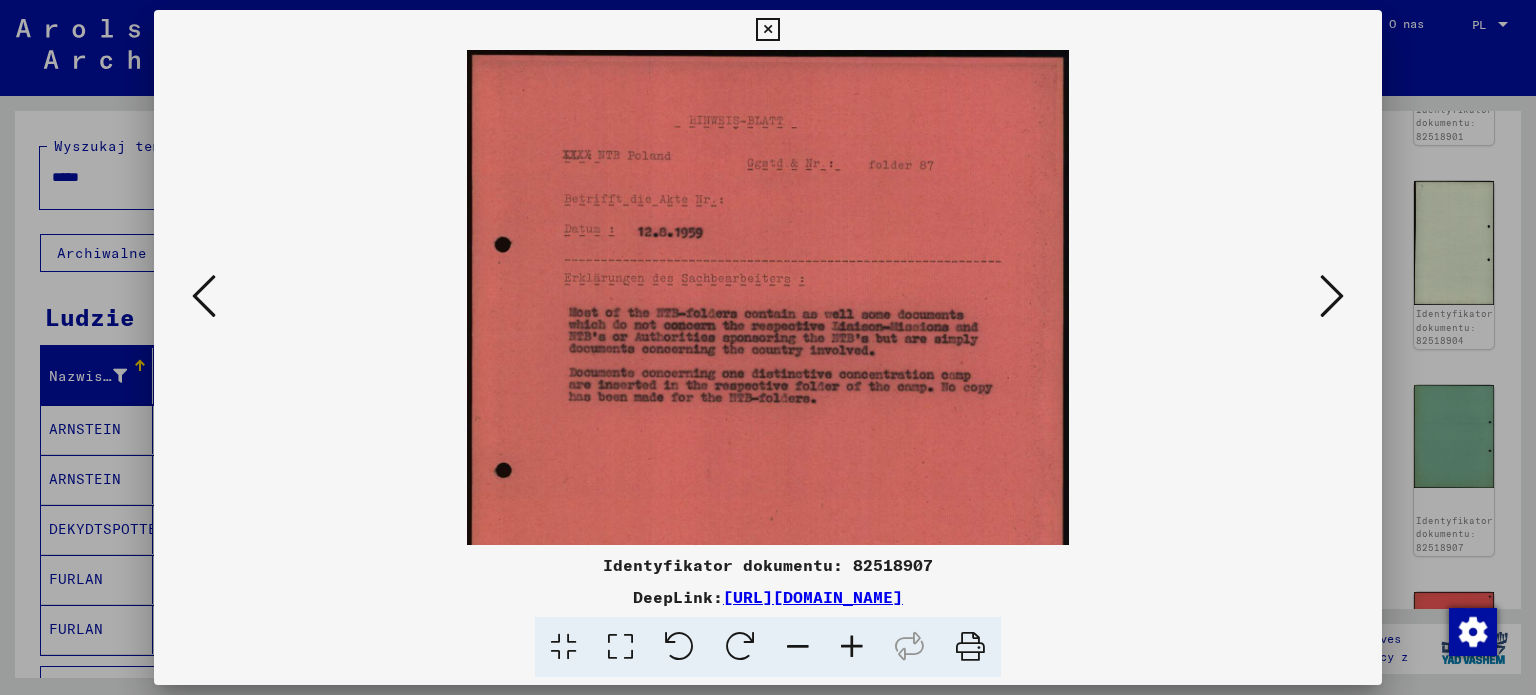 click at bounding box center [852, 647] 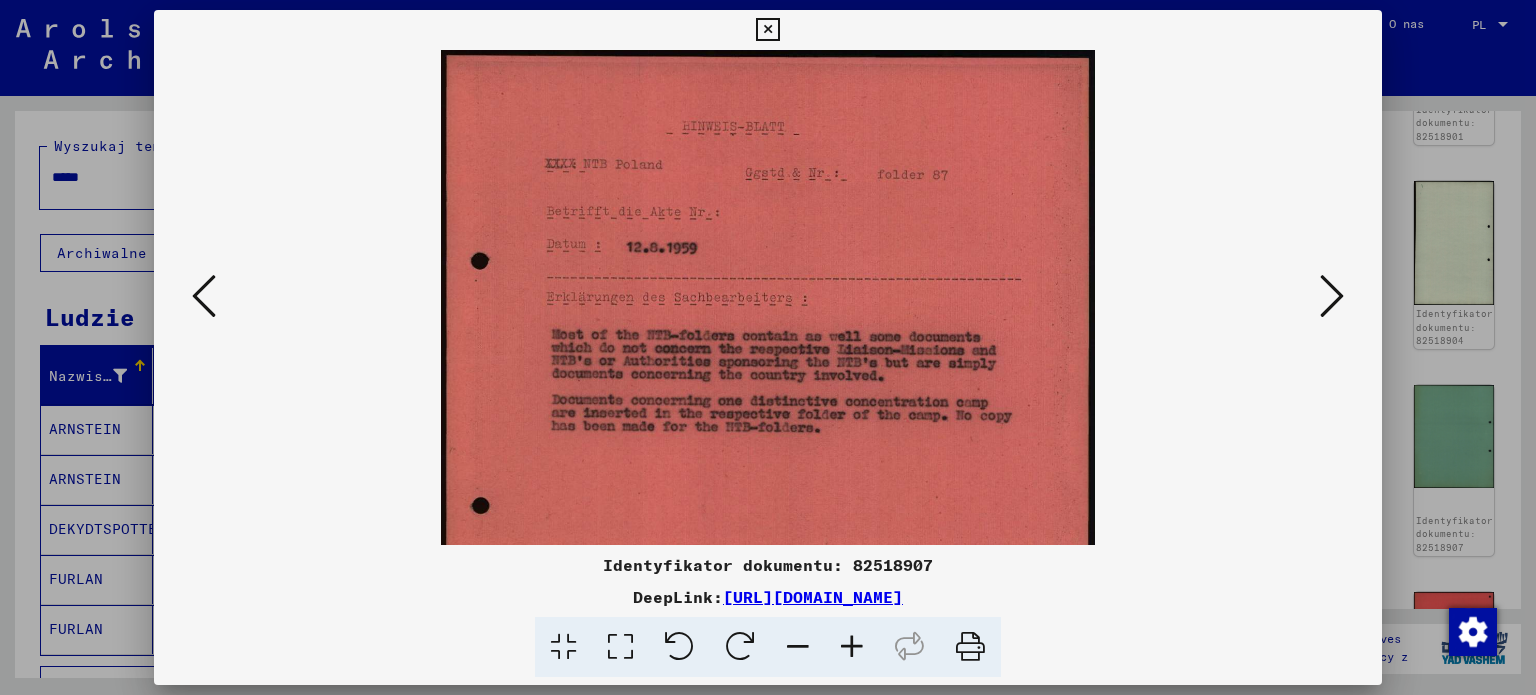 click at bounding box center [1332, 296] 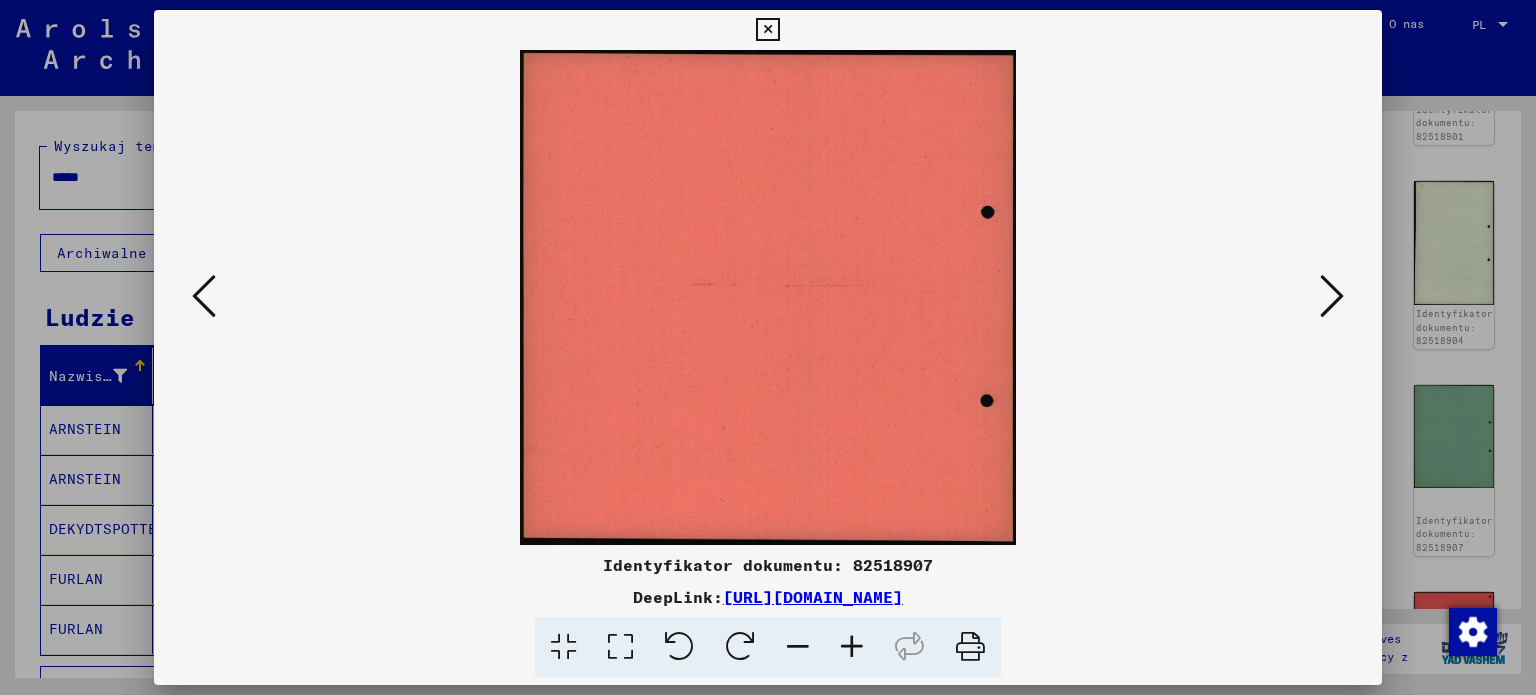 click at bounding box center (1332, 296) 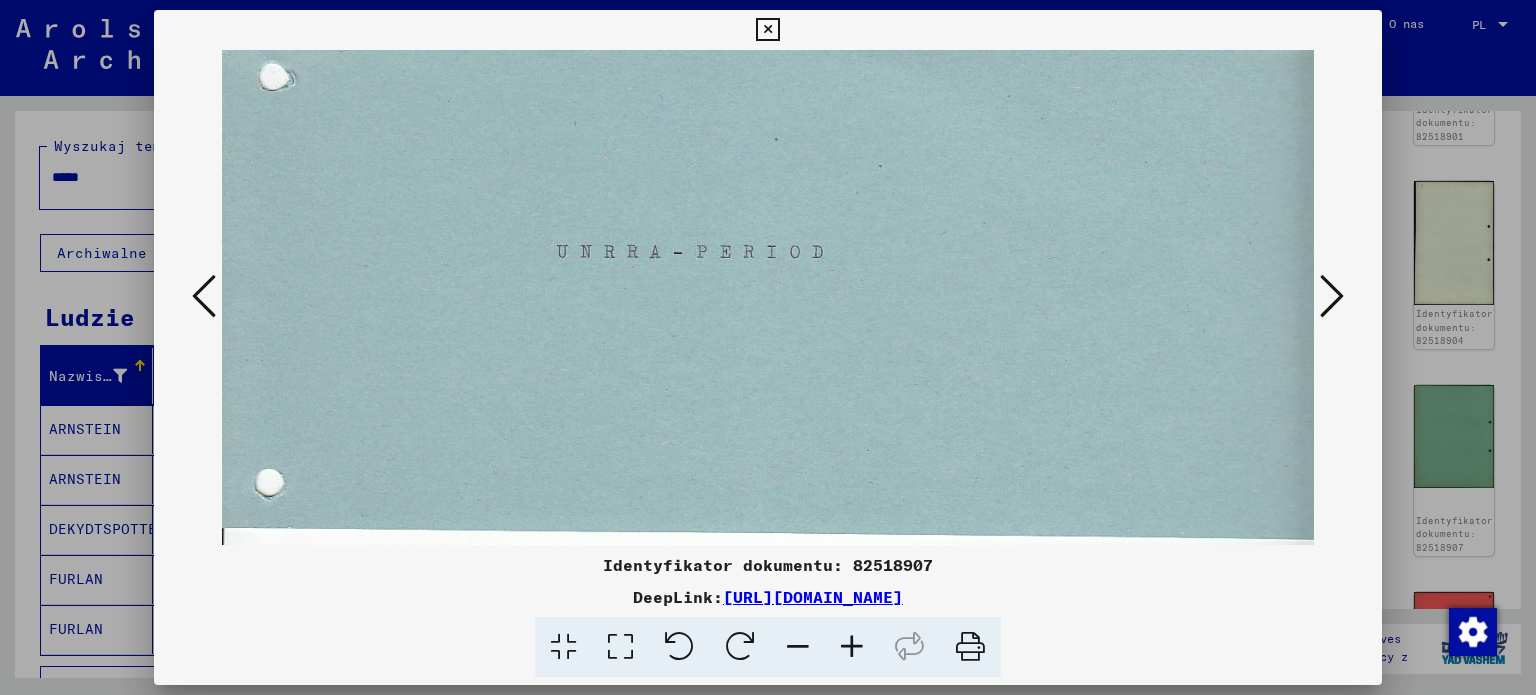 click at bounding box center (1332, 296) 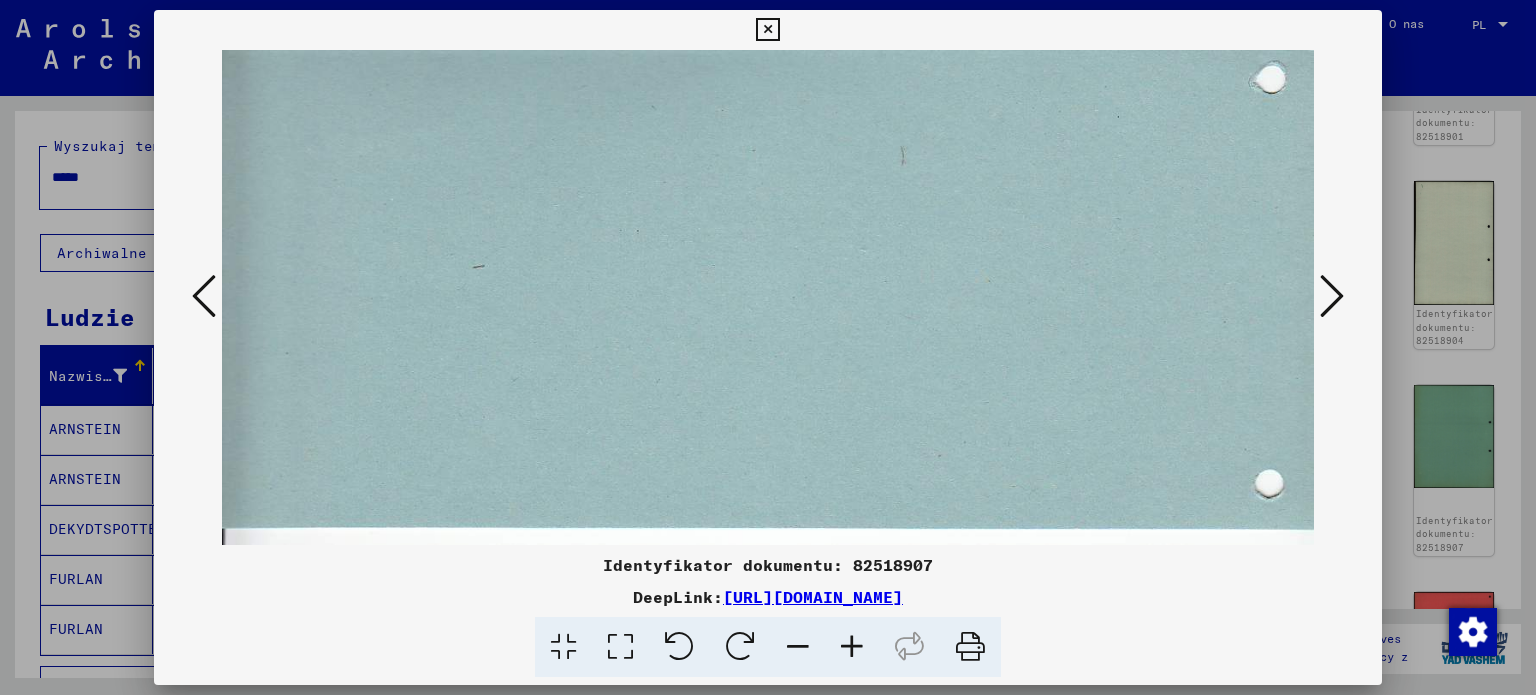 click at bounding box center [1332, 296] 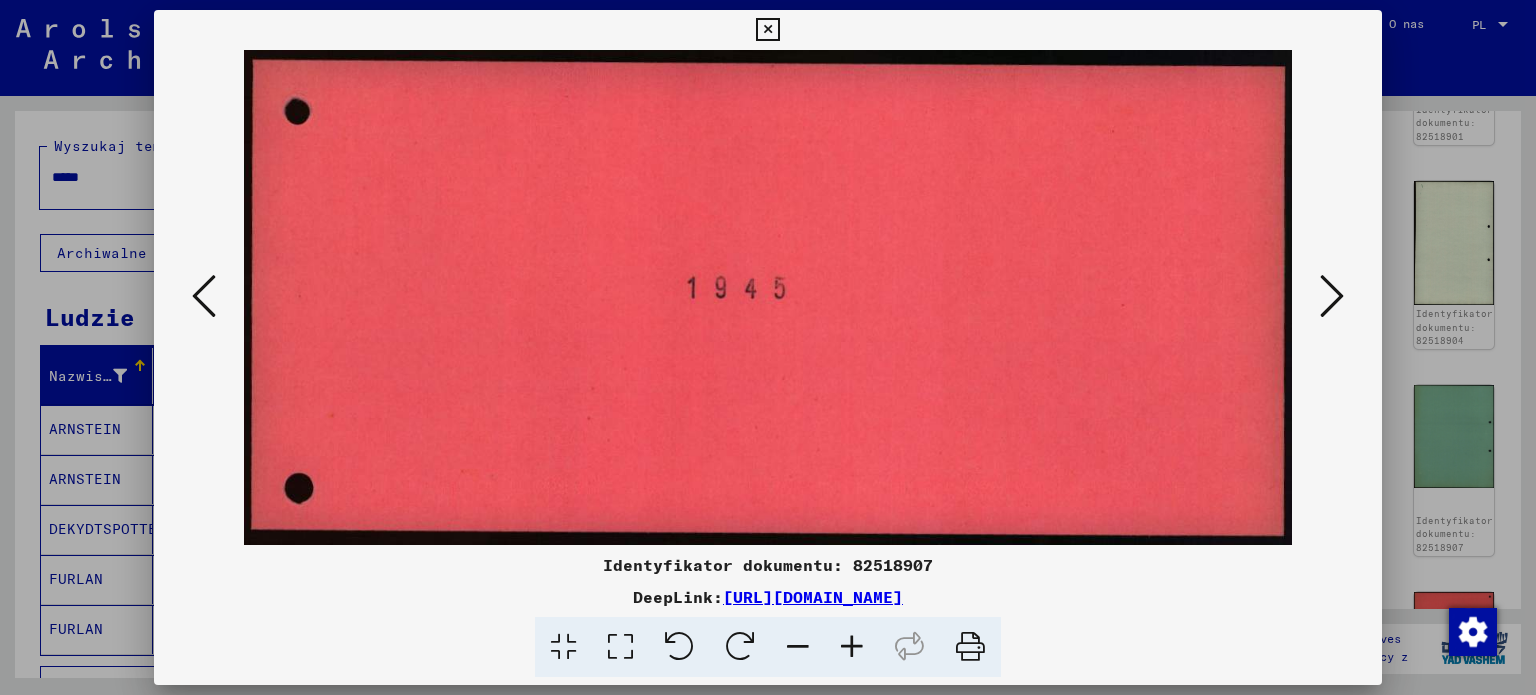 click at bounding box center [1332, 296] 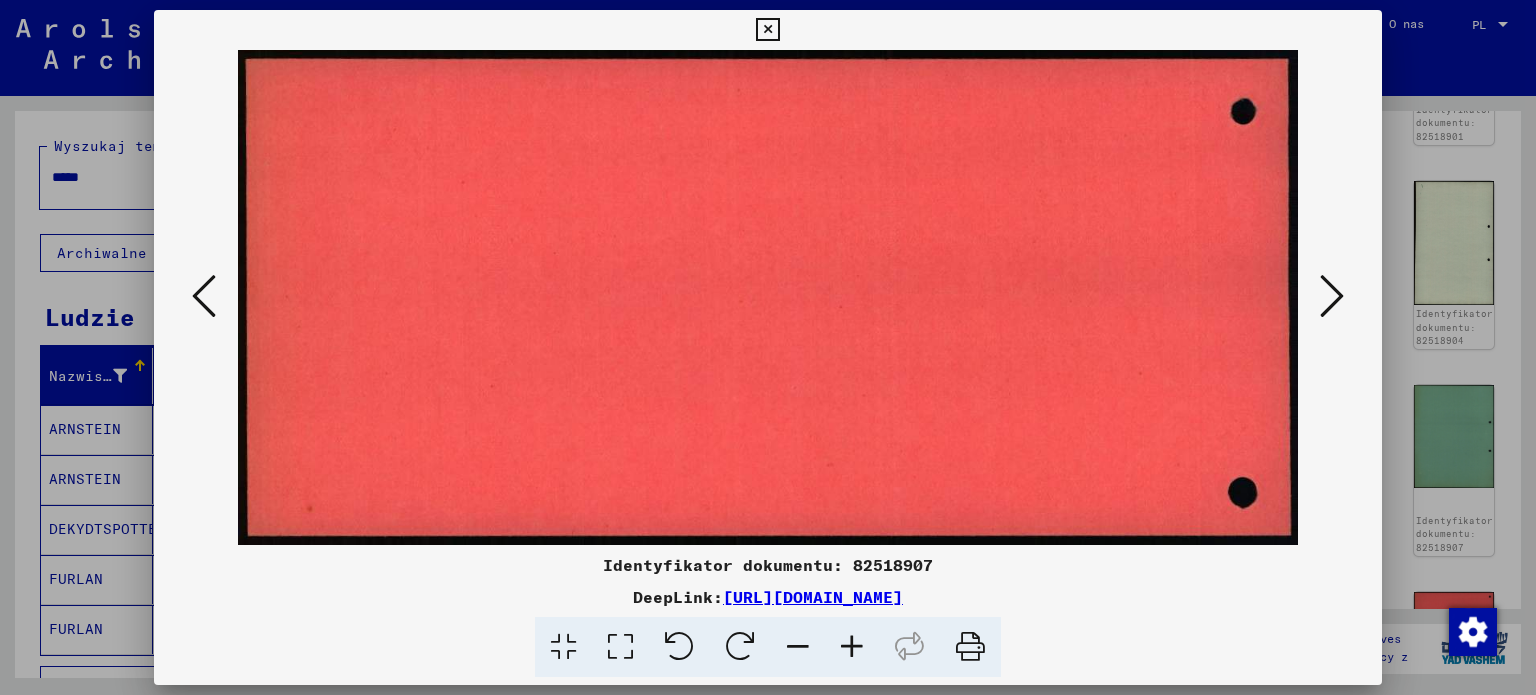 click at bounding box center (1332, 296) 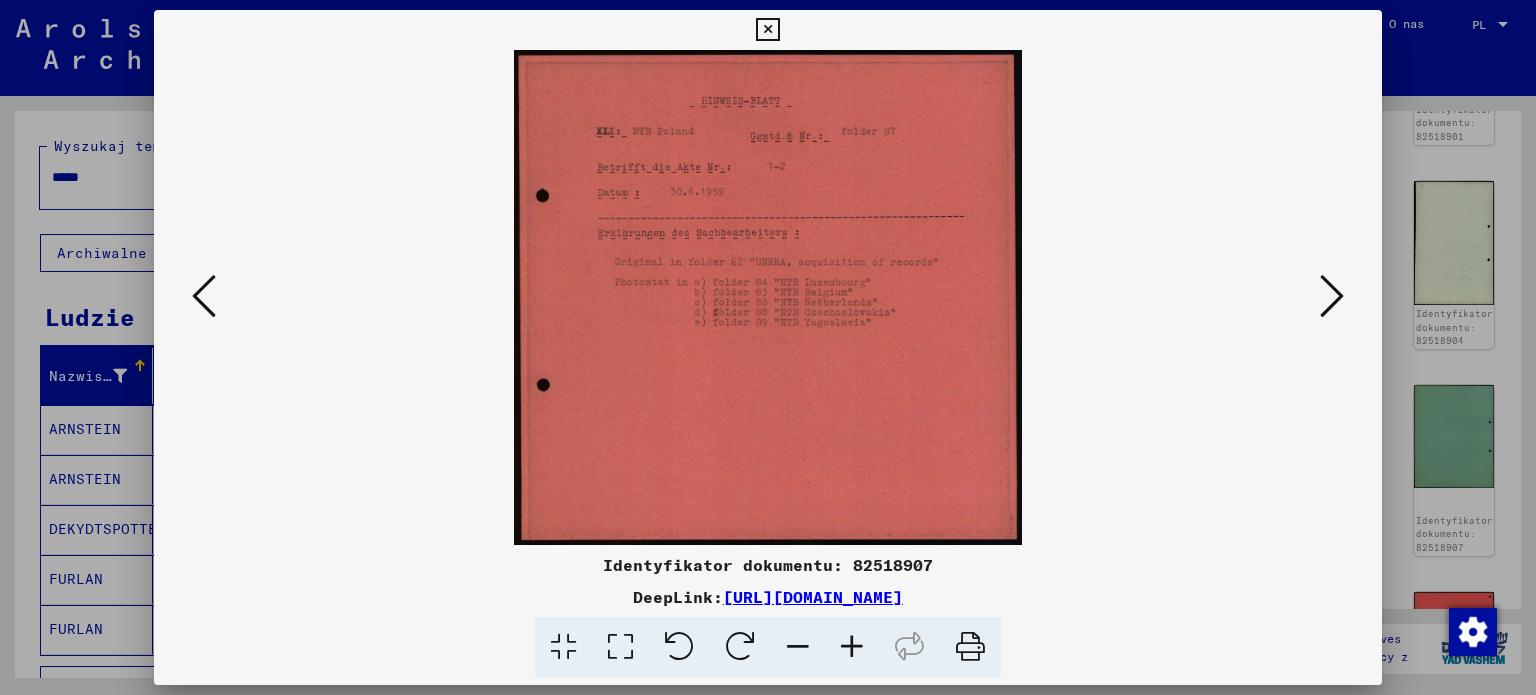 click at bounding box center (852, 647) 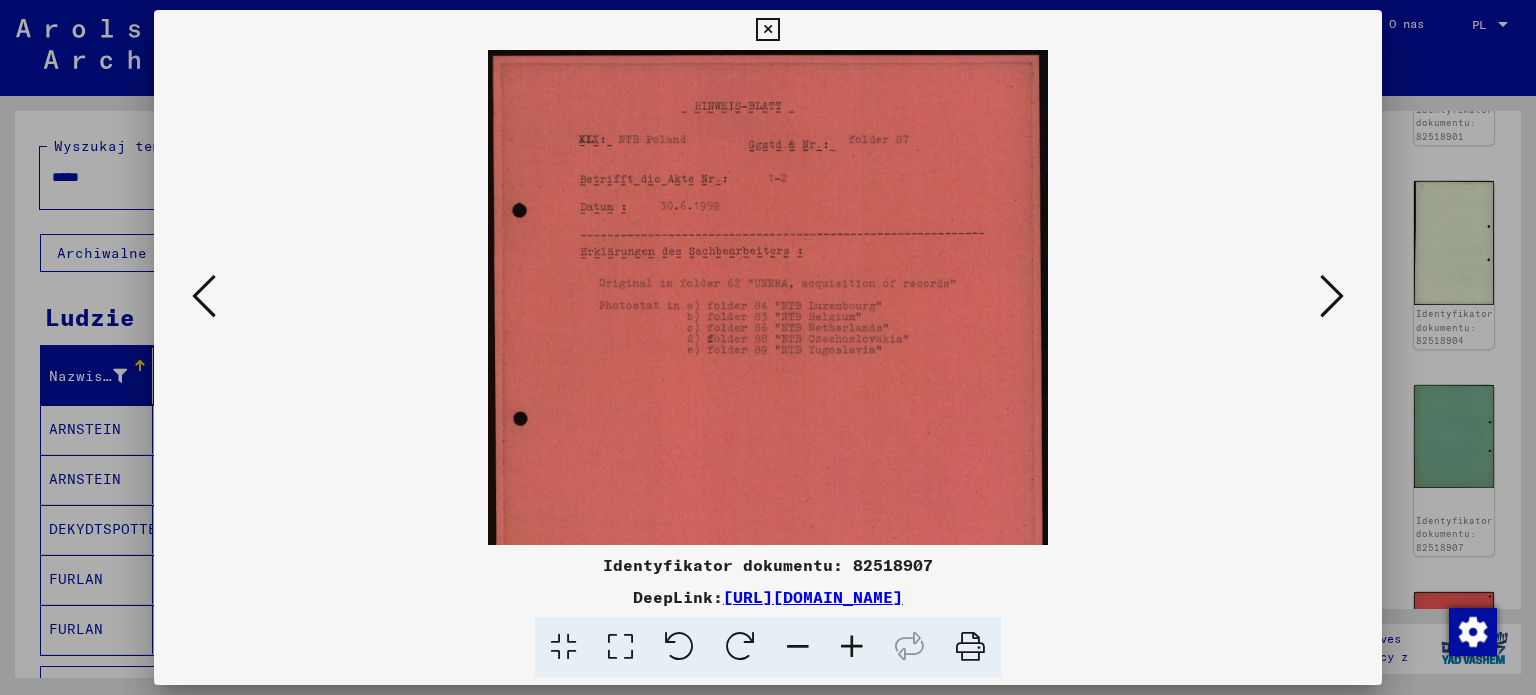 click at bounding box center [852, 647] 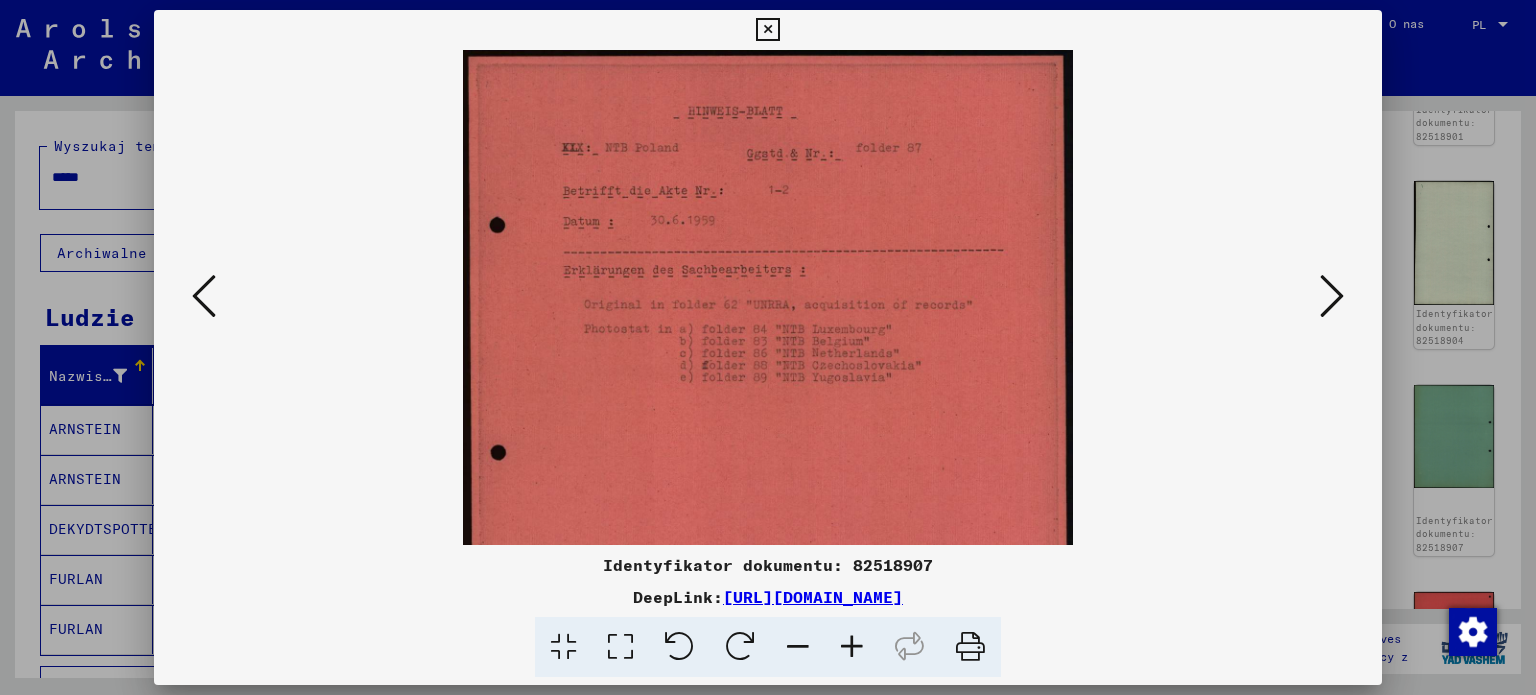 click at bounding box center (852, 647) 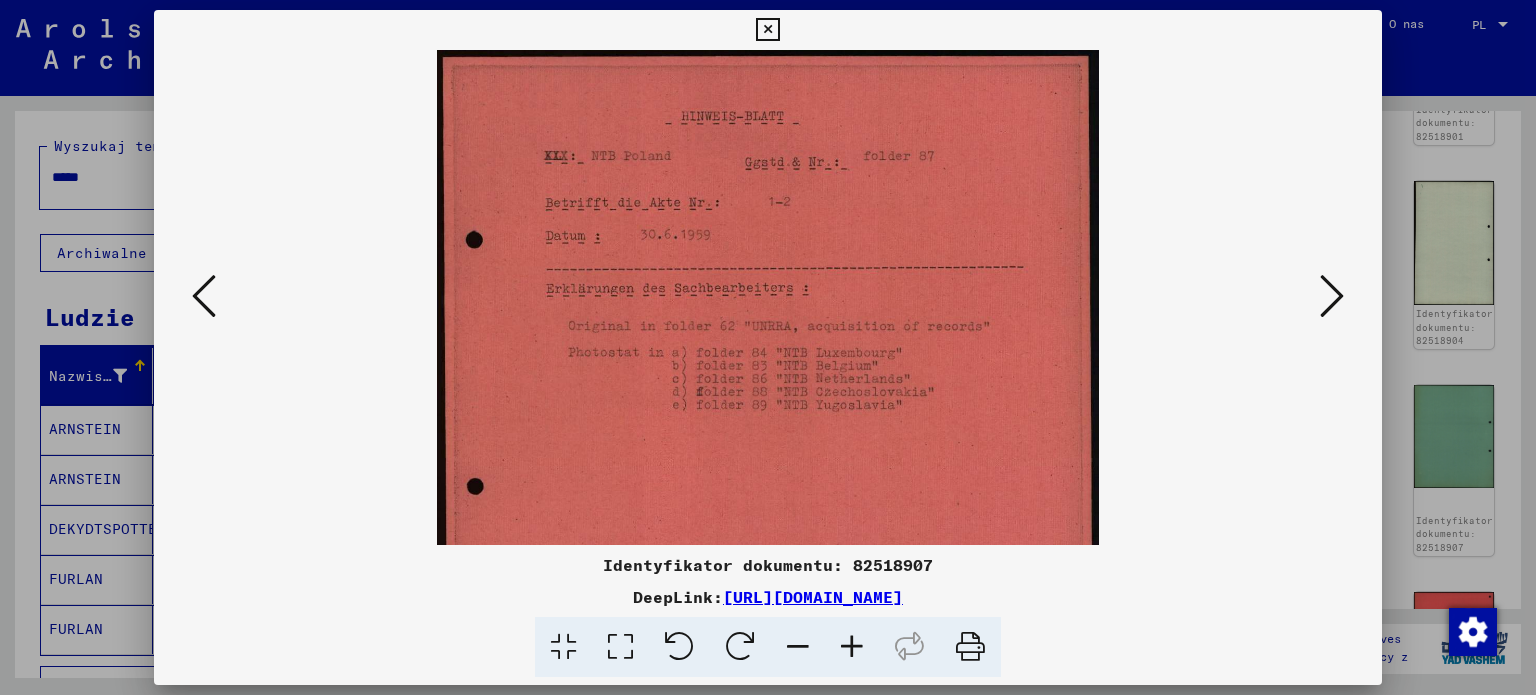 click at bounding box center (767, 30) 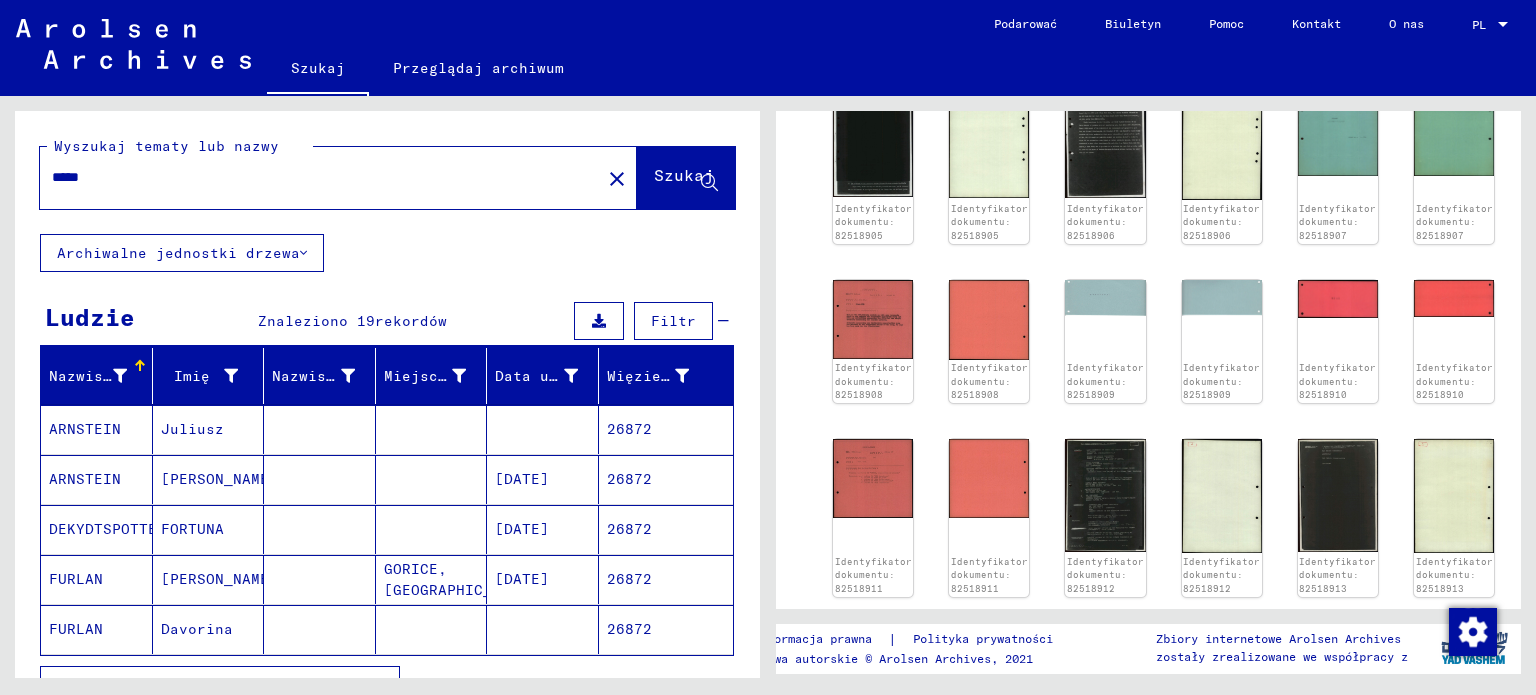 scroll, scrollTop: 1211, scrollLeft: 0, axis: vertical 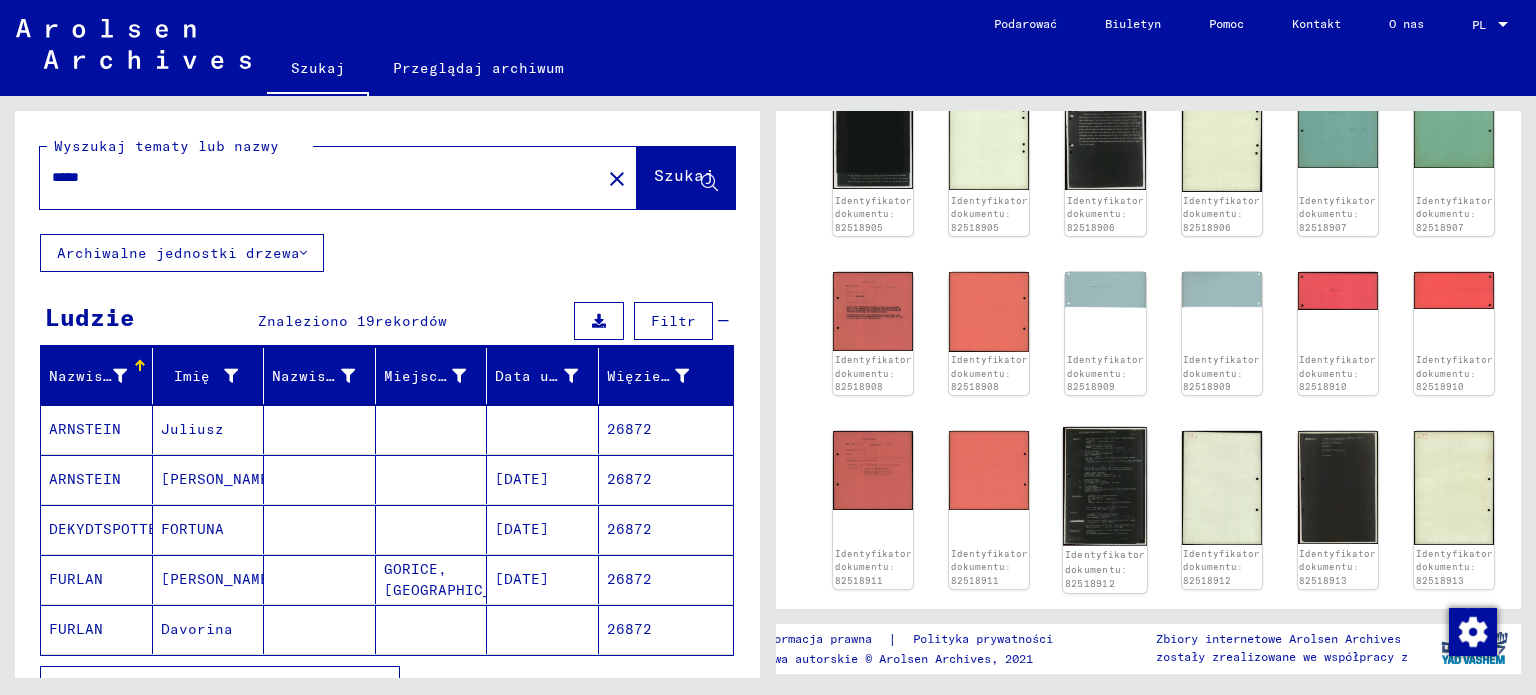 click 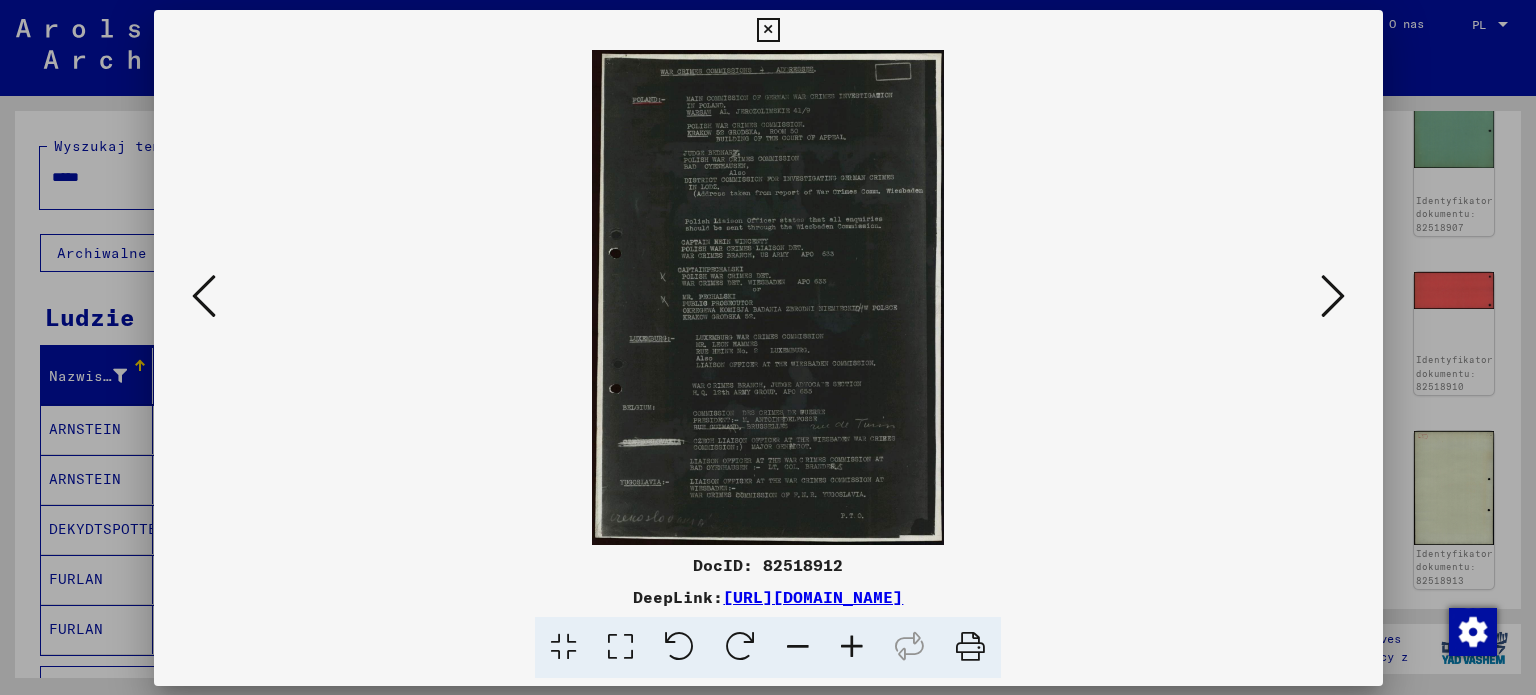 click at bounding box center (768, 297) 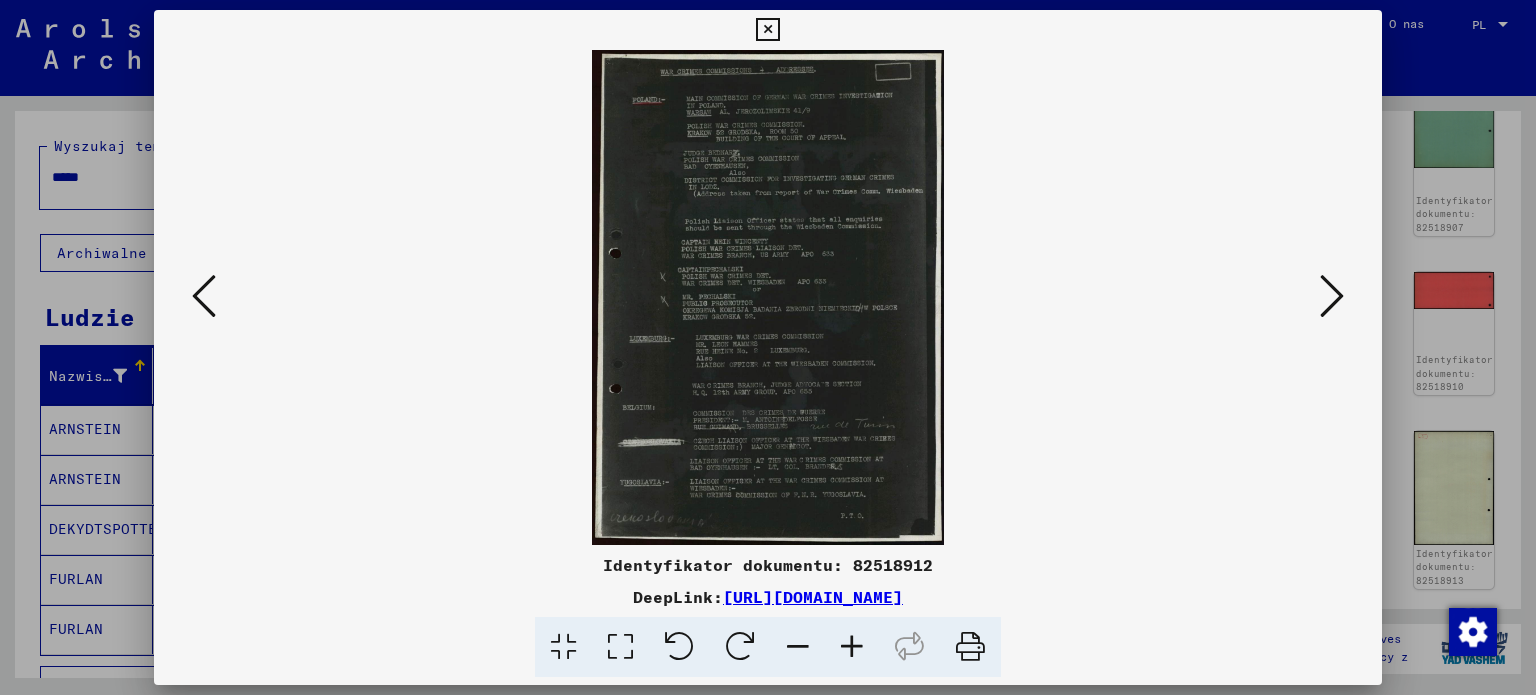 click at bounding box center (852, 647) 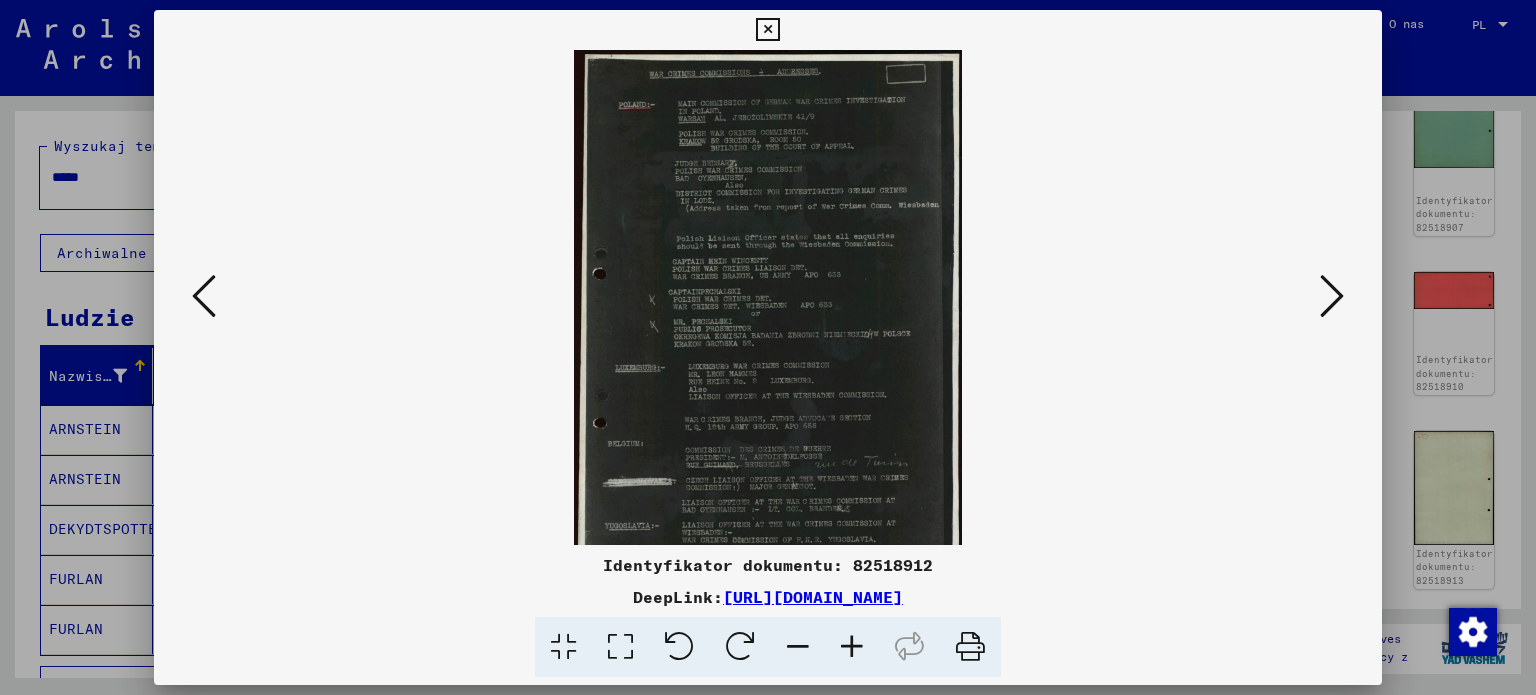 click at bounding box center [852, 647] 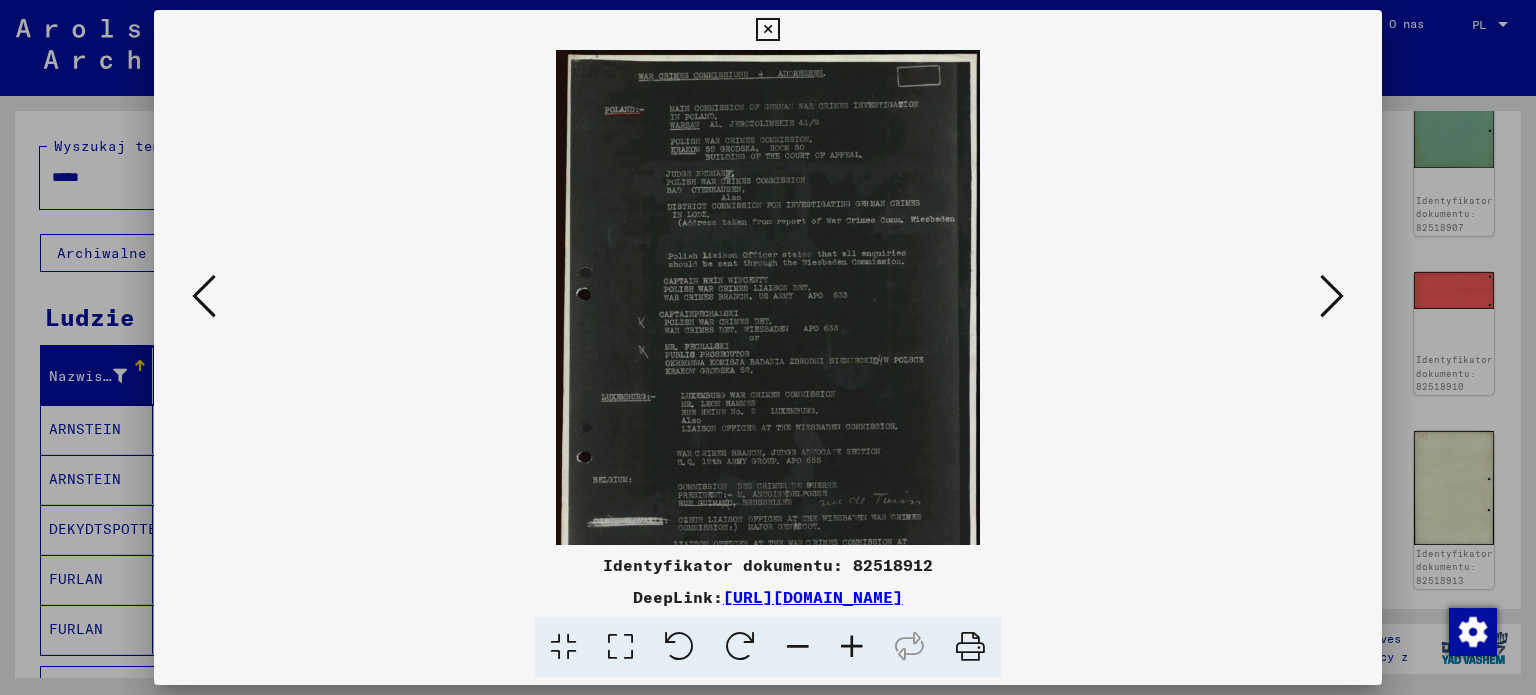 click at bounding box center [852, 647] 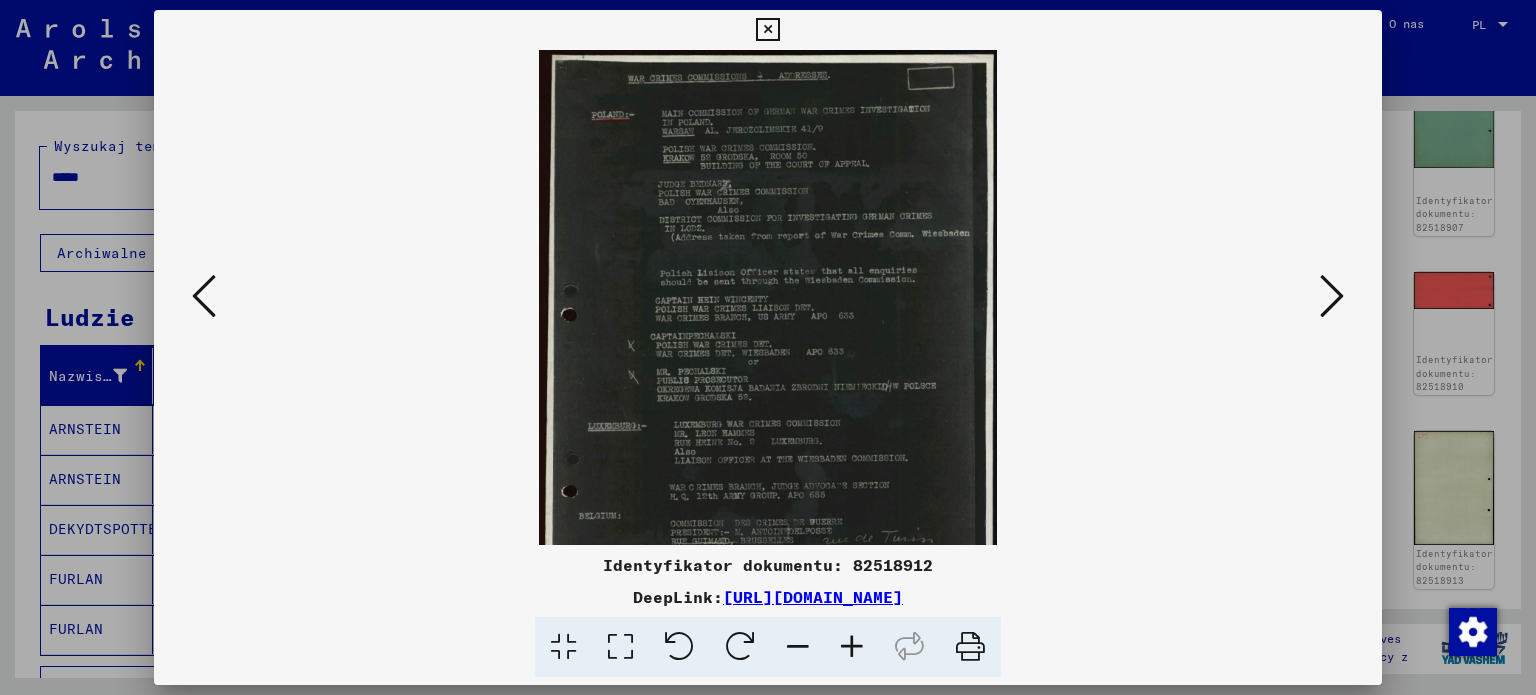 click at bounding box center [852, 647] 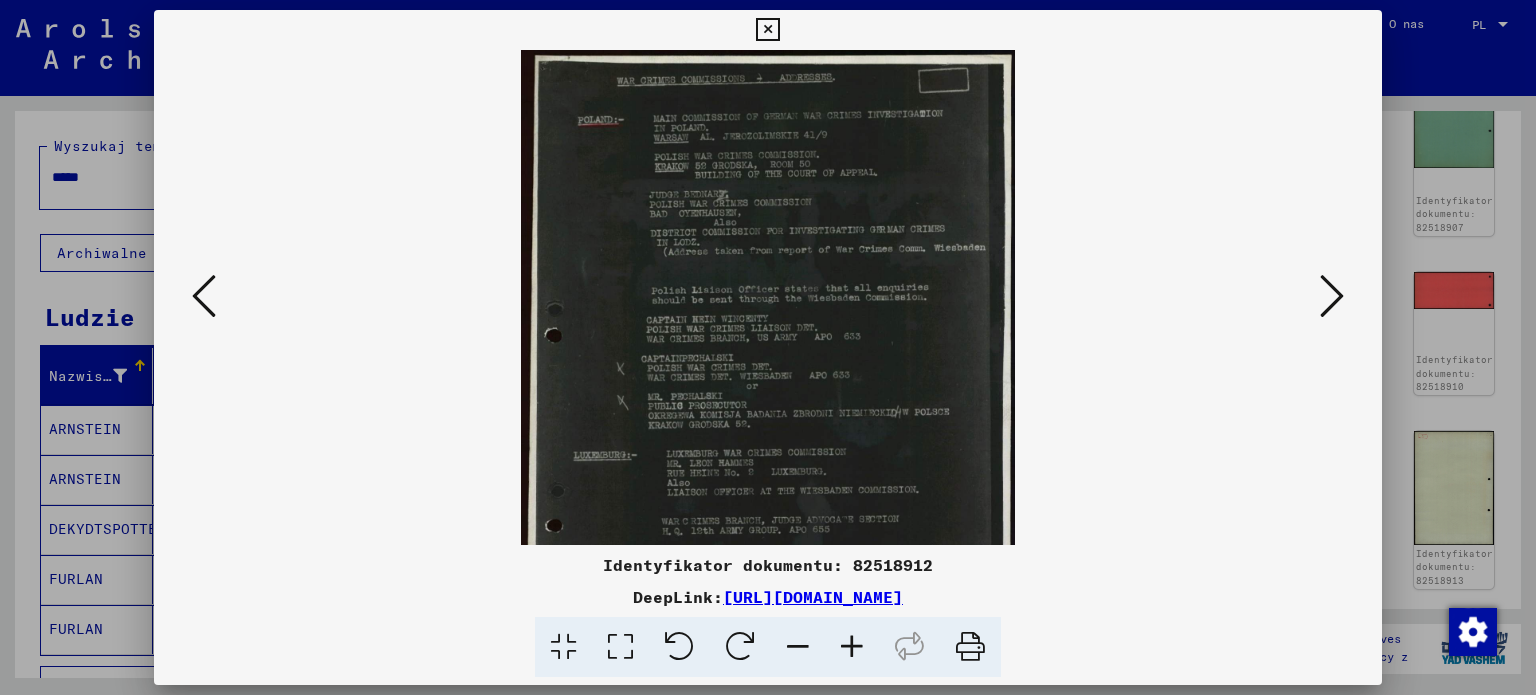 click at bounding box center (852, 647) 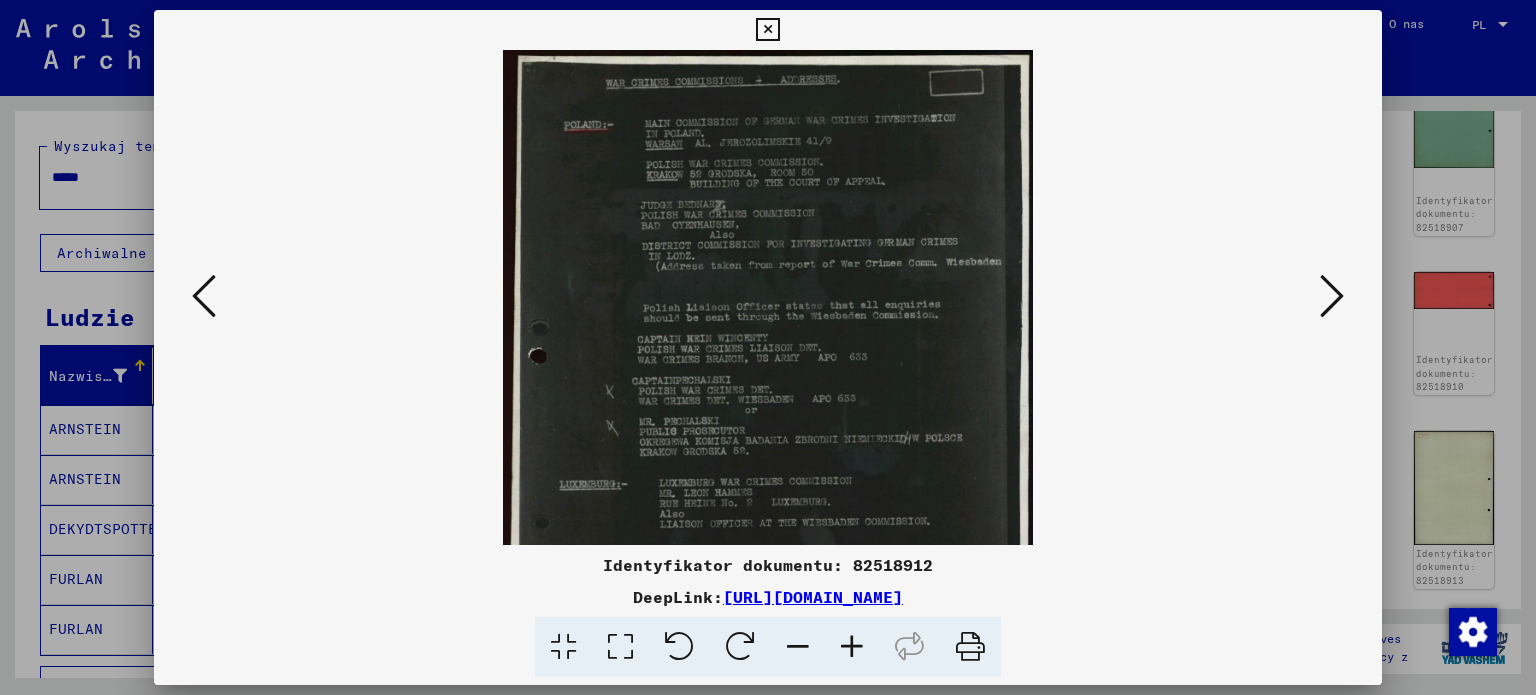click at bounding box center (852, 647) 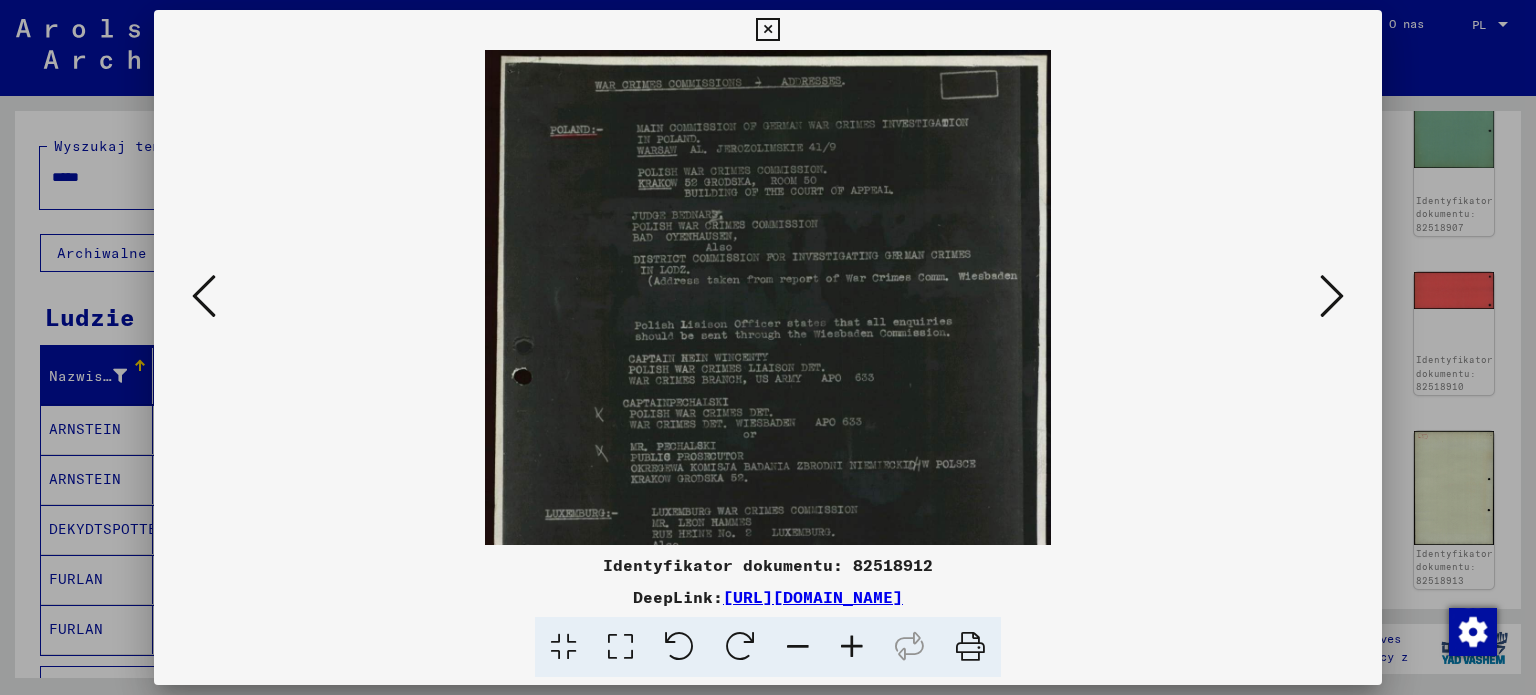 click at bounding box center [852, 647] 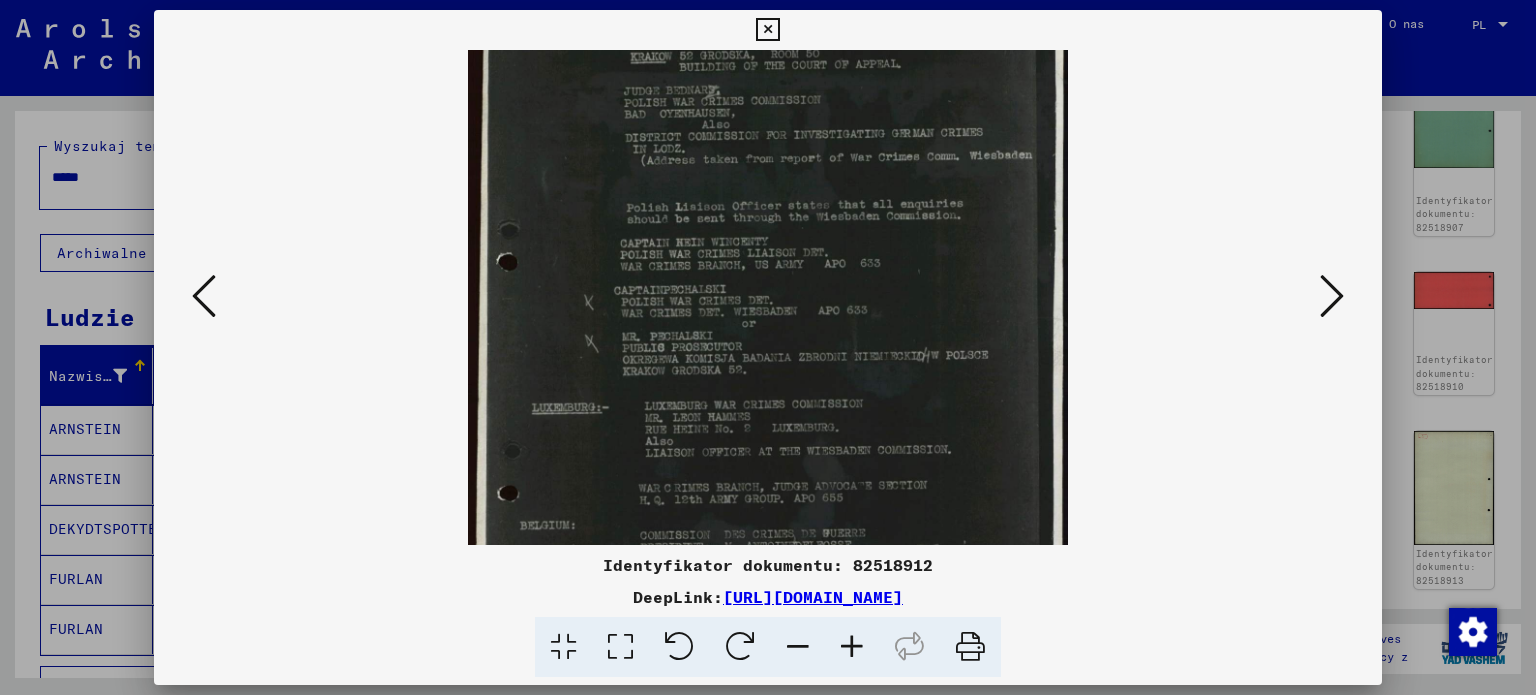 scroll, scrollTop: 161, scrollLeft: 0, axis: vertical 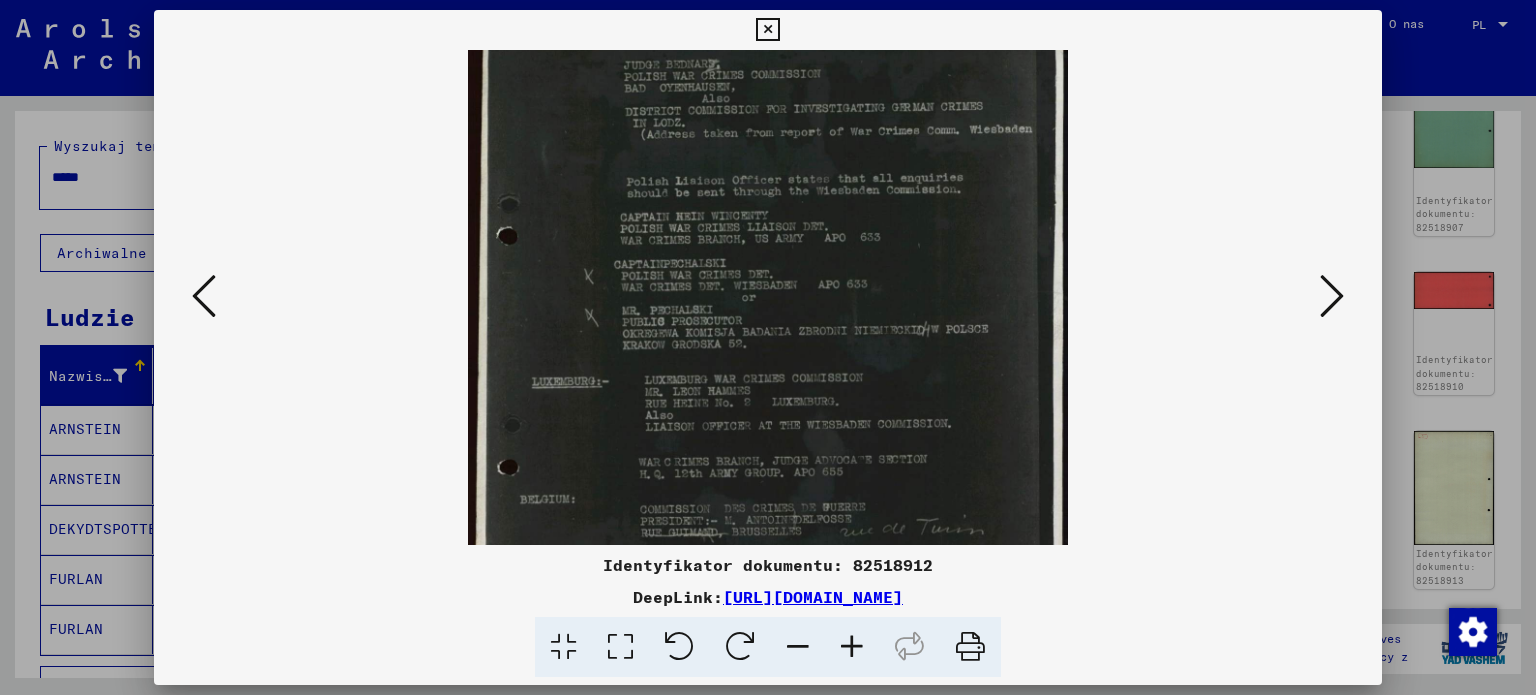 drag, startPoint x: 537, startPoint y: 395, endPoint x: 582, endPoint y: 237, distance: 164.2833 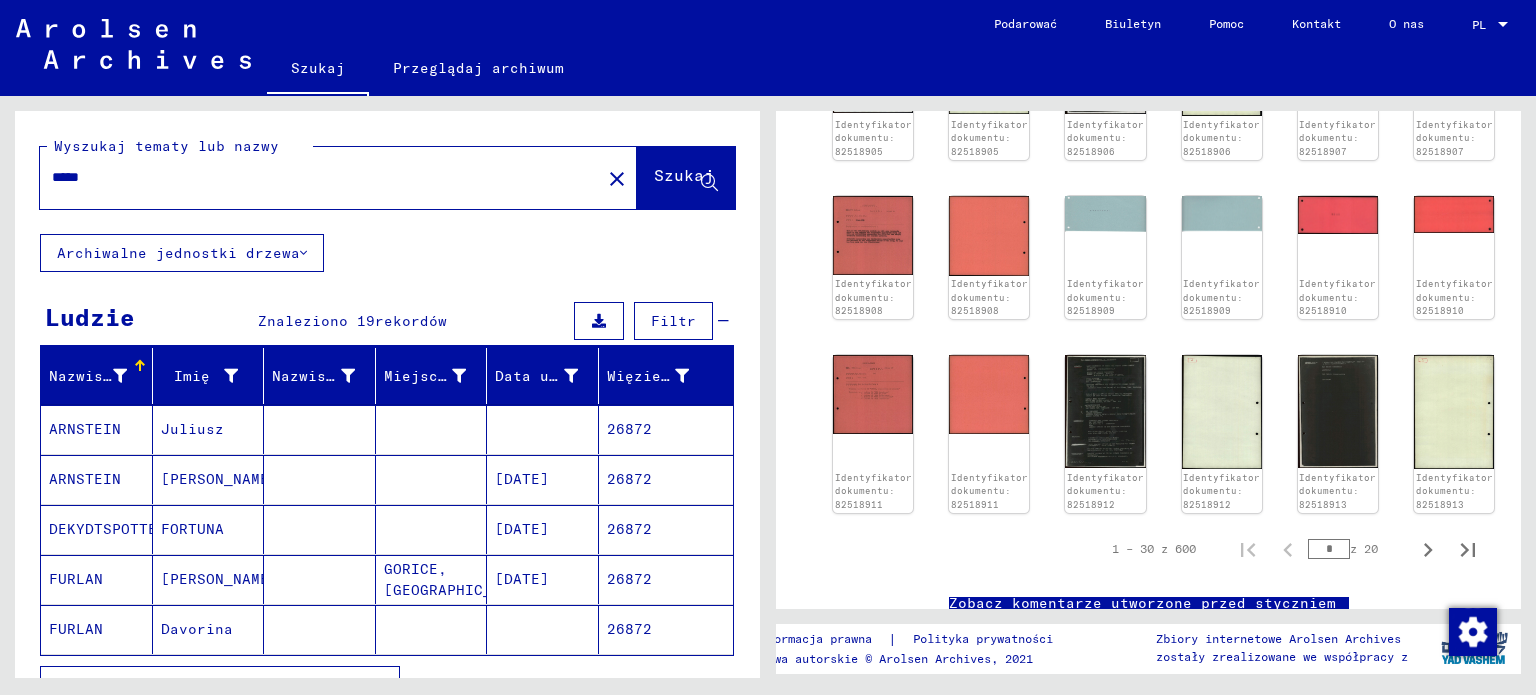 scroll, scrollTop: 1291, scrollLeft: 0, axis: vertical 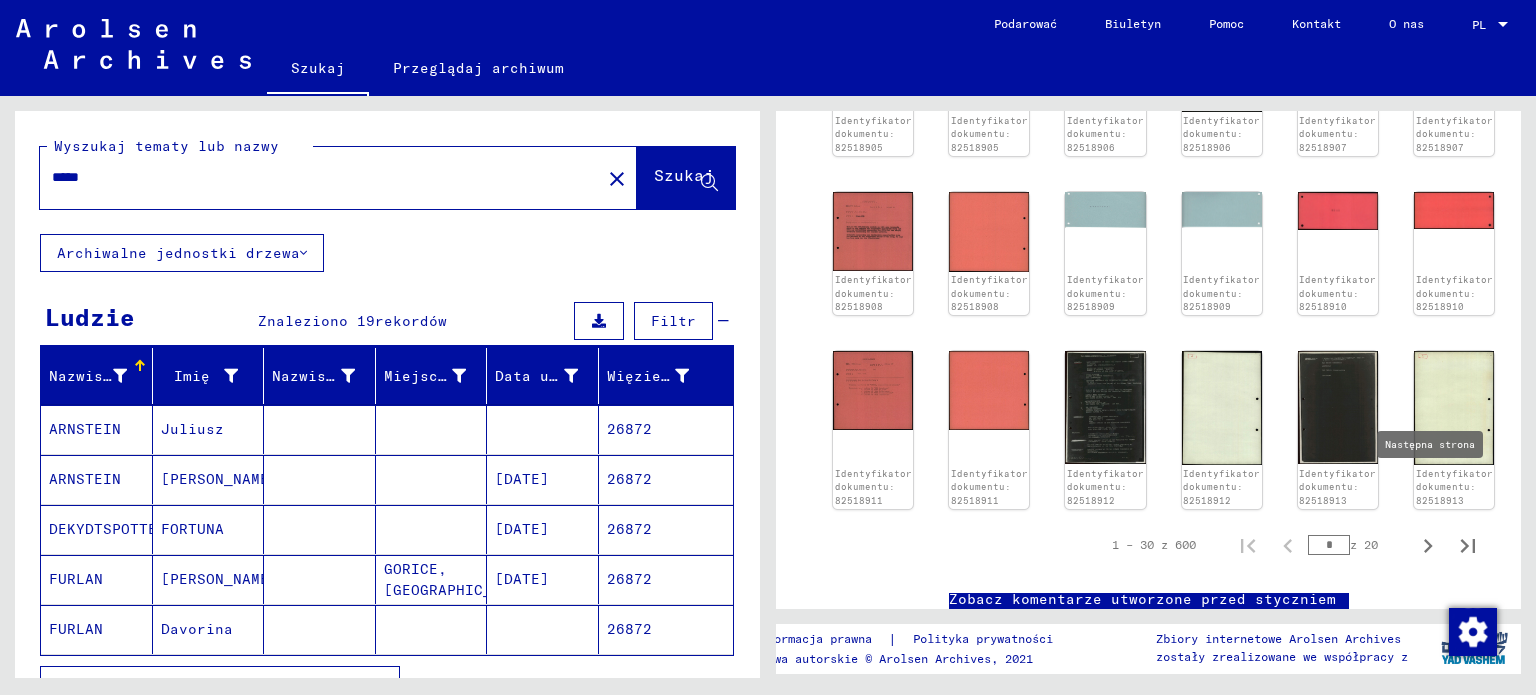 click 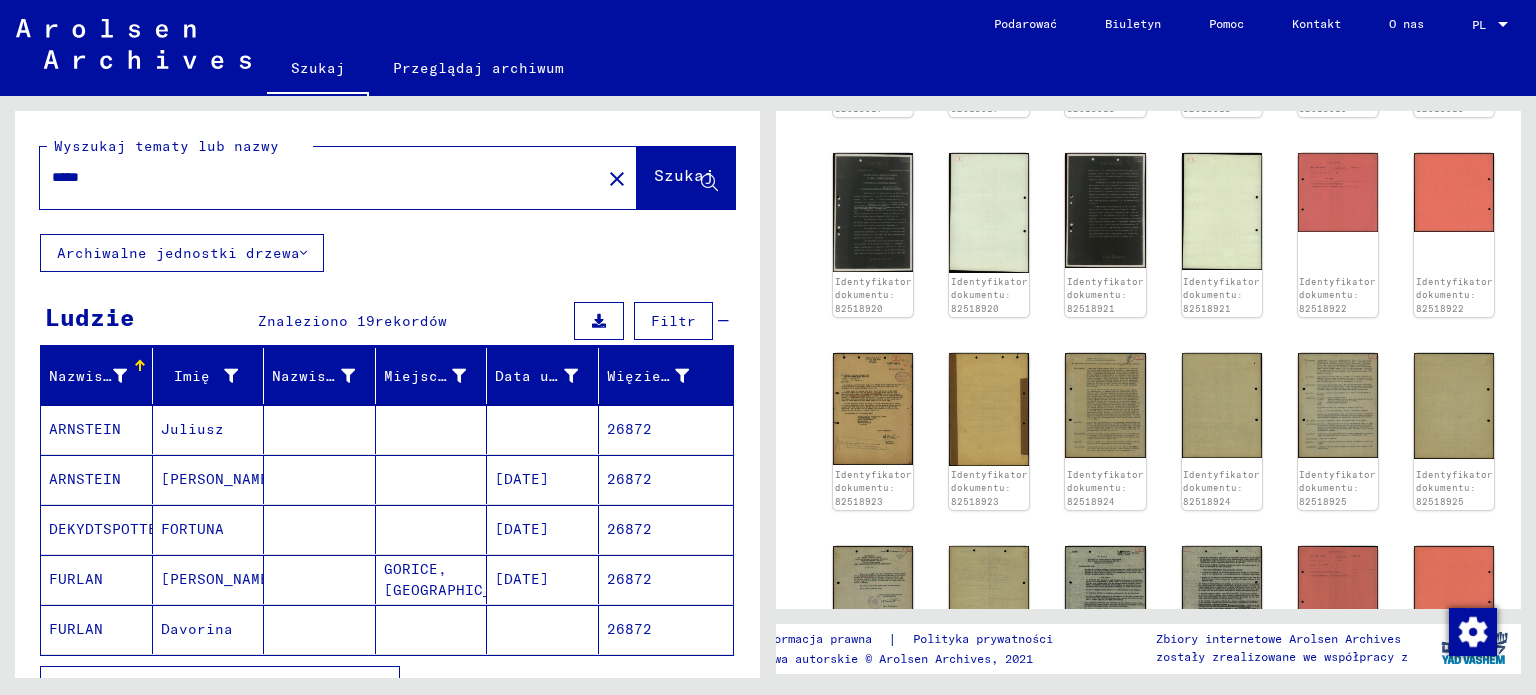 scroll, scrollTop: 1057, scrollLeft: 0, axis: vertical 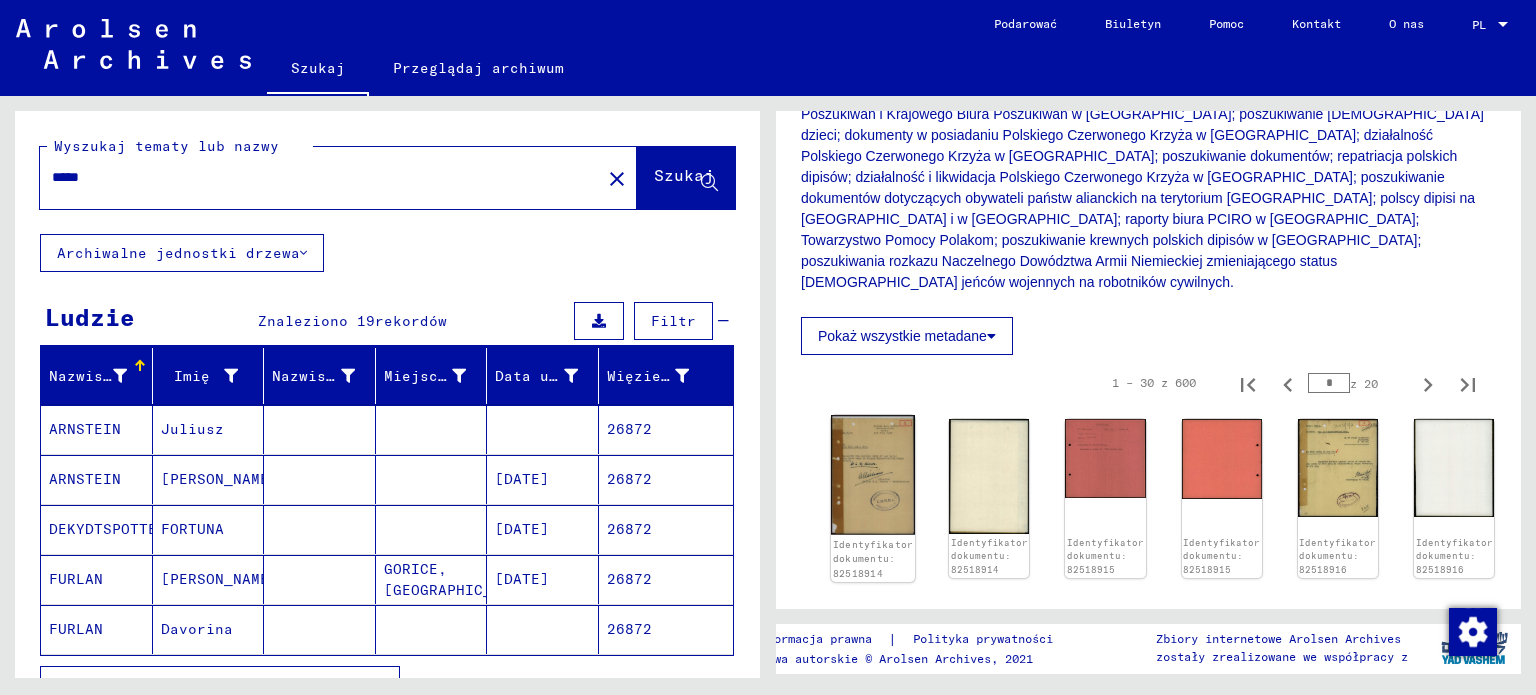 click 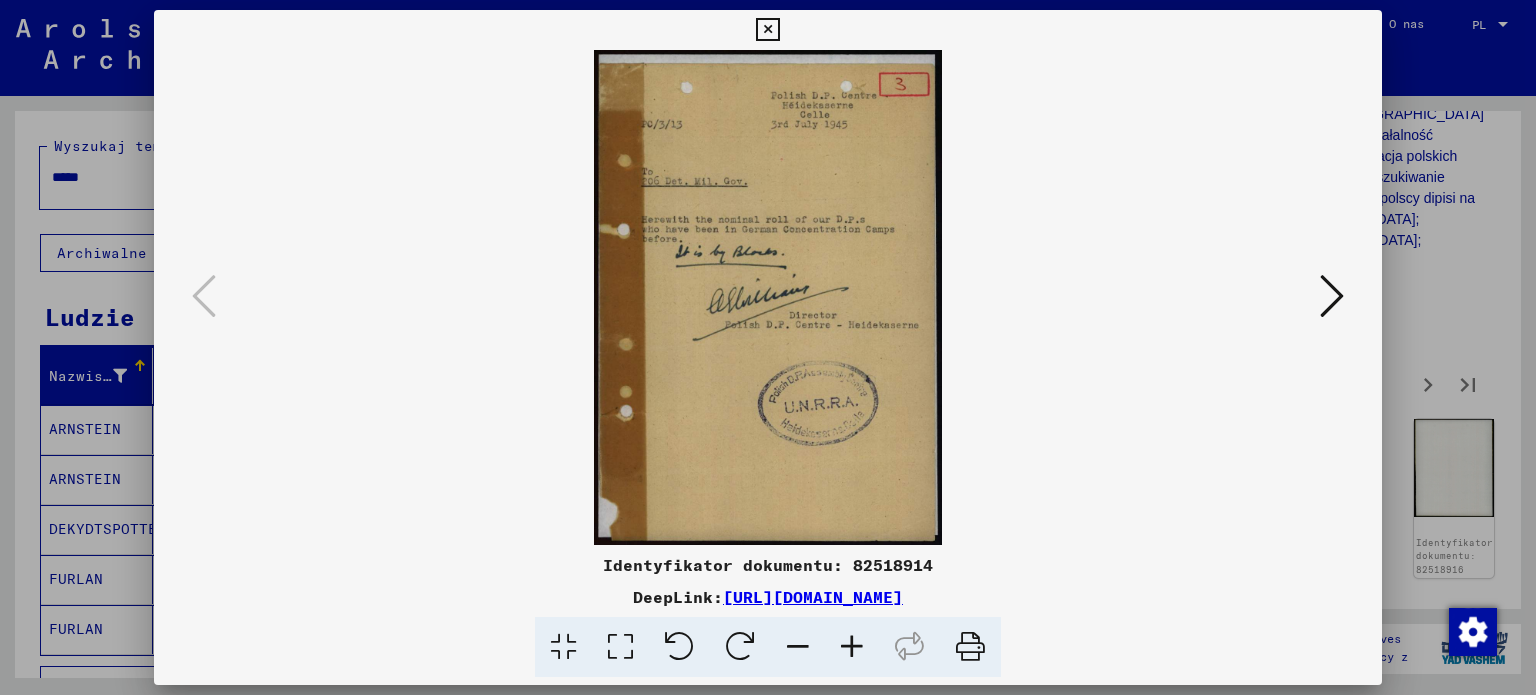 click at bounding box center (1332, 296) 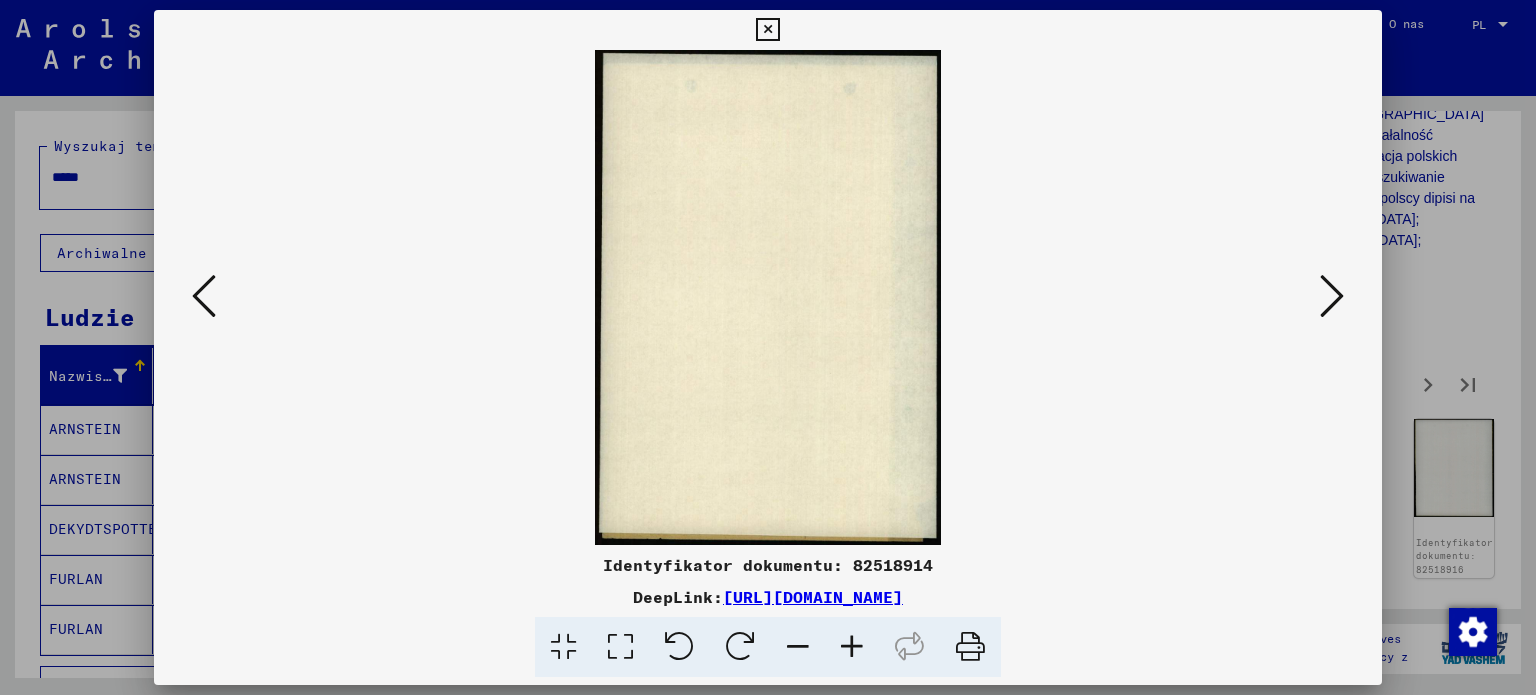 click at bounding box center (1332, 296) 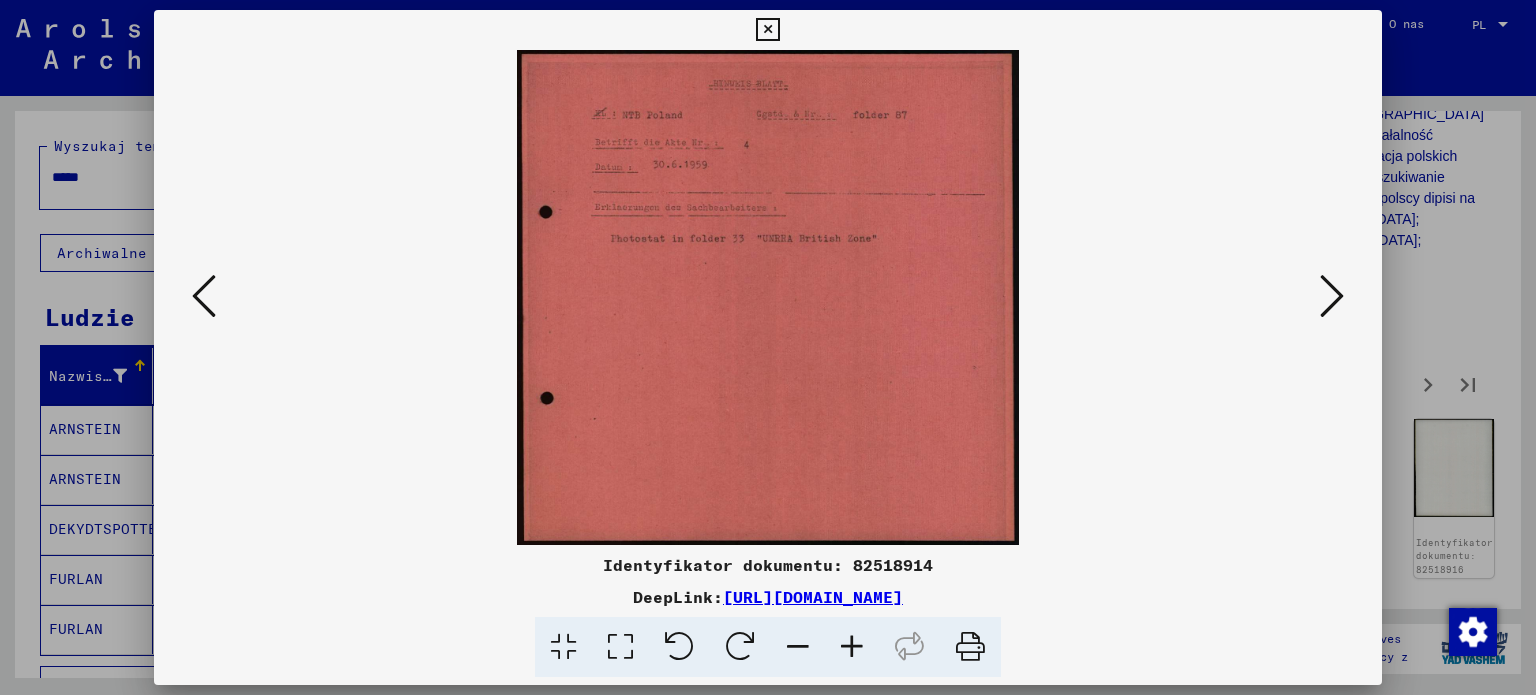 click at bounding box center [1332, 296] 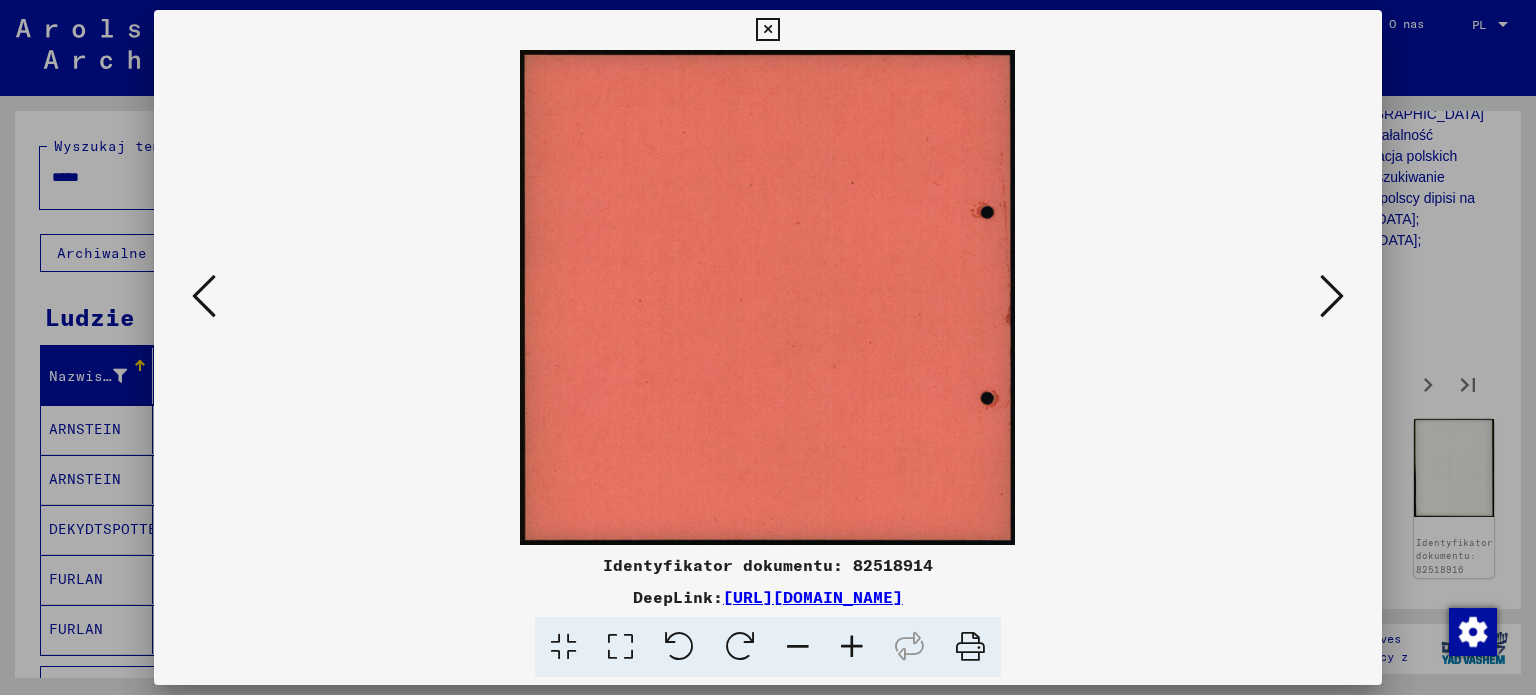 click at bounding box center [1332, 296] 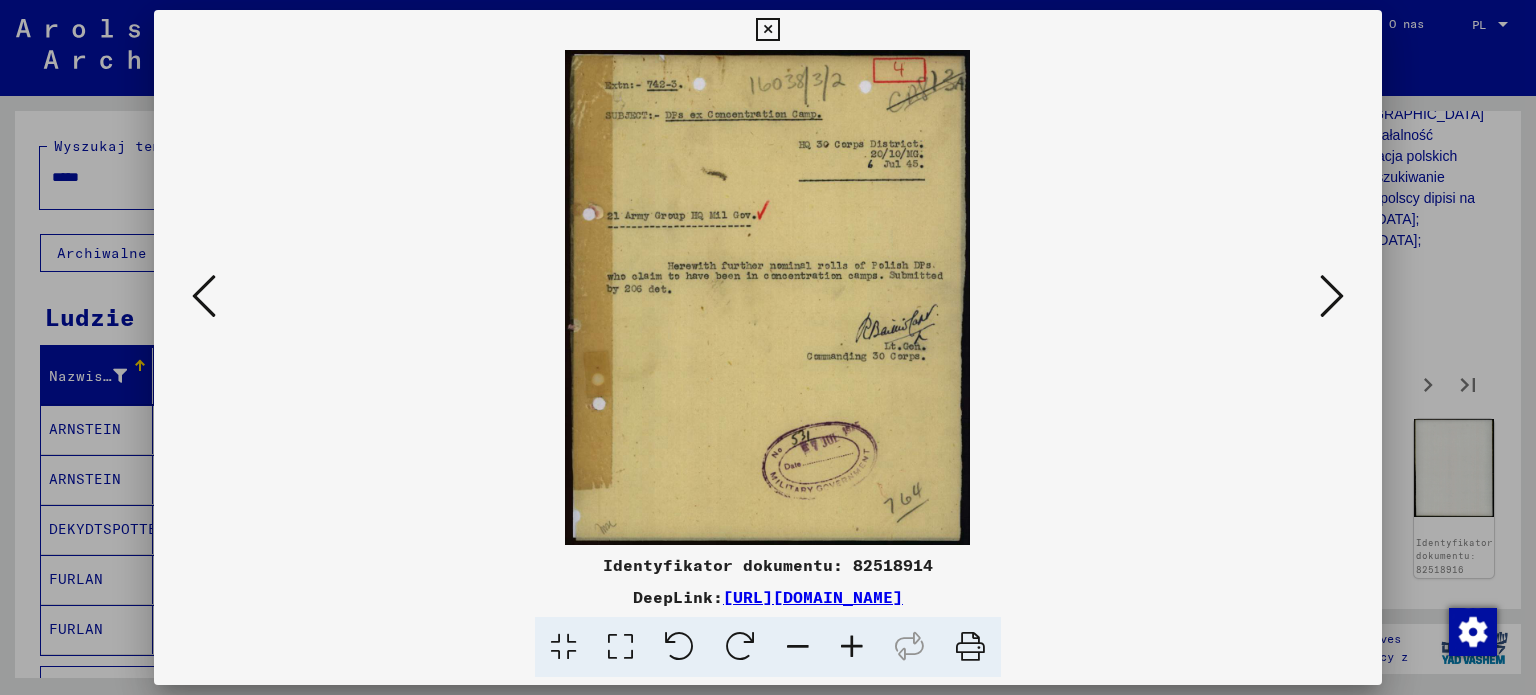 click at bounding box center [1332, 296] 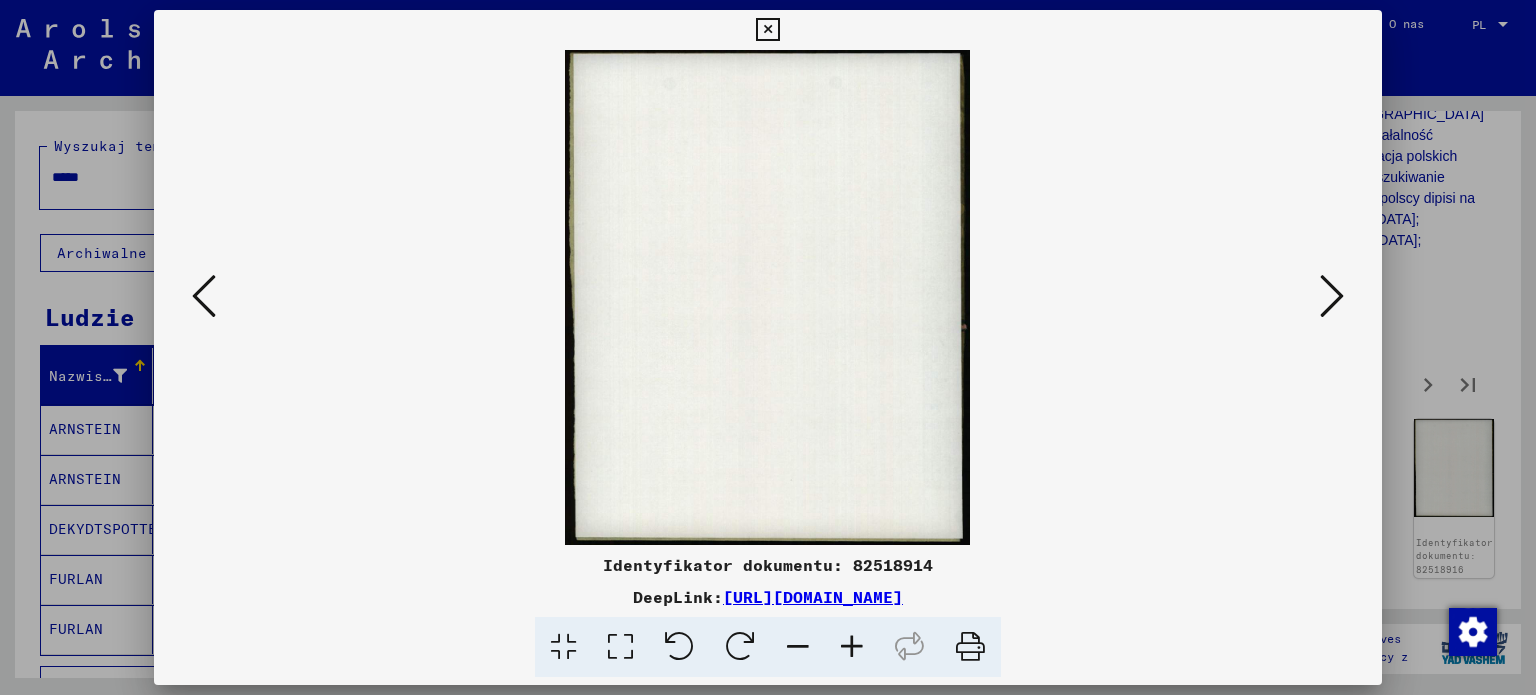 click at bounding box center (1332, 296) 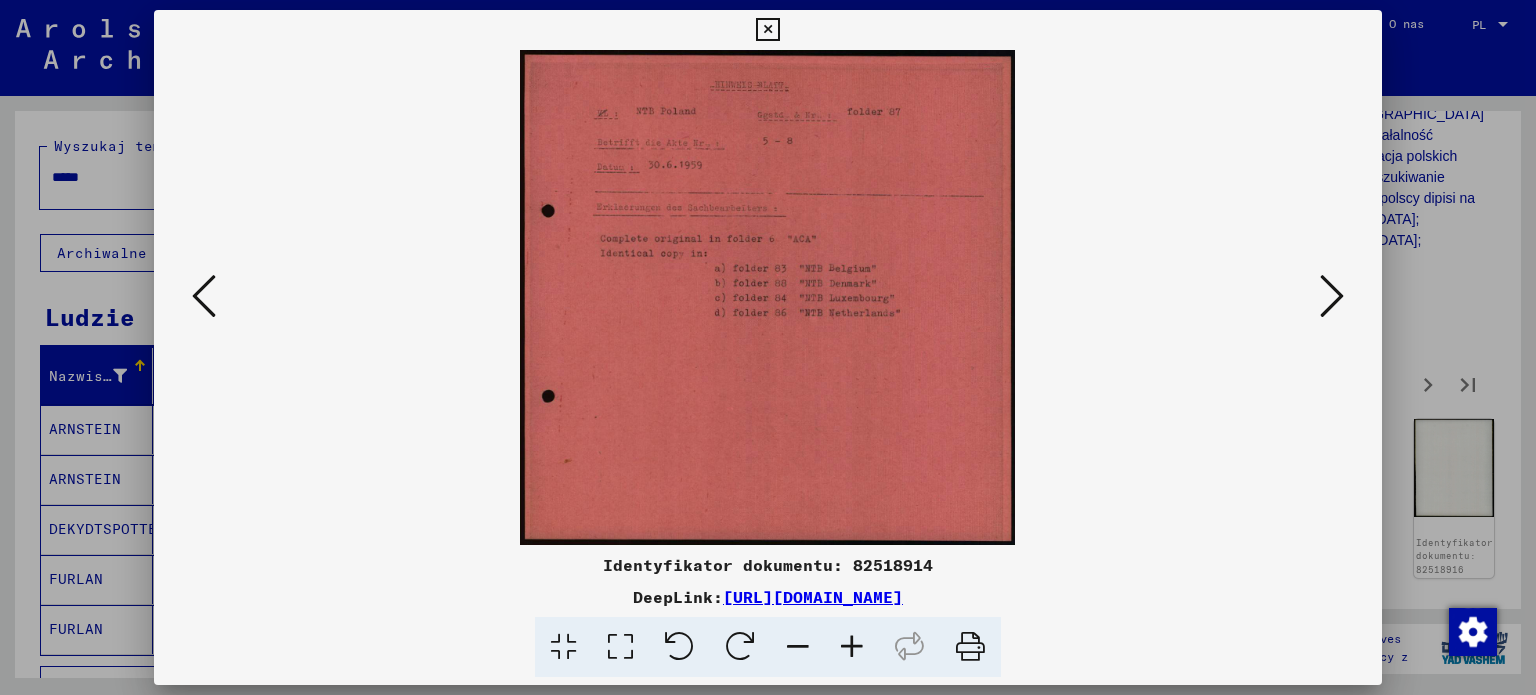 click at bounding box center (1332, 296) 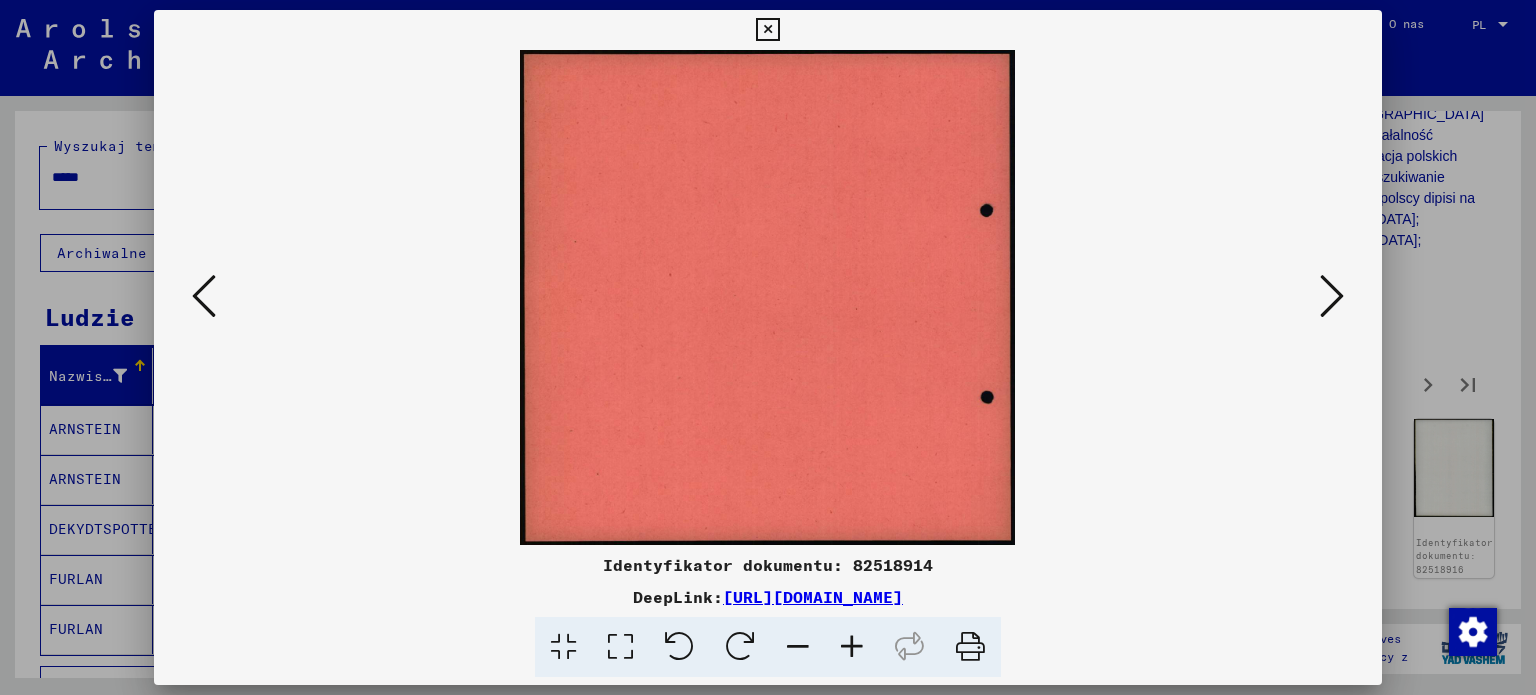 click at bounding box center (1332, 296) 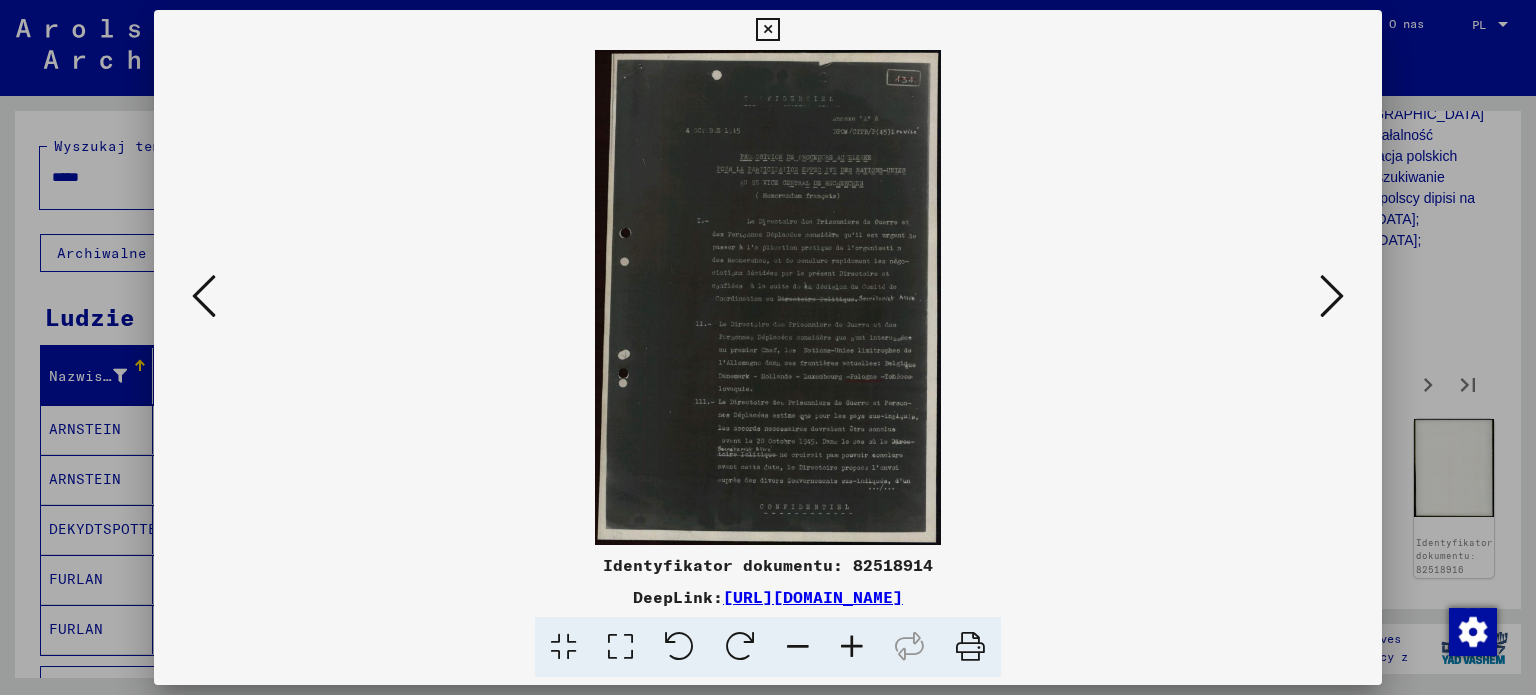 click at bounding box center (1332, 296) 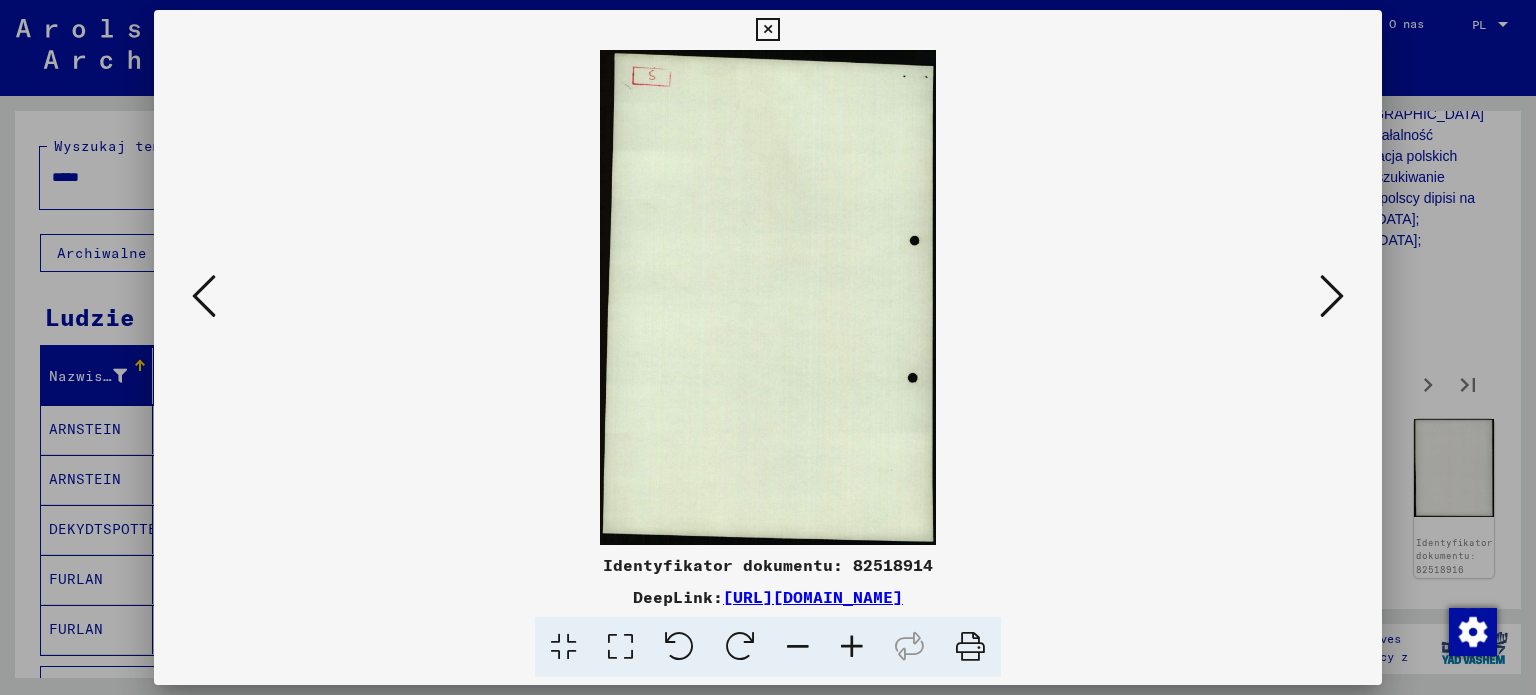 click at bounding box center (1332, 296) 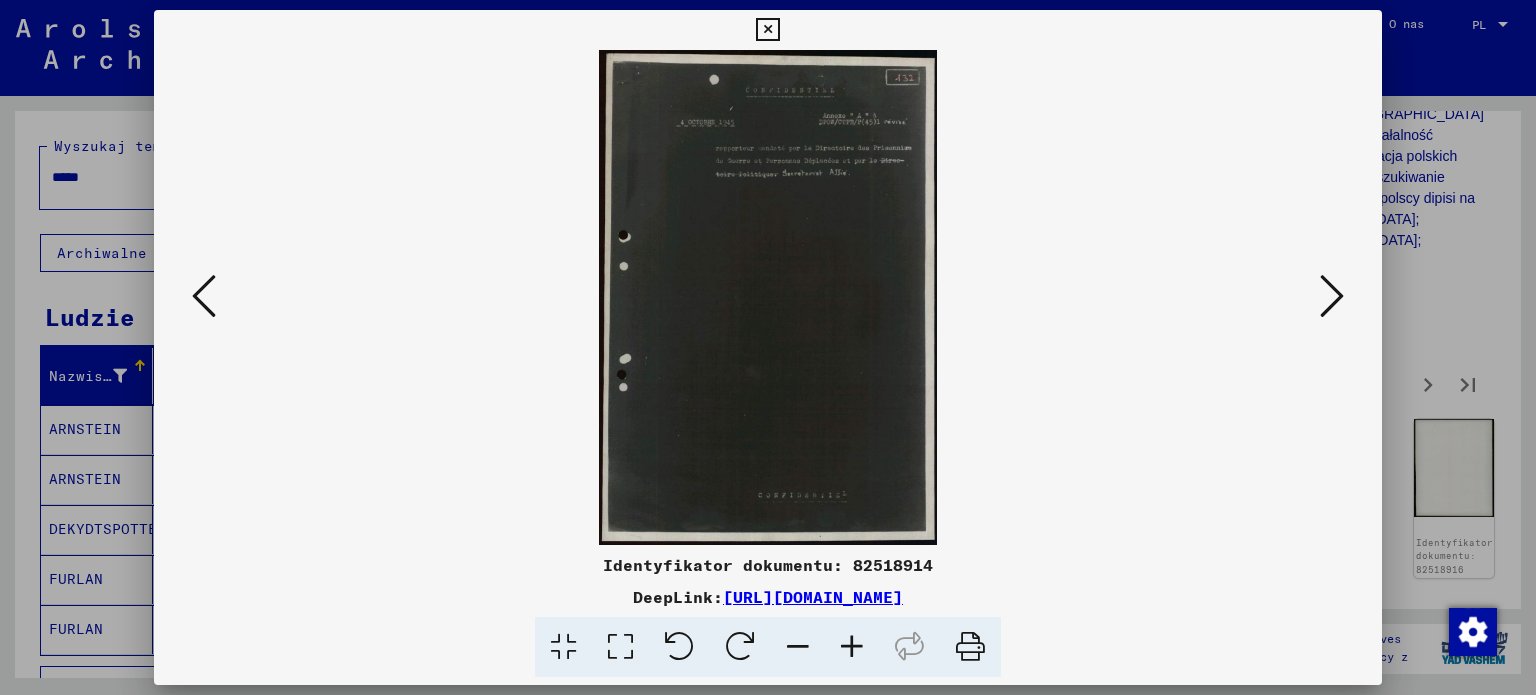 click at bounding box center (1332, 296) 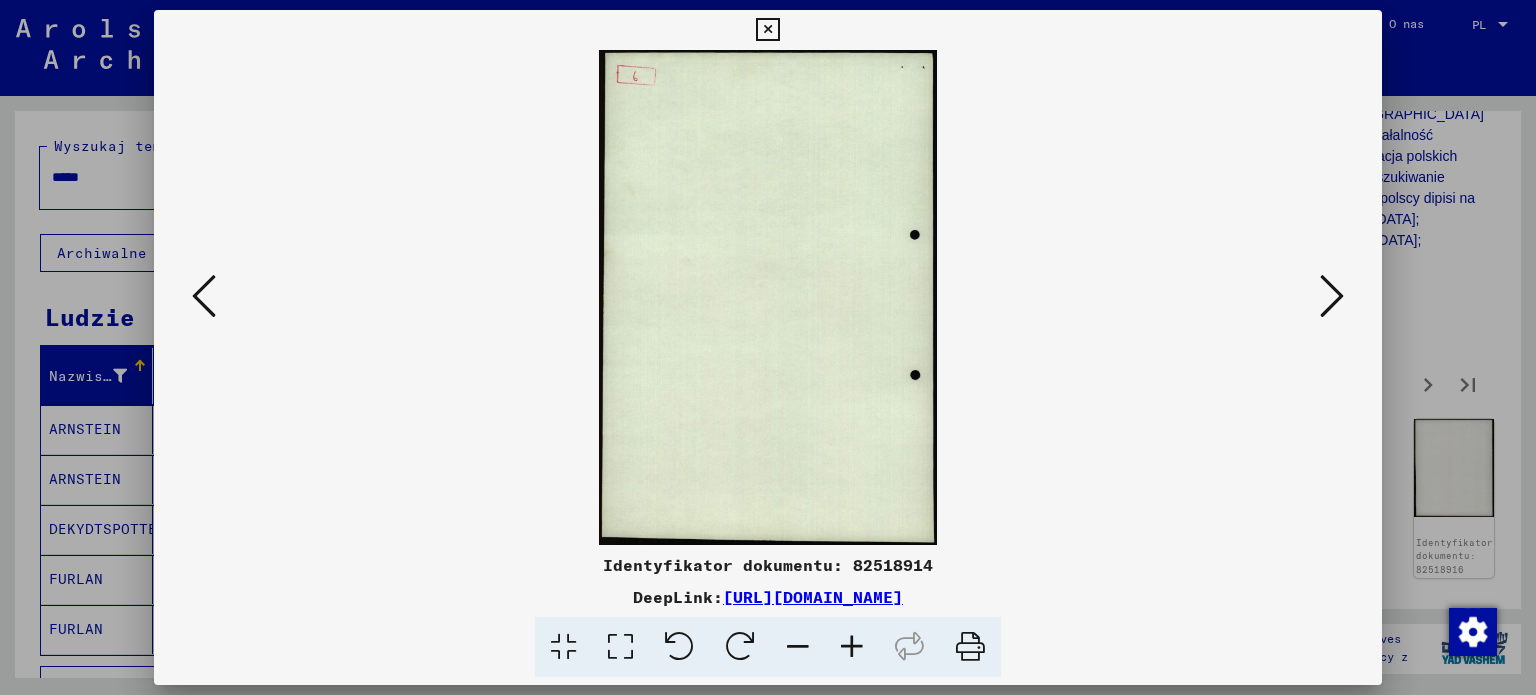 click at bounding box center [1332, 296] 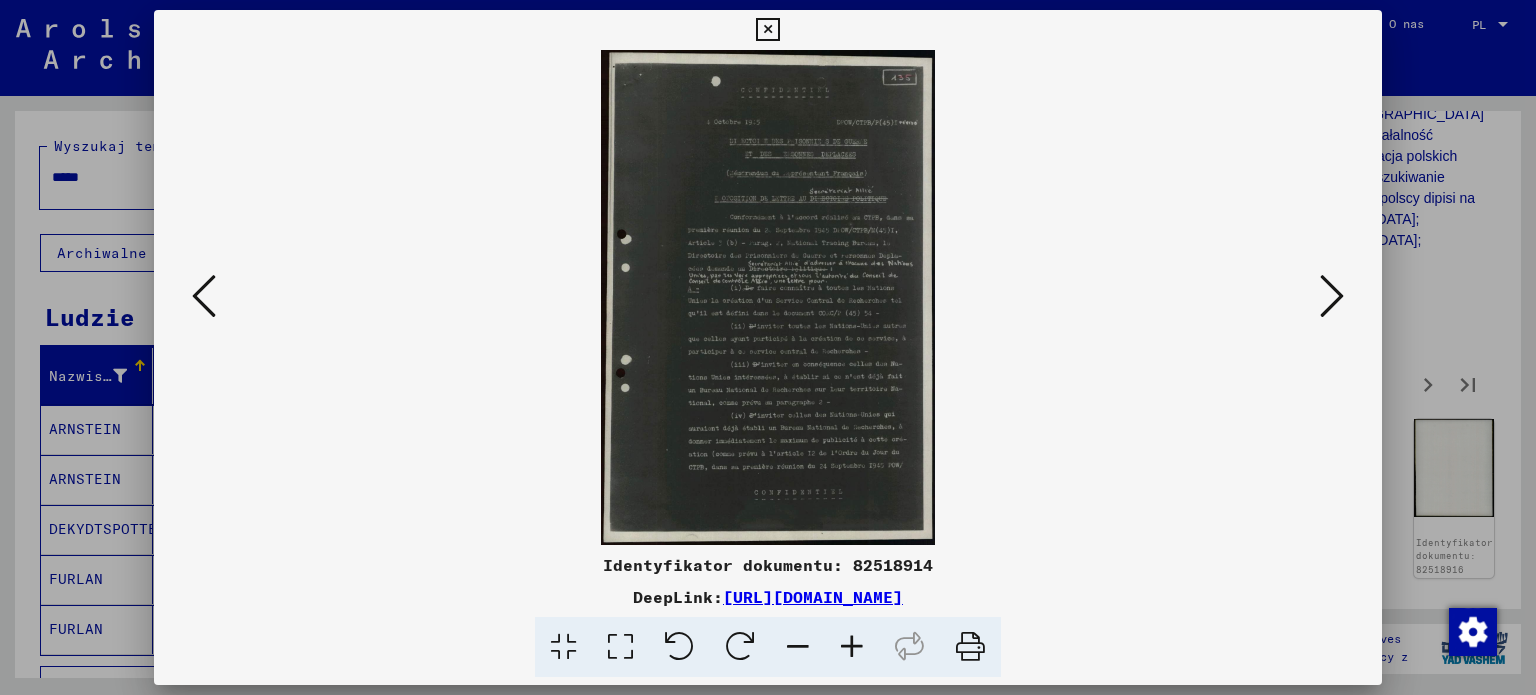 click at bounding box center (852, 647) 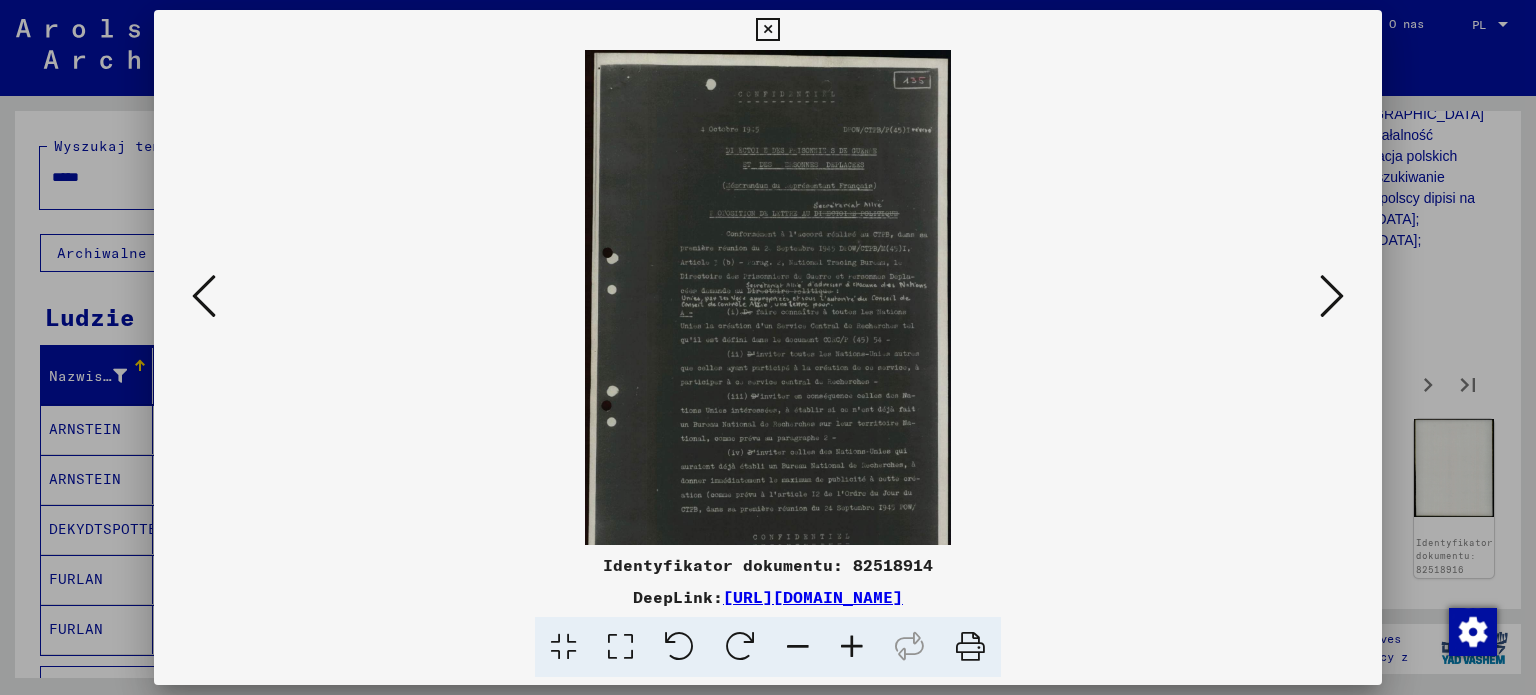 click at bounding box center (852, 647) 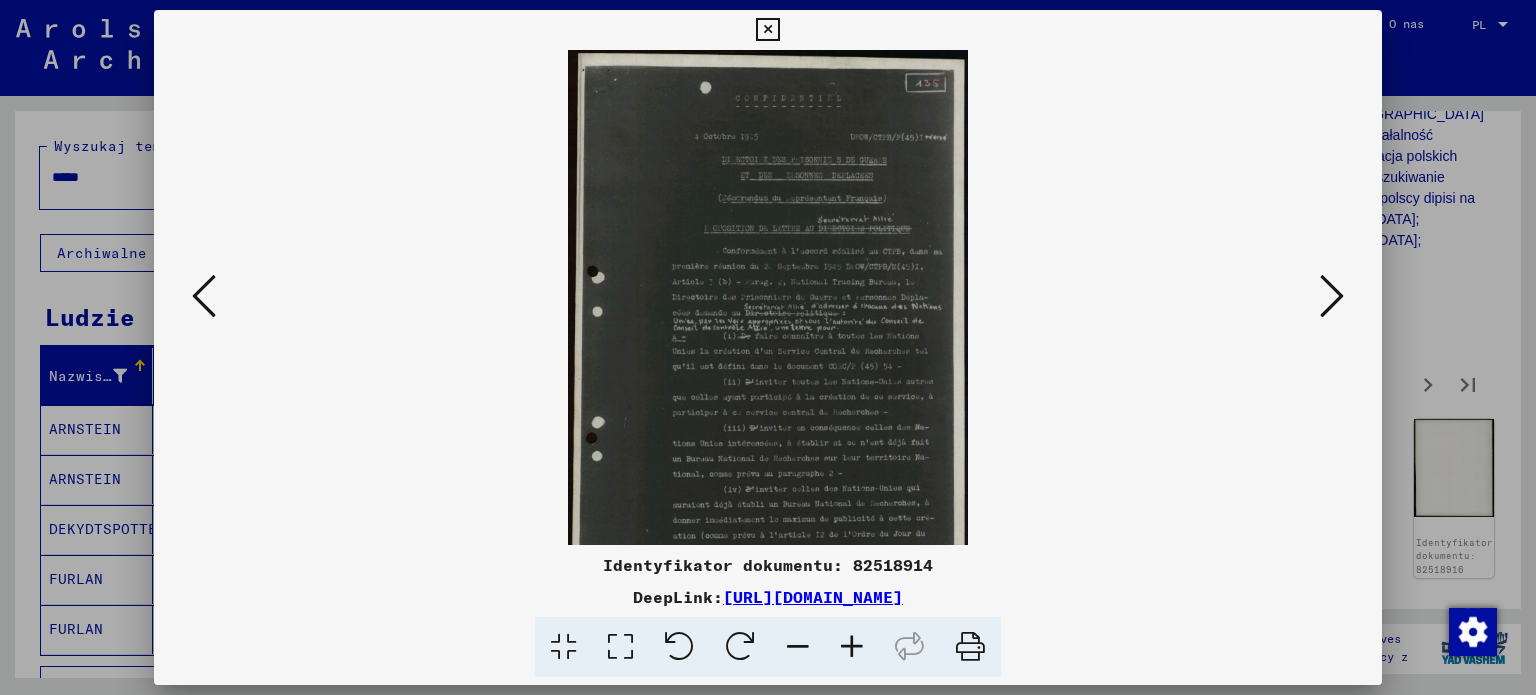 click at bounding box center [852, 647] 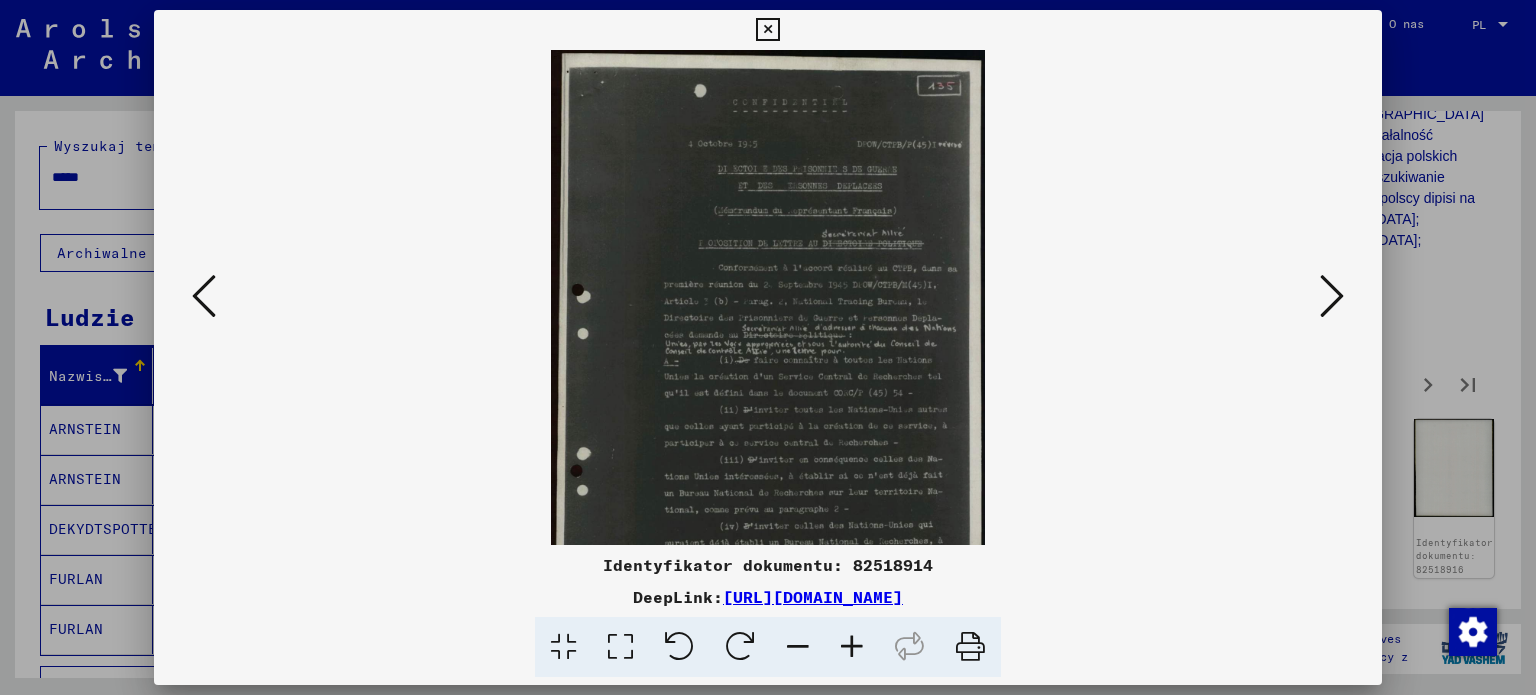 click at bounding box center (852, 647) 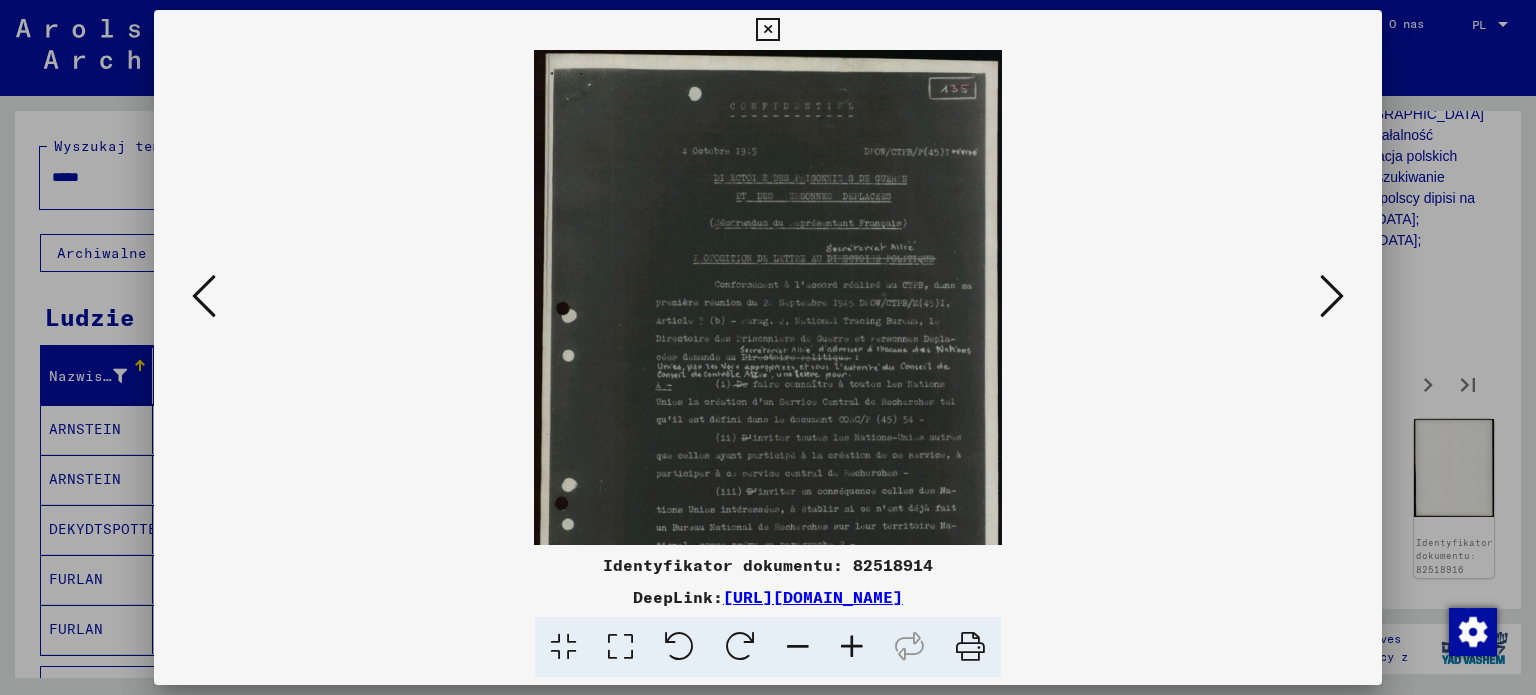 click at bounding box center (852, 647) 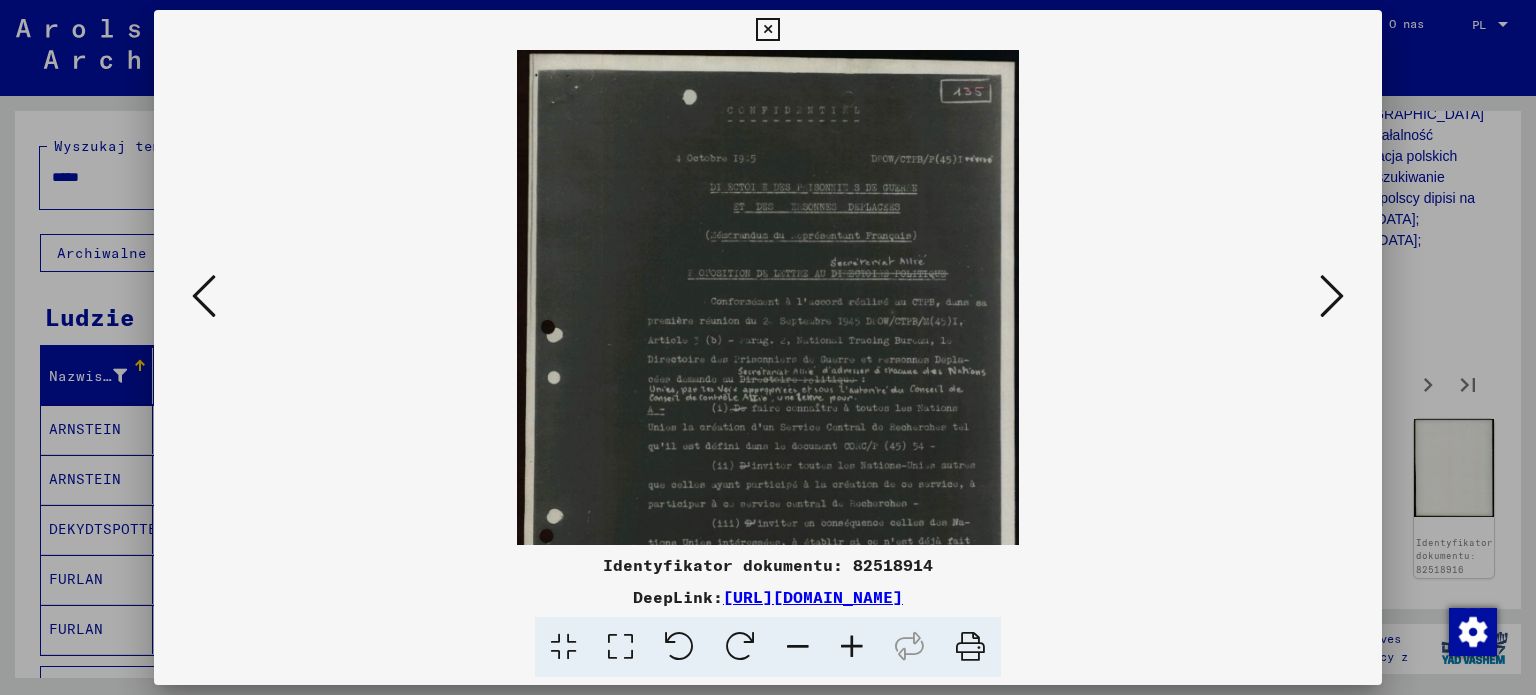 click at bounding box center [852, 647] 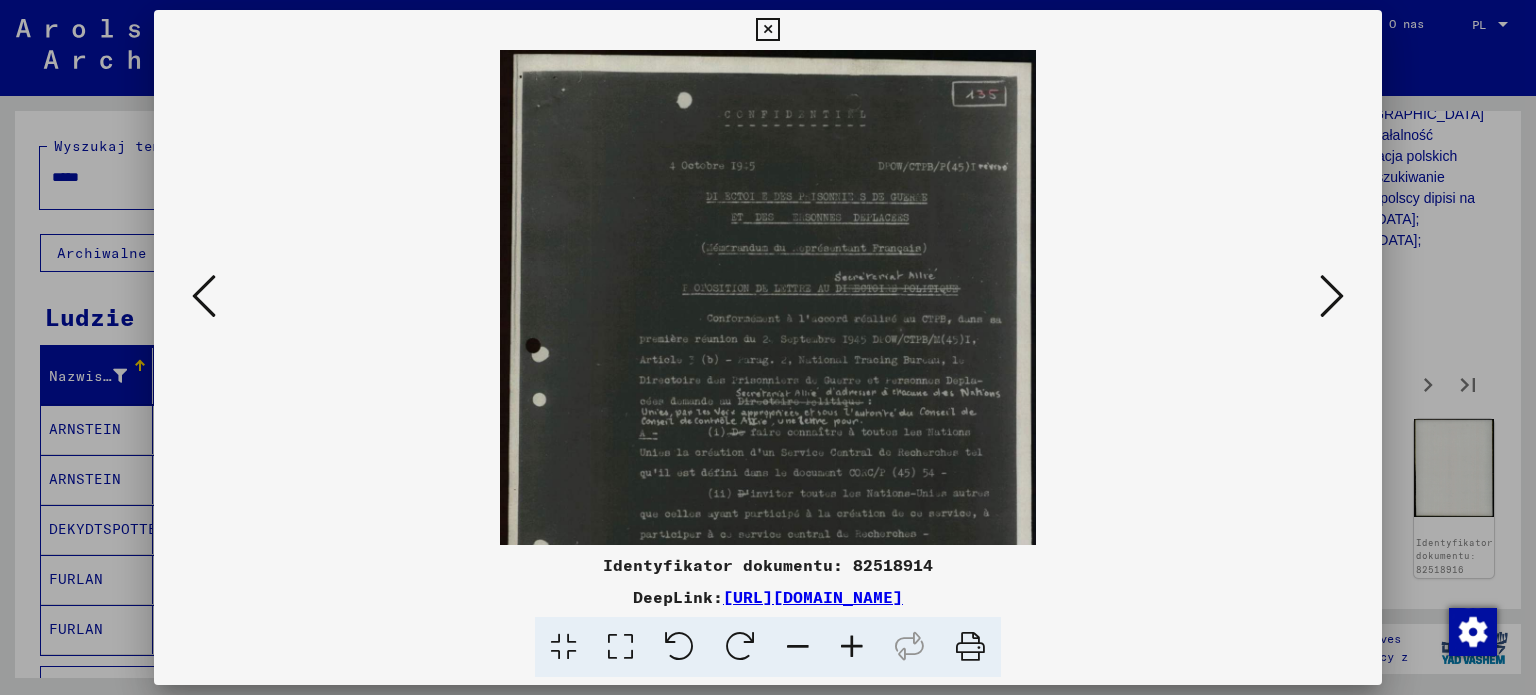 click at bounding box center (852, 647) 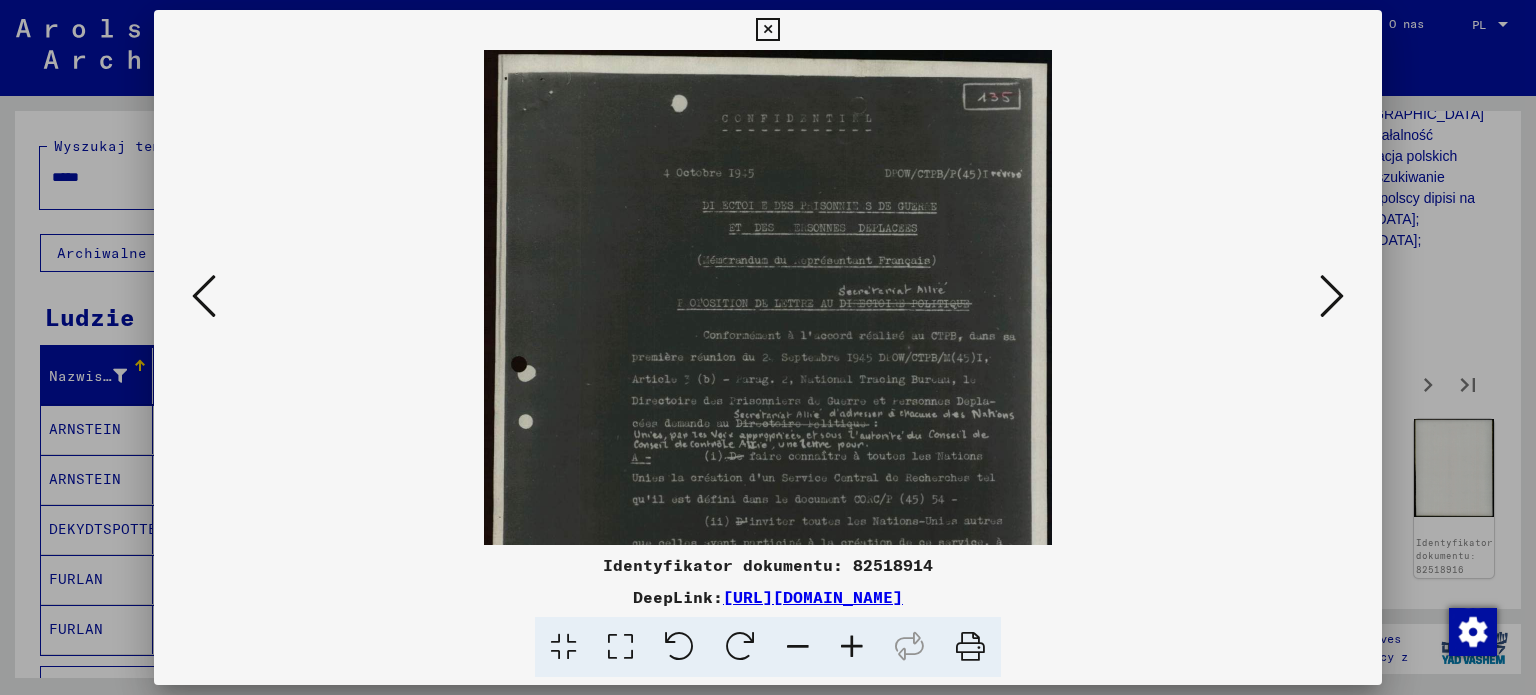 click at bounding box center [852, 647] 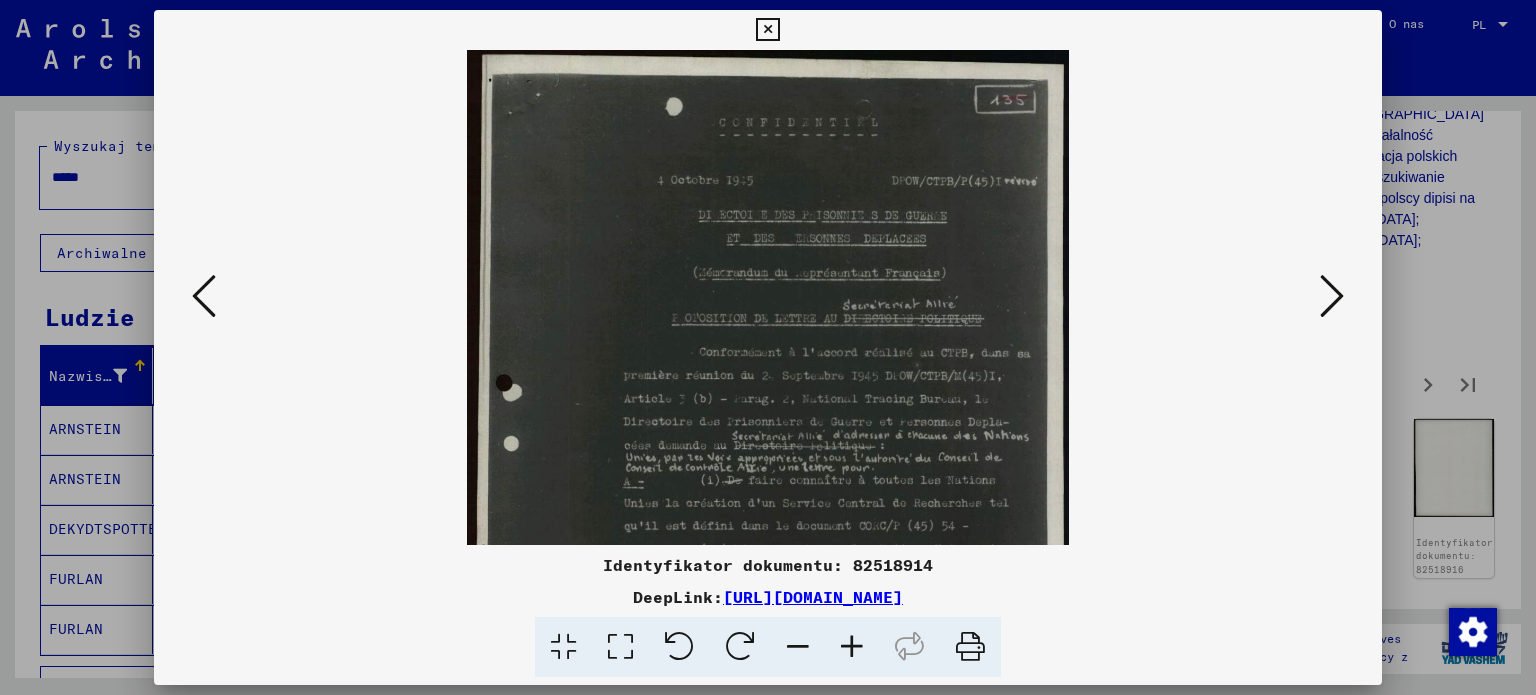 click at bounding box center (852, 647) 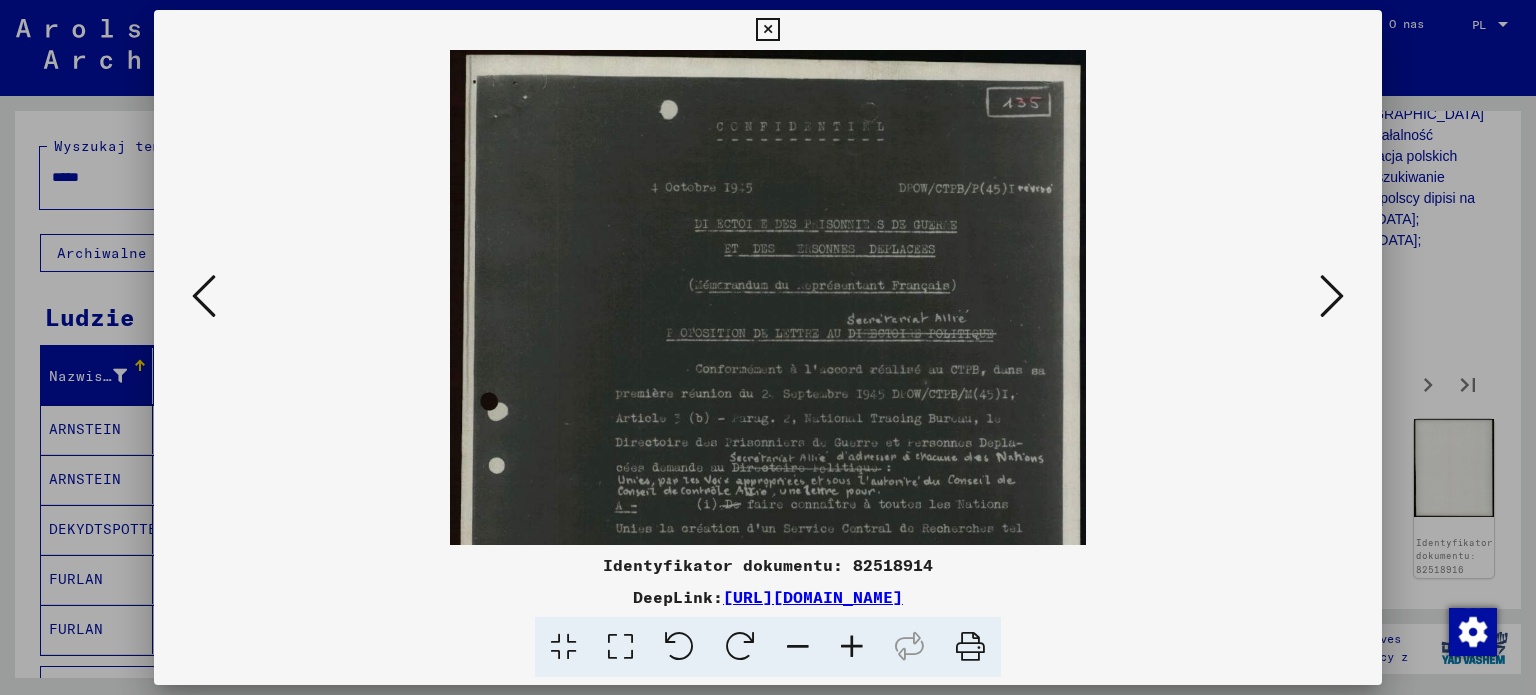 click at bounding box center (1332, 296) 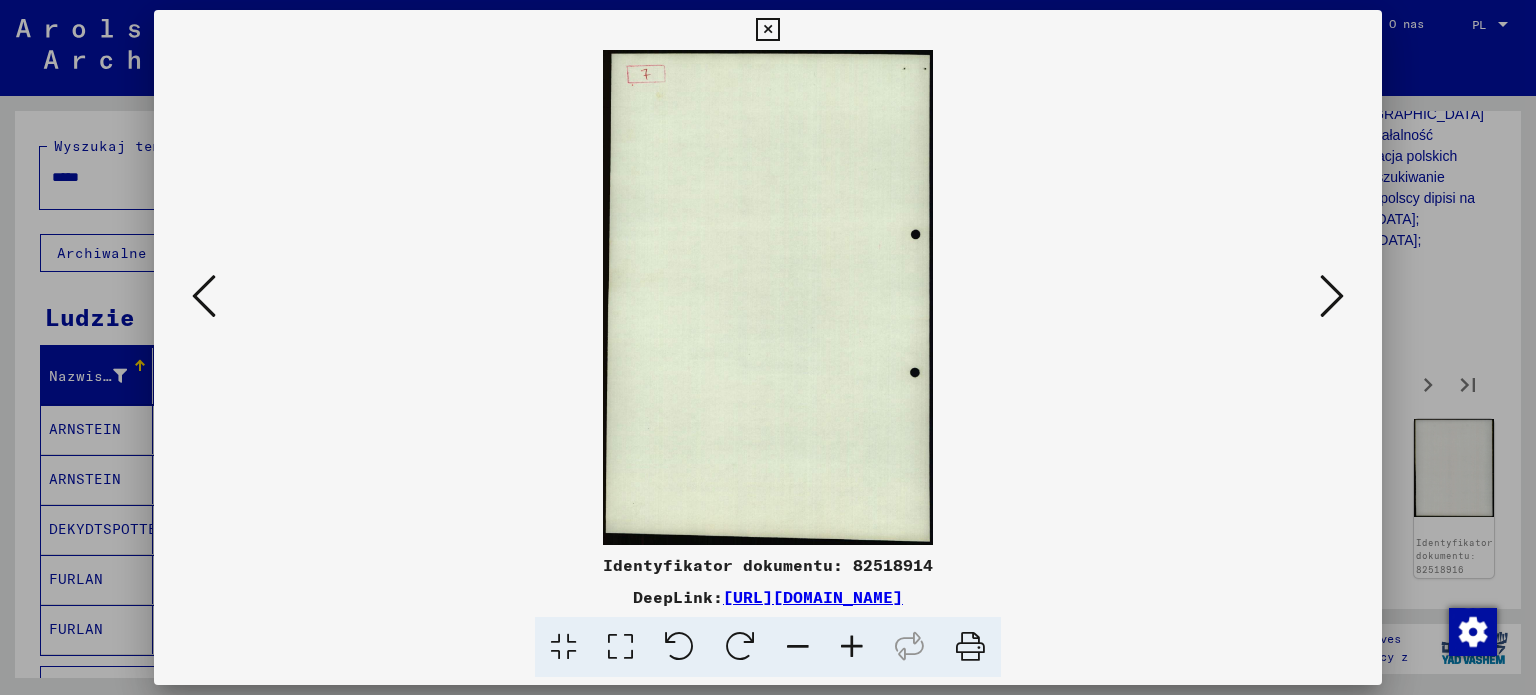 click at bounding box center (1332, 296) 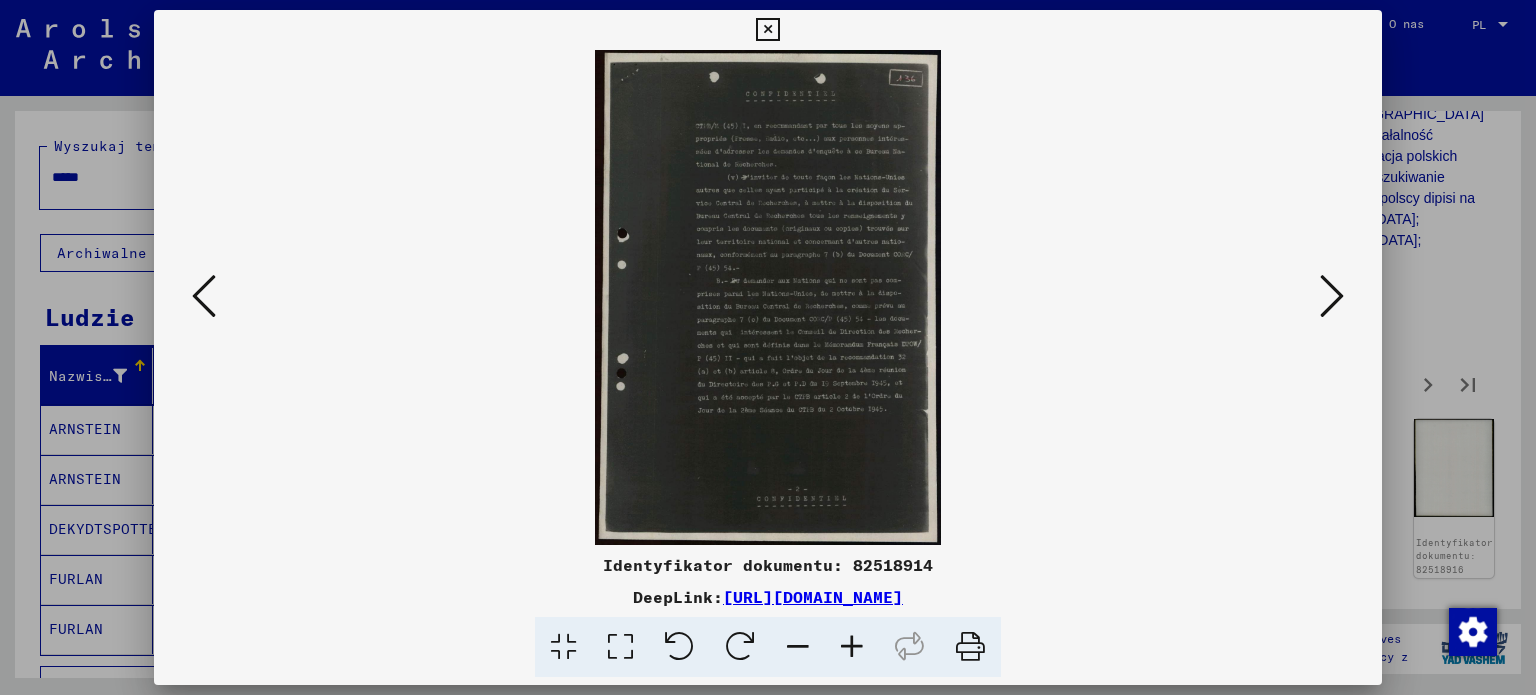 click at bounding box center [852, 647] 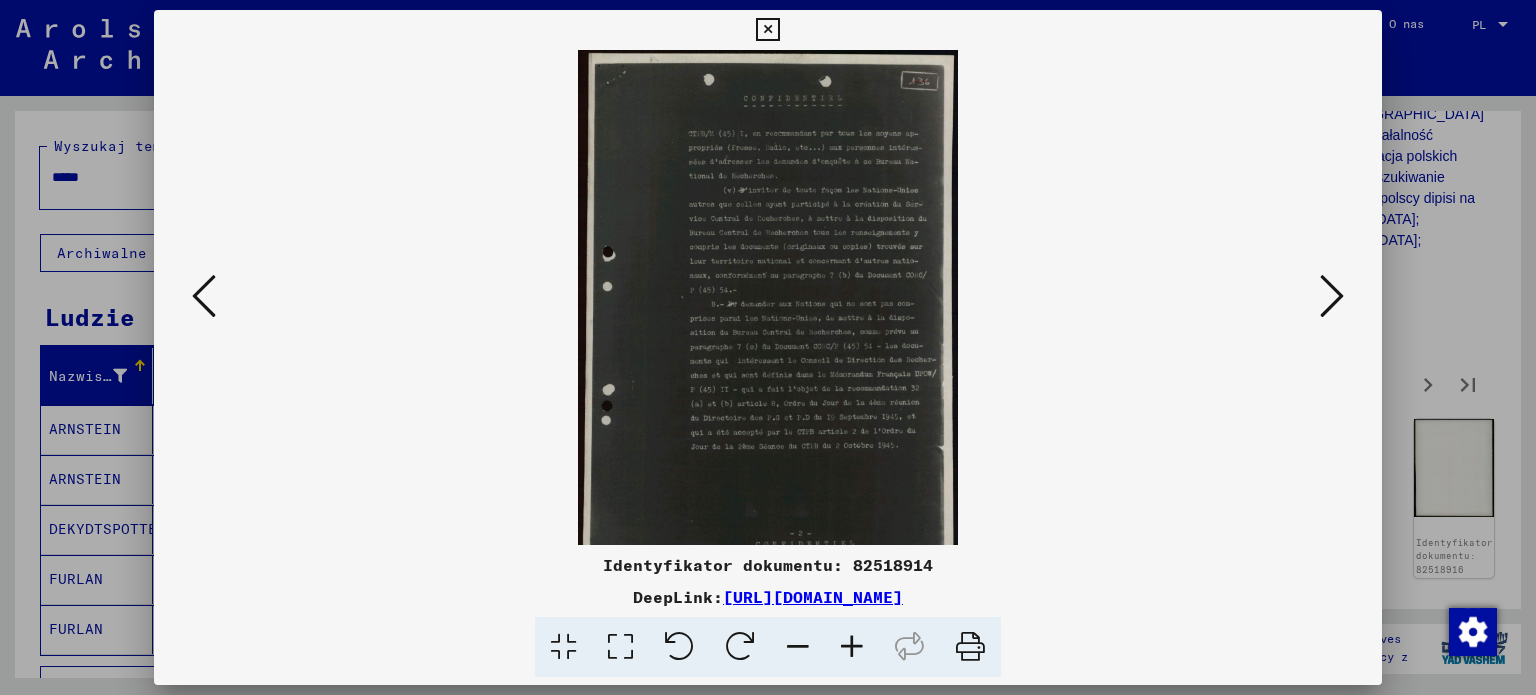click at bounding box center [852, 647] 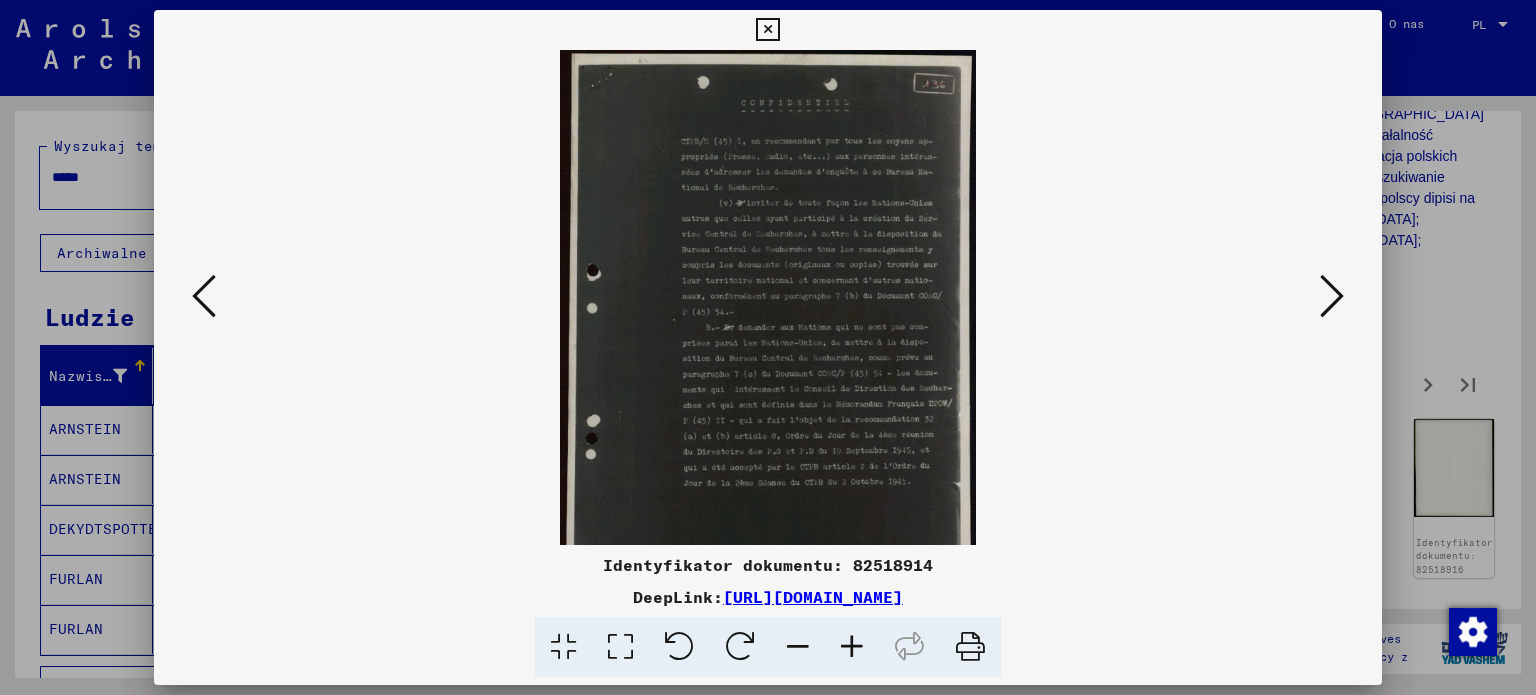 click at bounding box center [852, 647] 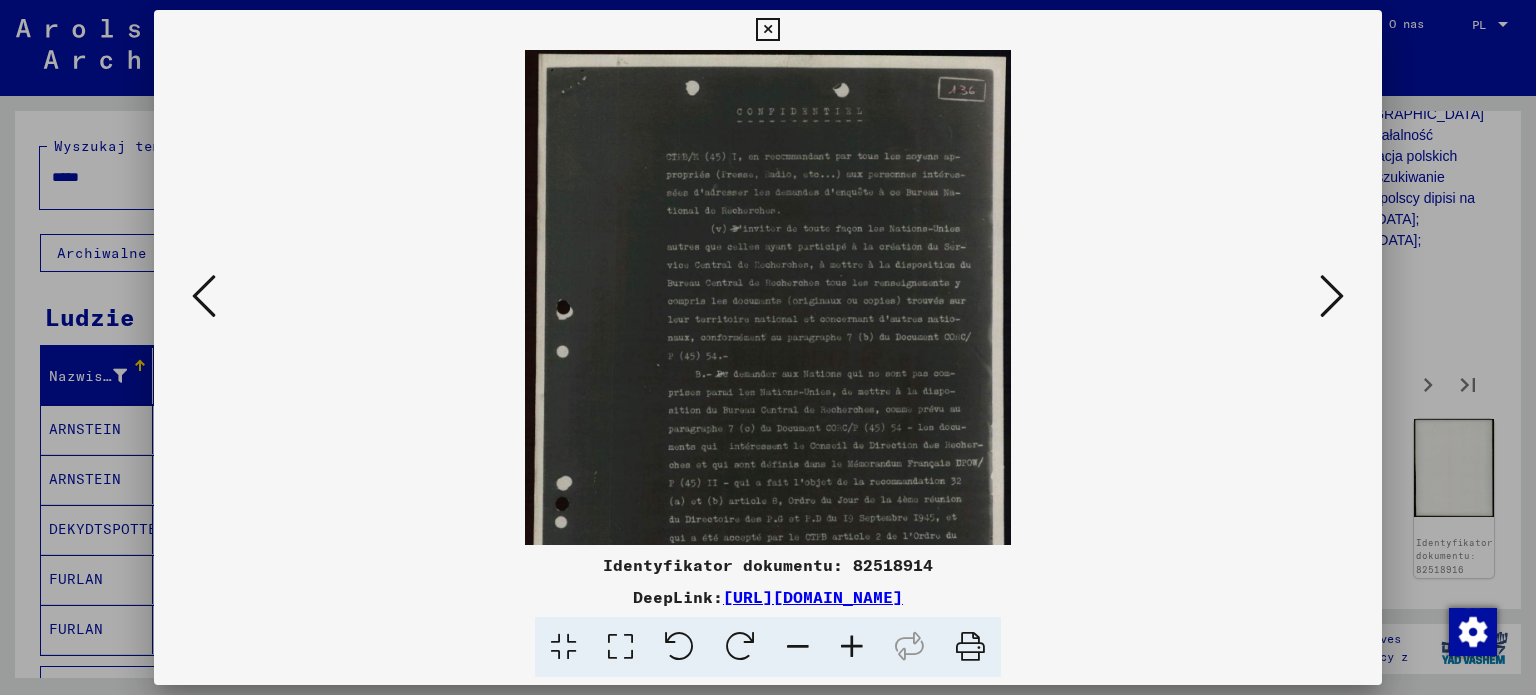 click at bounding box center [852, 647] 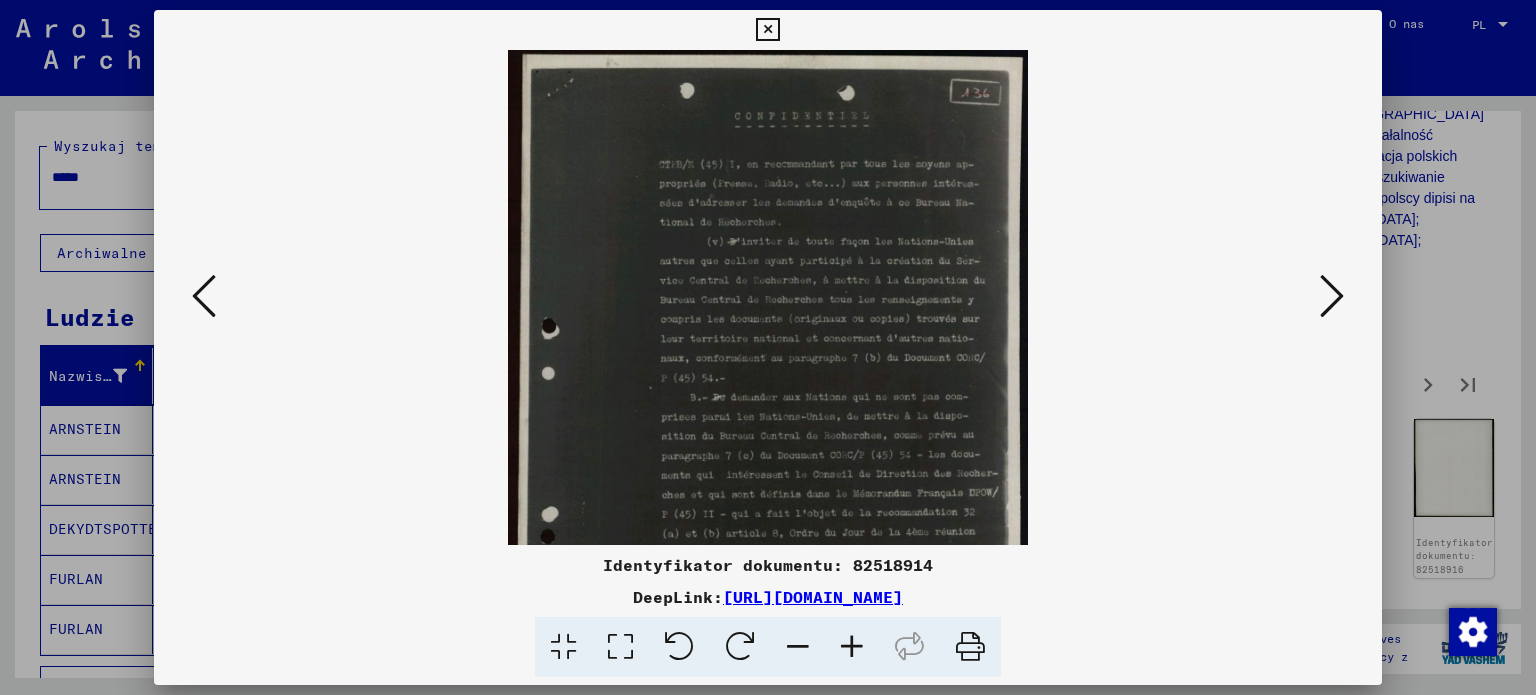 click at bounding box center [1332, 296] 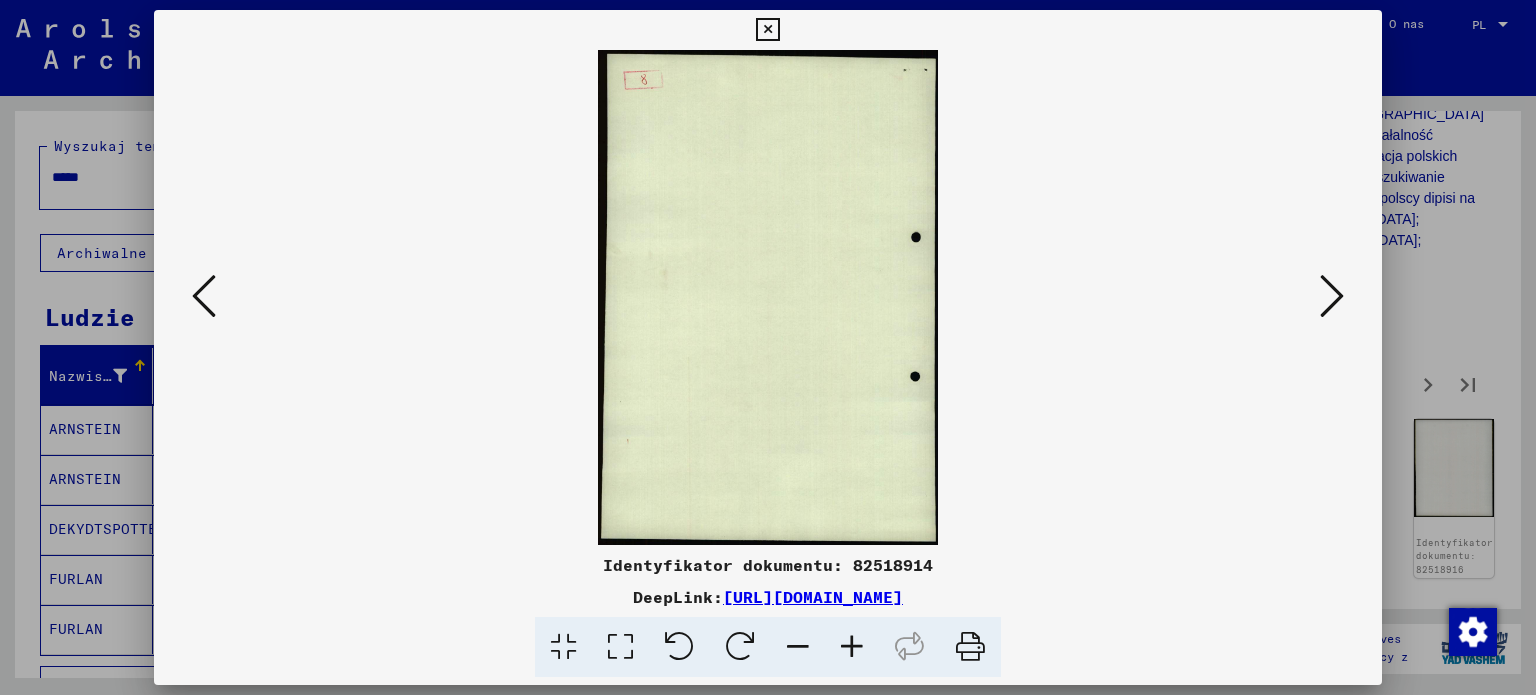 click at bounding box center (1332, 296) 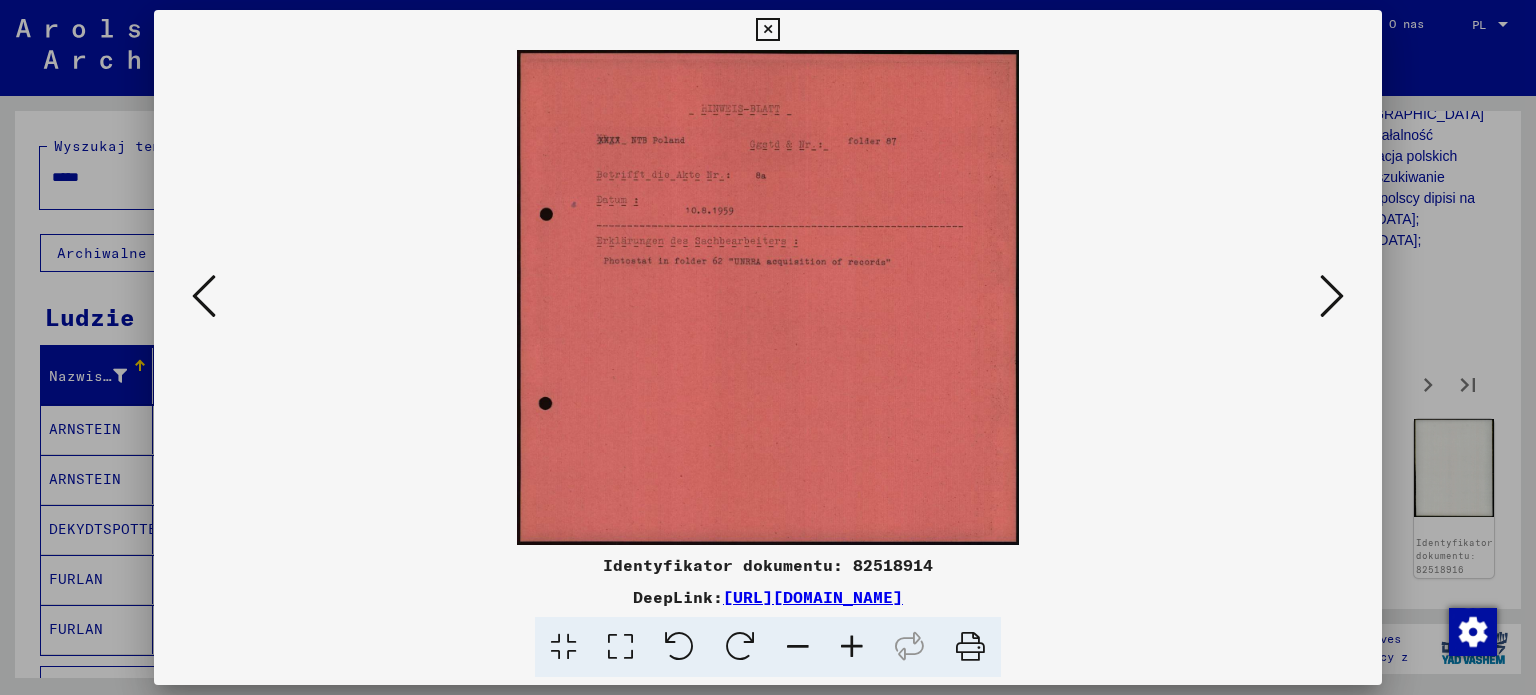 click at bounding box center (1332, 296) 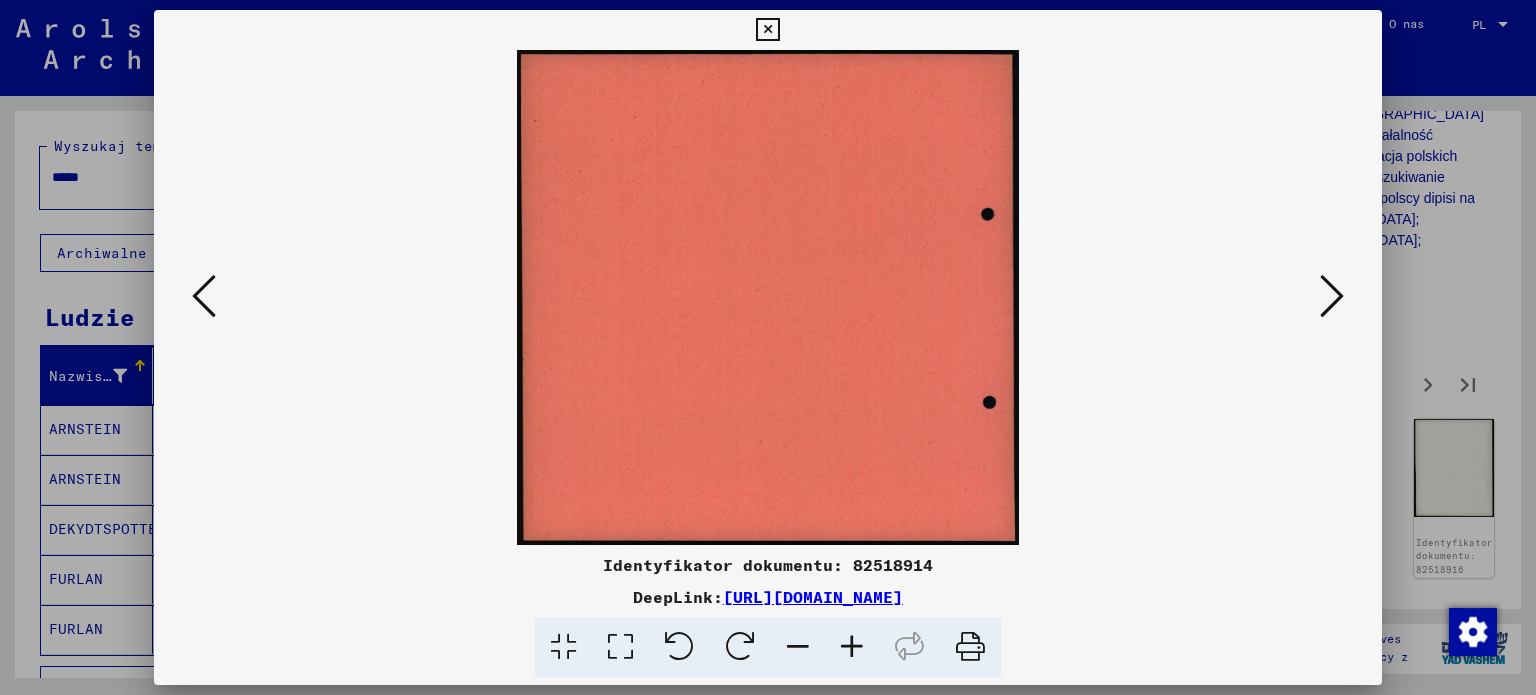 click at bounding box center (1332, 296) 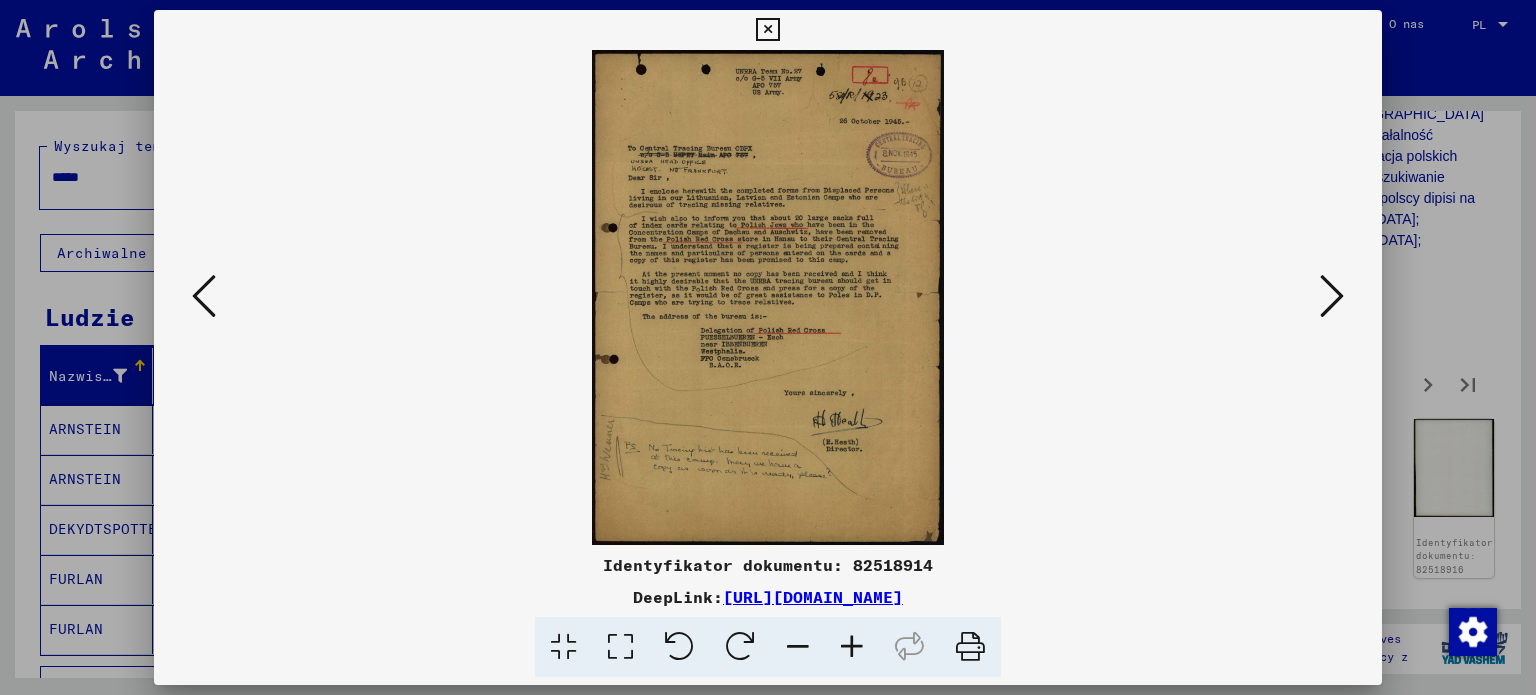 click at bounding box center [852, 647] 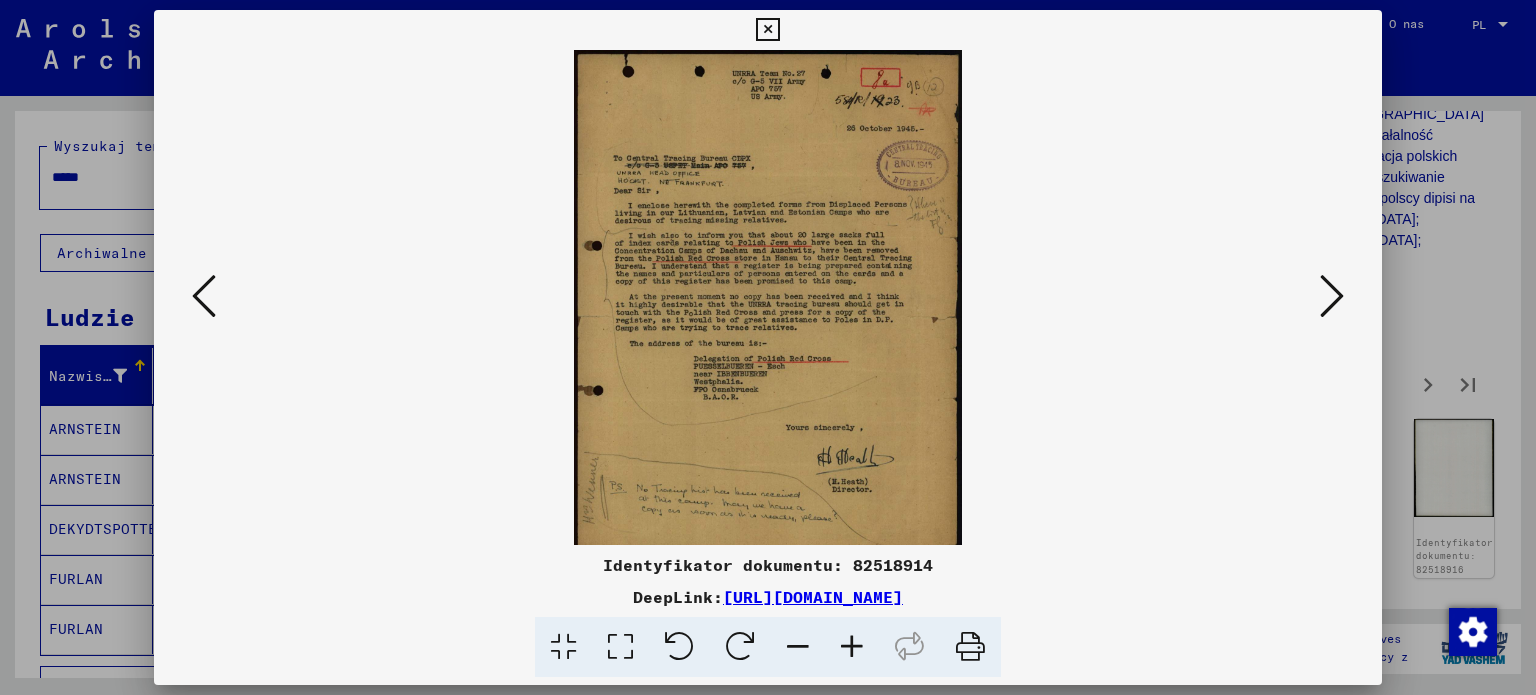 click at bounding box center [852, 647] 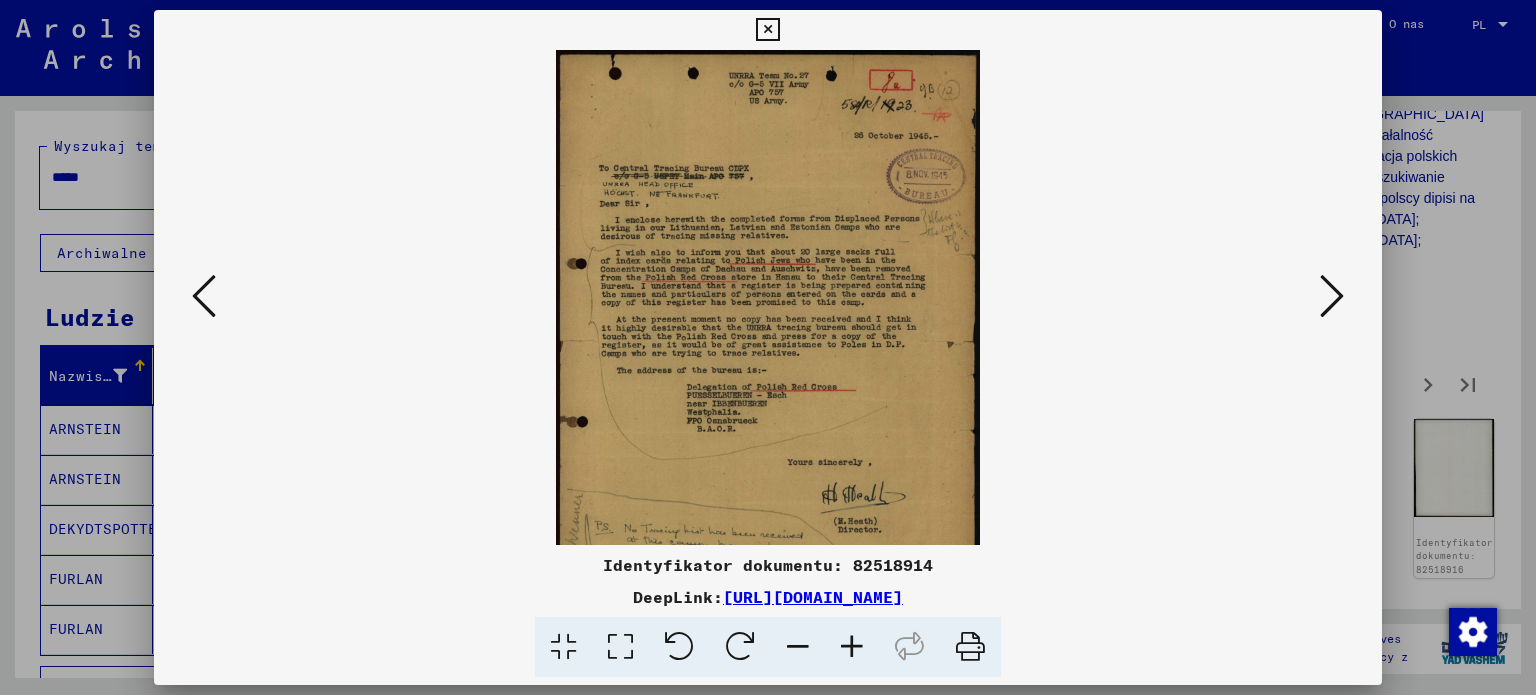 click at bounding box center (852, 647) 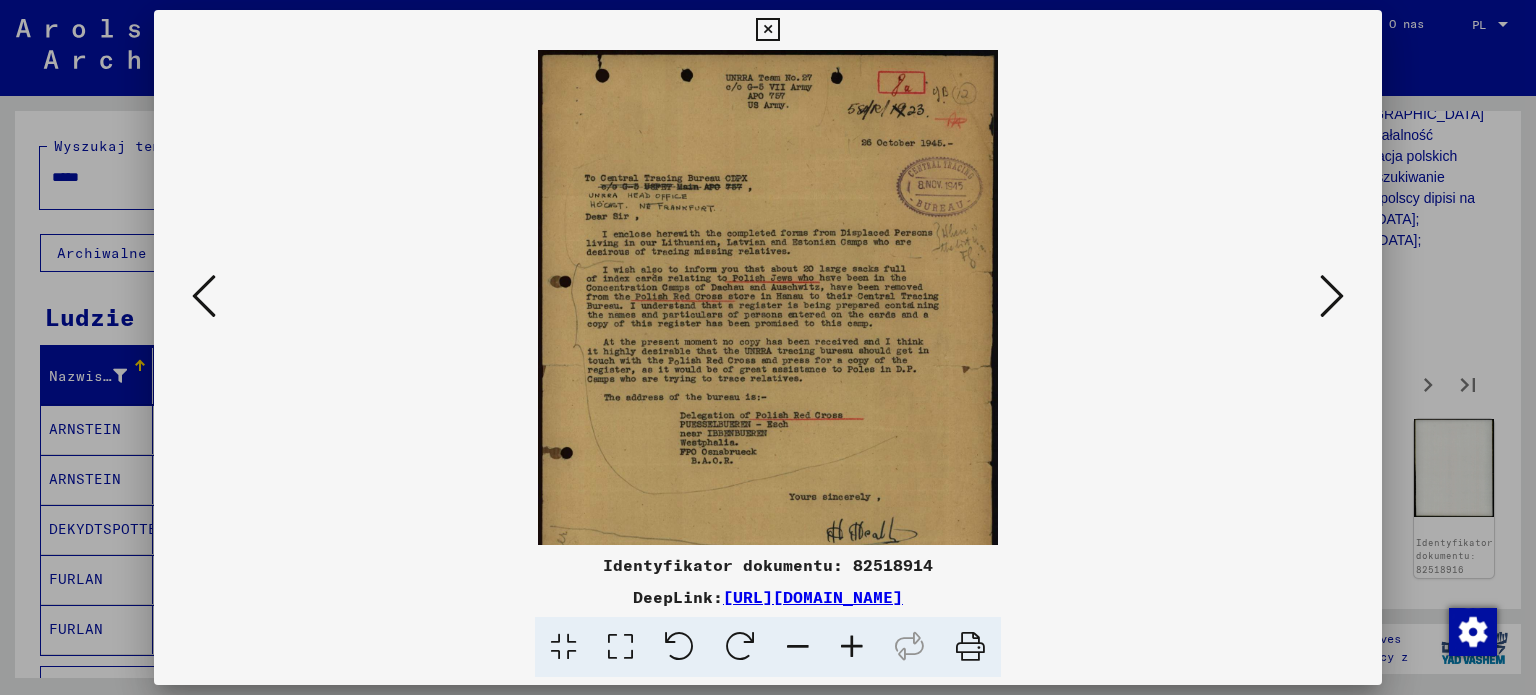 click at bounding box center [852, 647] 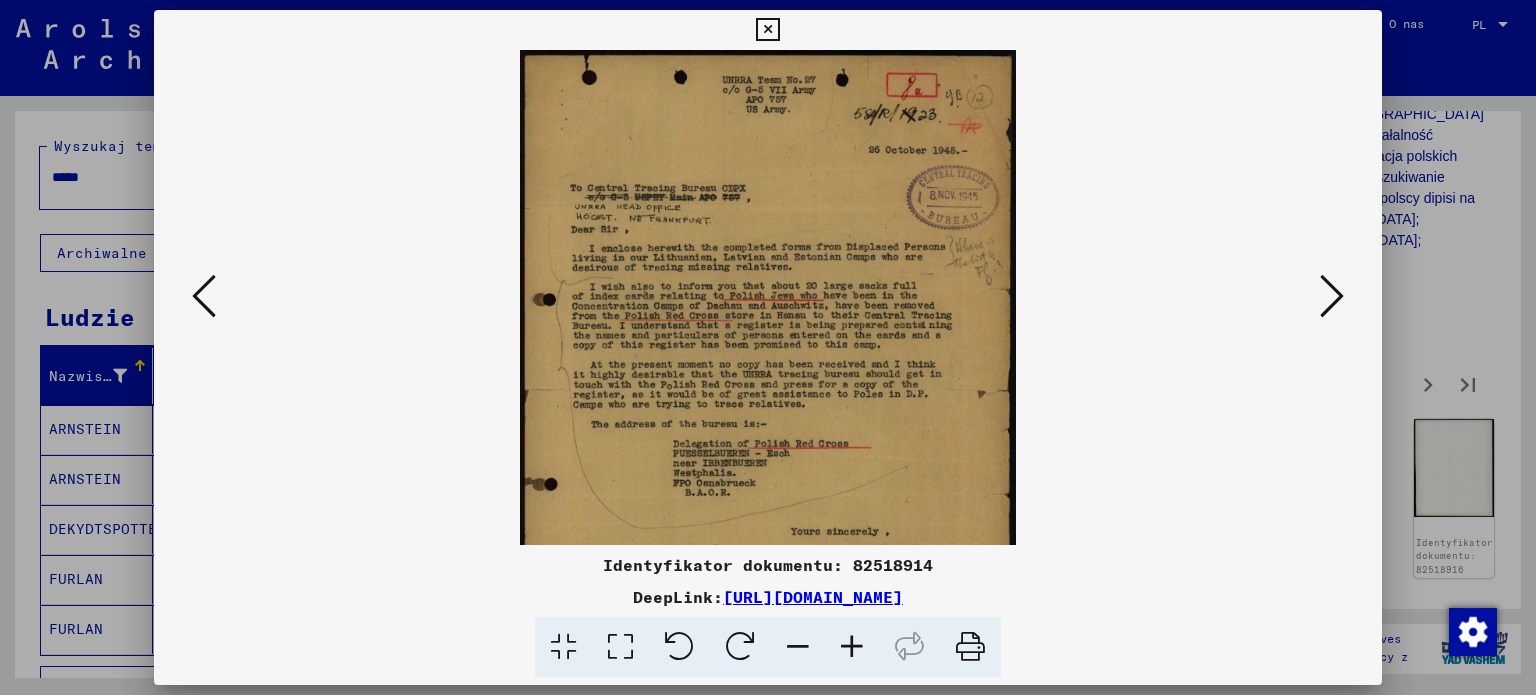 click at bounding box center [1332, 296] 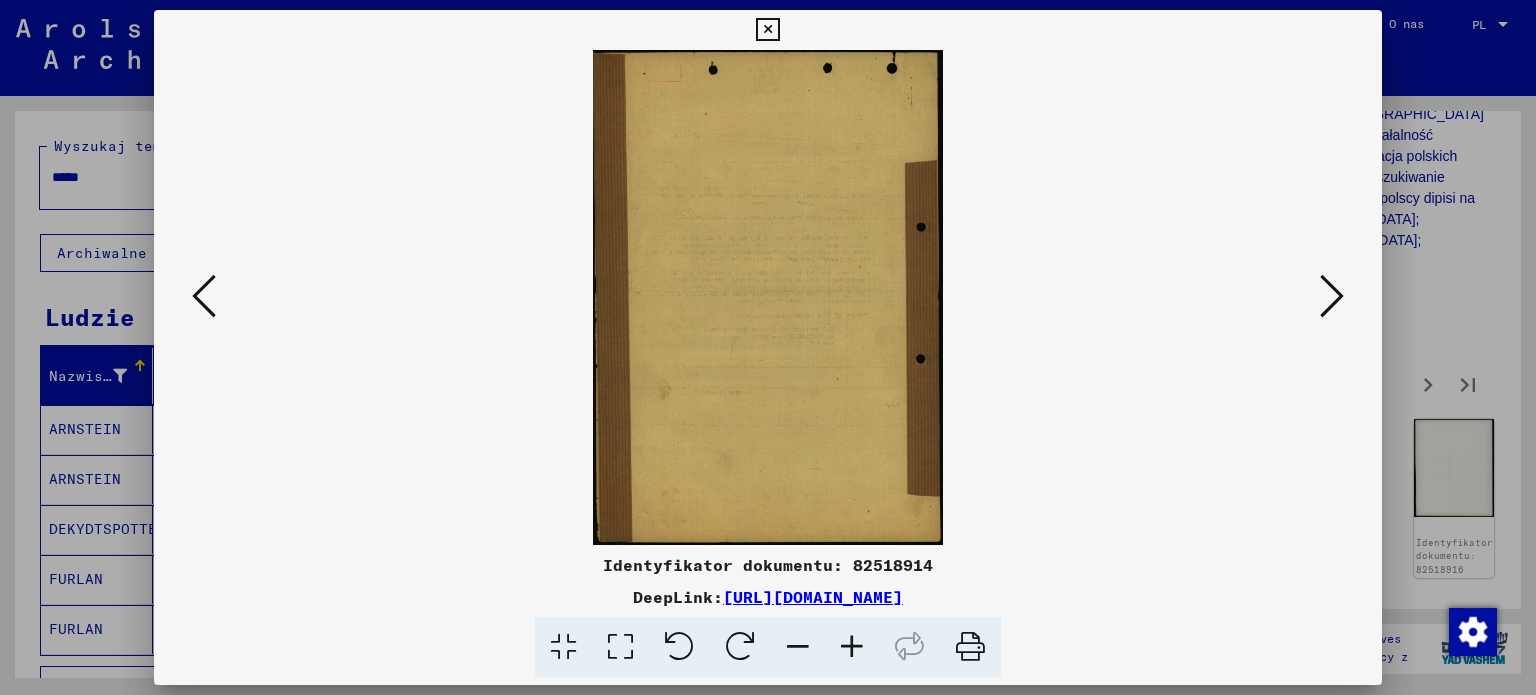 click at bounding box center [1332, 296] 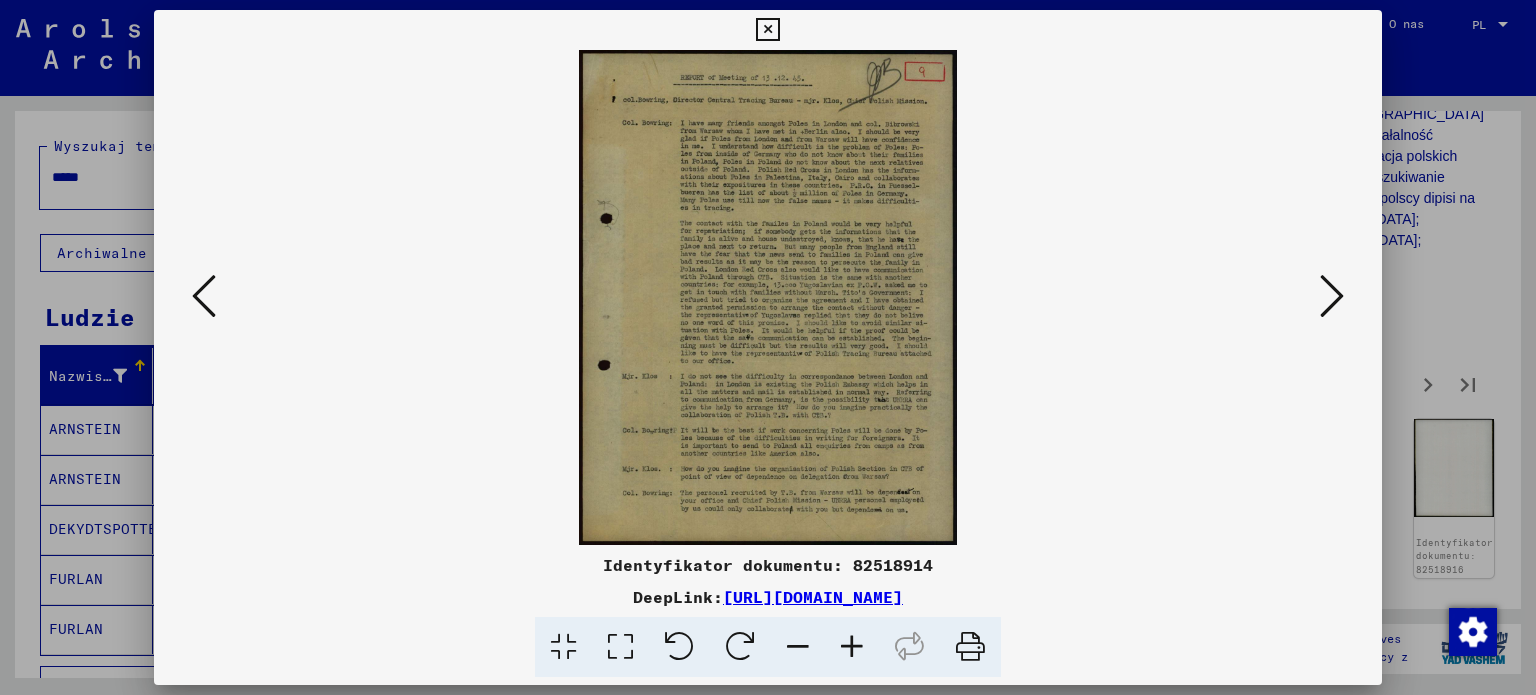 click at bounding box center (852, 647) 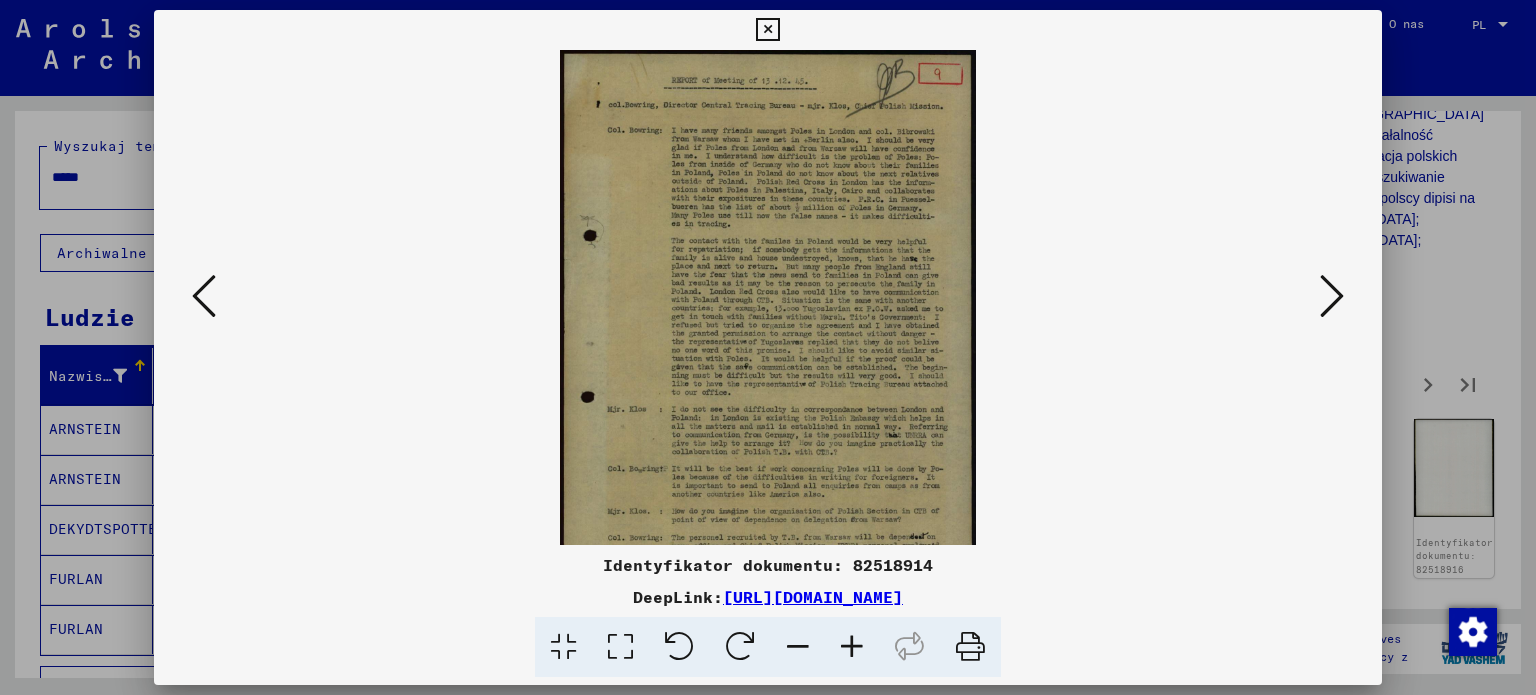 click at bounding box center [852, 647] 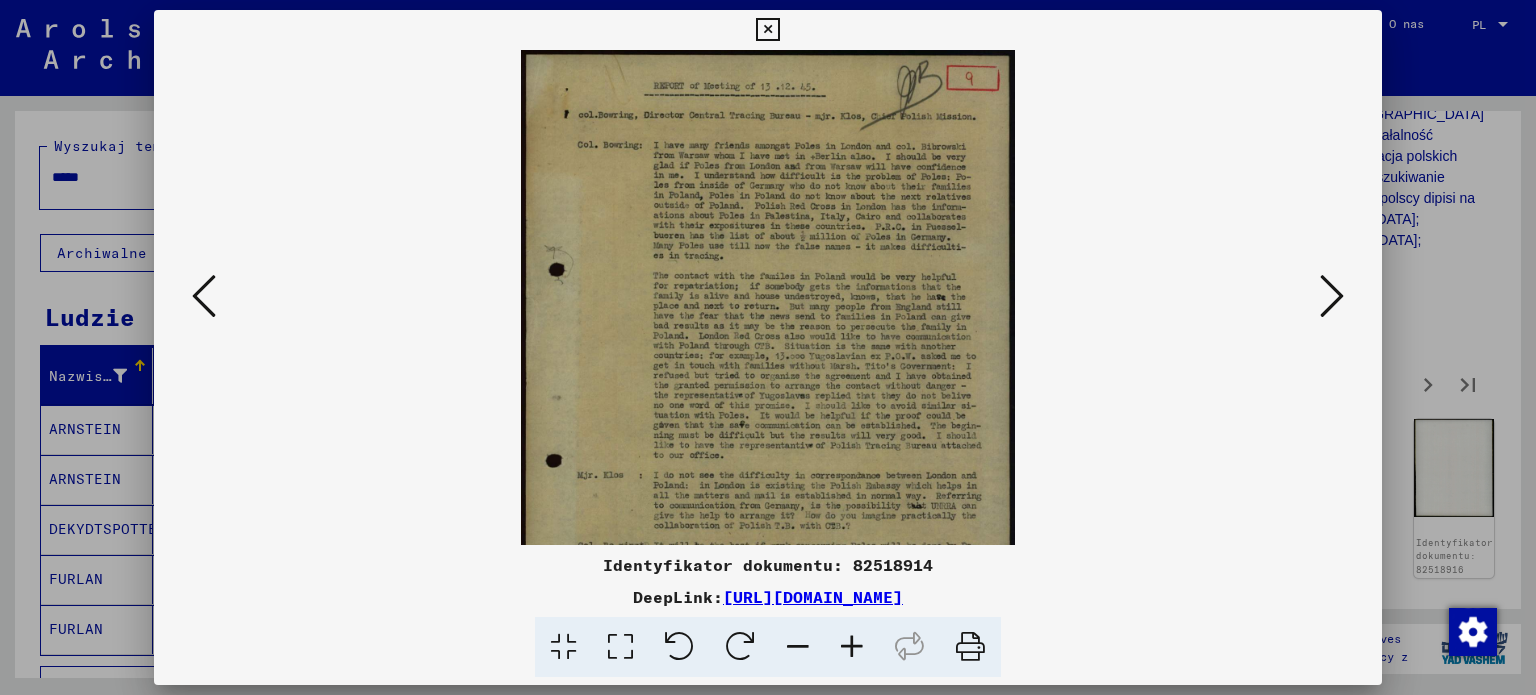 click at bounding box center [852, 647] 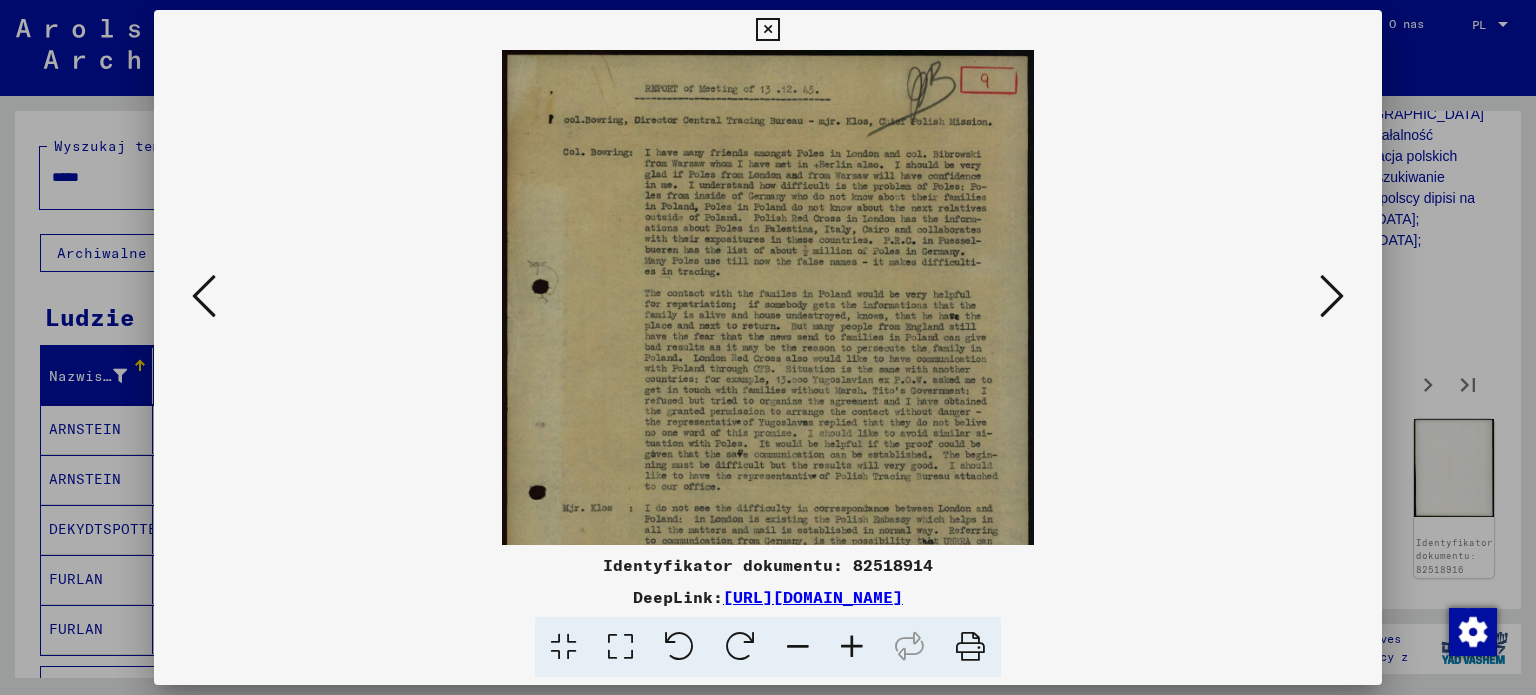 click at bounding box center (852, 647) 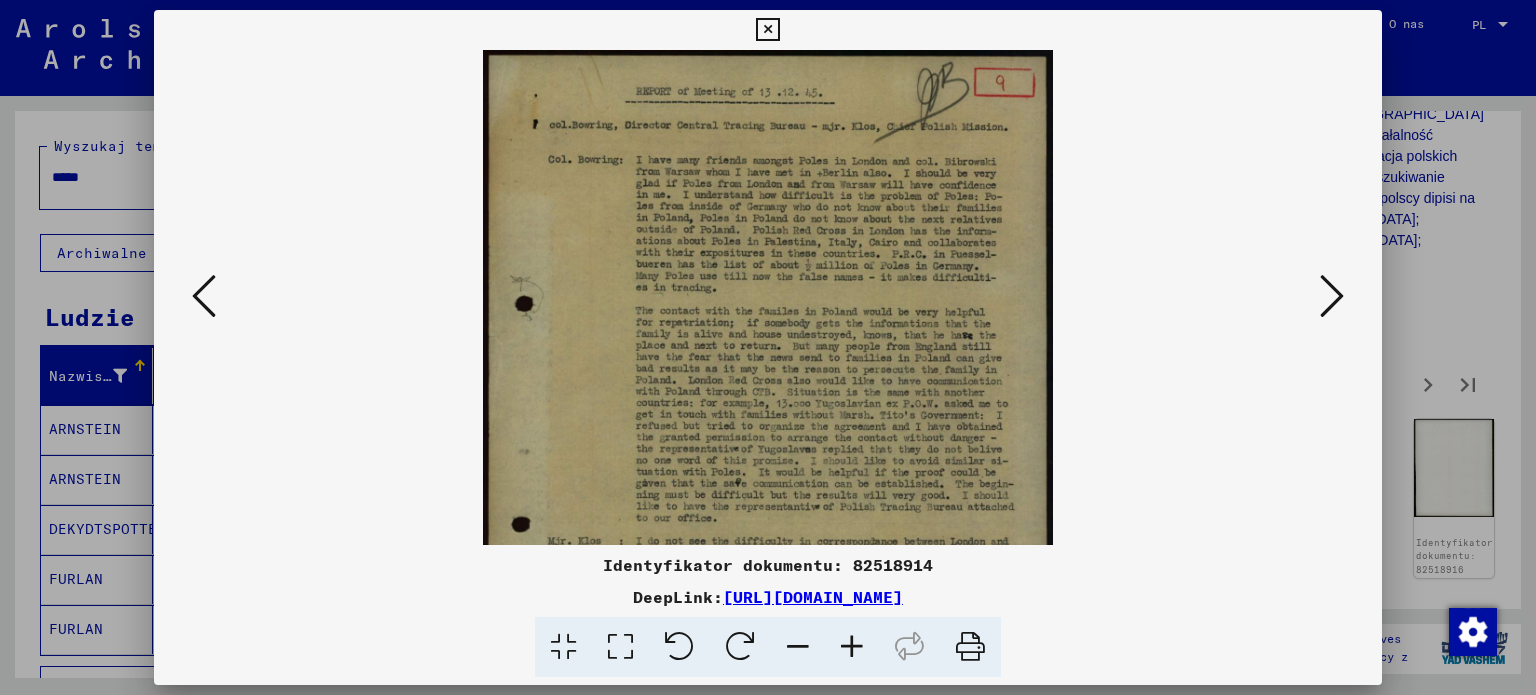 click at bounding box center [852, 647] 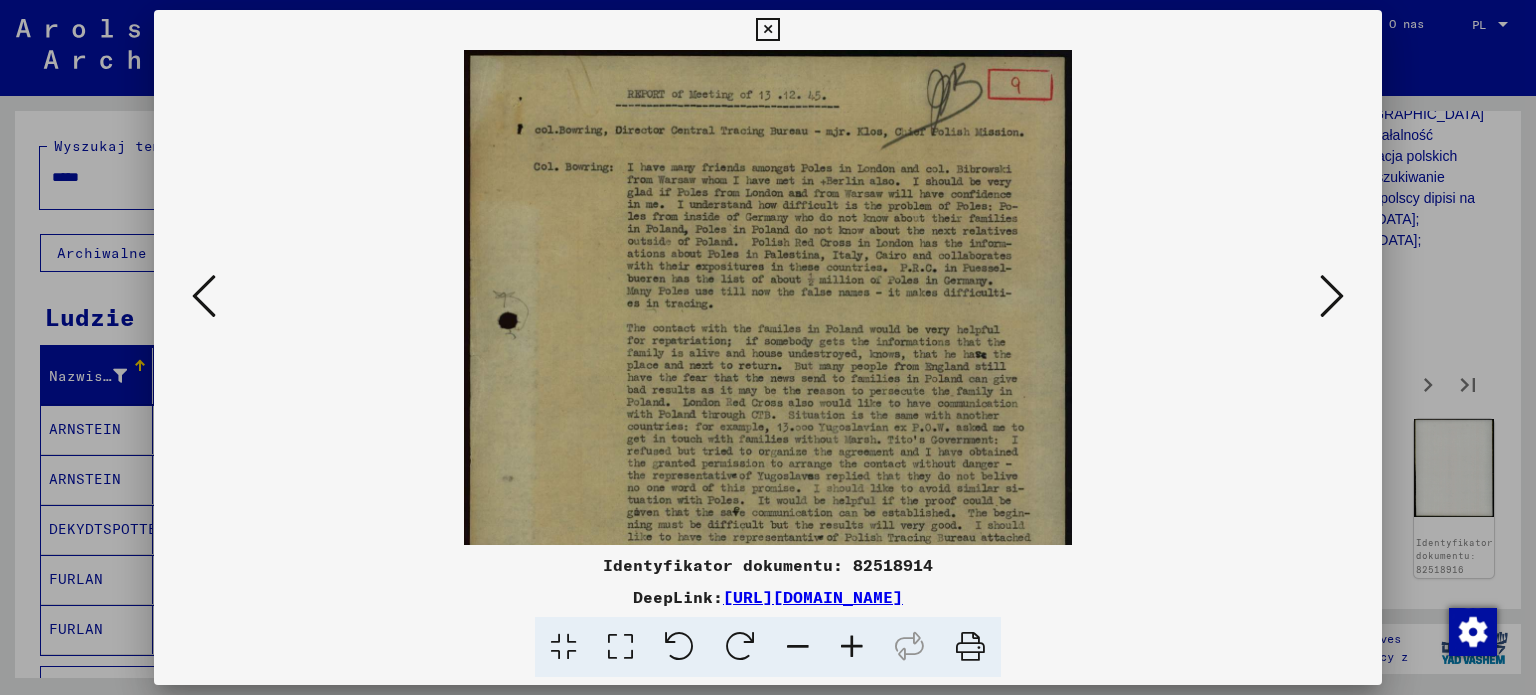 click at bounding box center [852, 647] 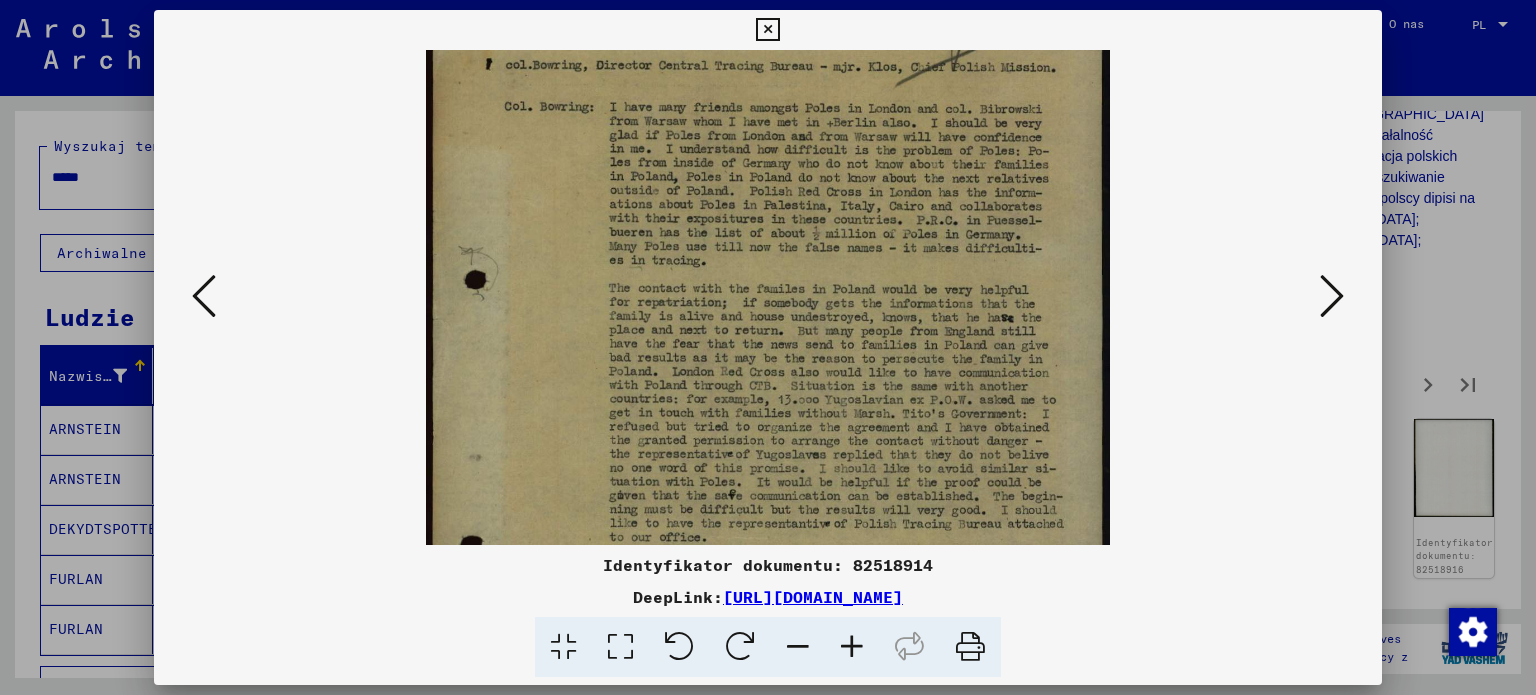 scroll, scrollTop: 87, scrollLeft: 0, axis: vertical 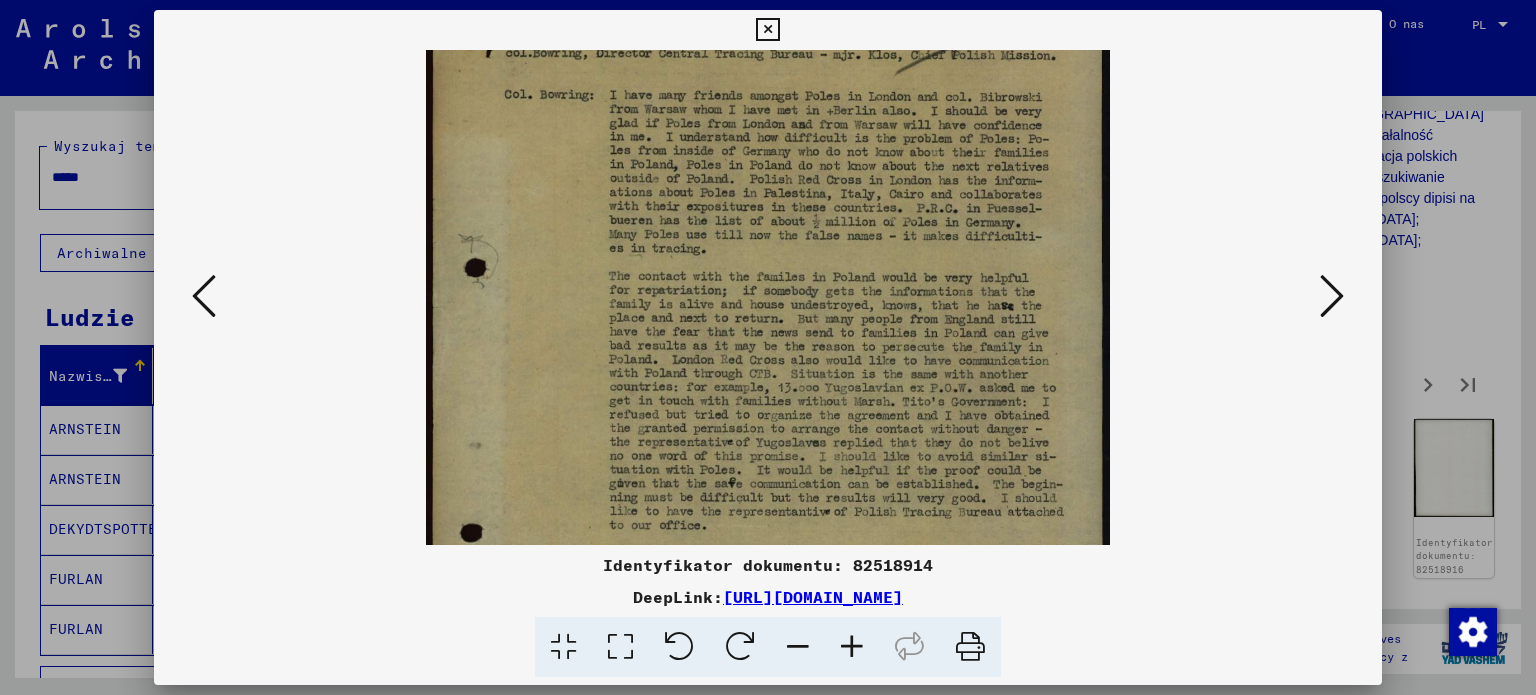 drag, startPoint x: 531, startPoint y: 427, endPoint x: 538, endPoint y: 341, distance: 86.28442 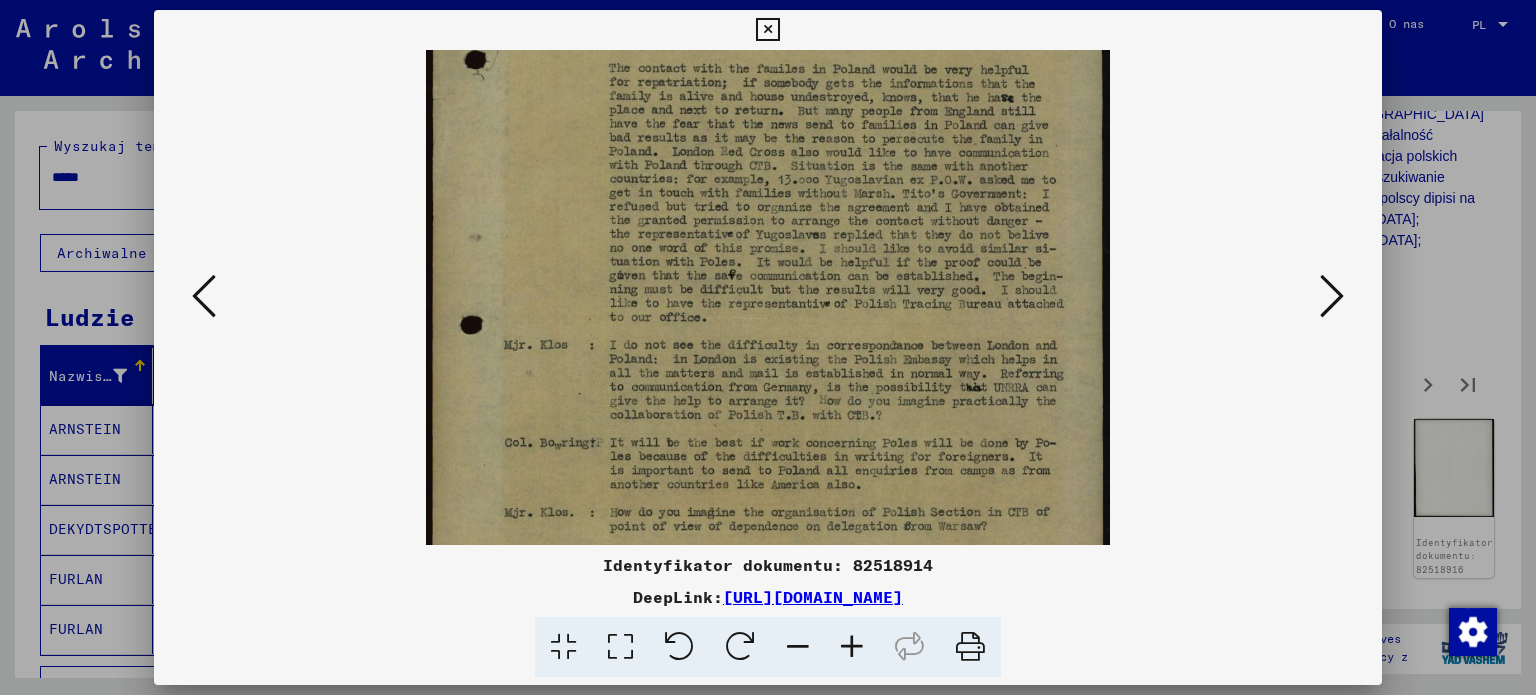 scroll, scrollTop: 296, scrollLeft: 0, axis: vertical 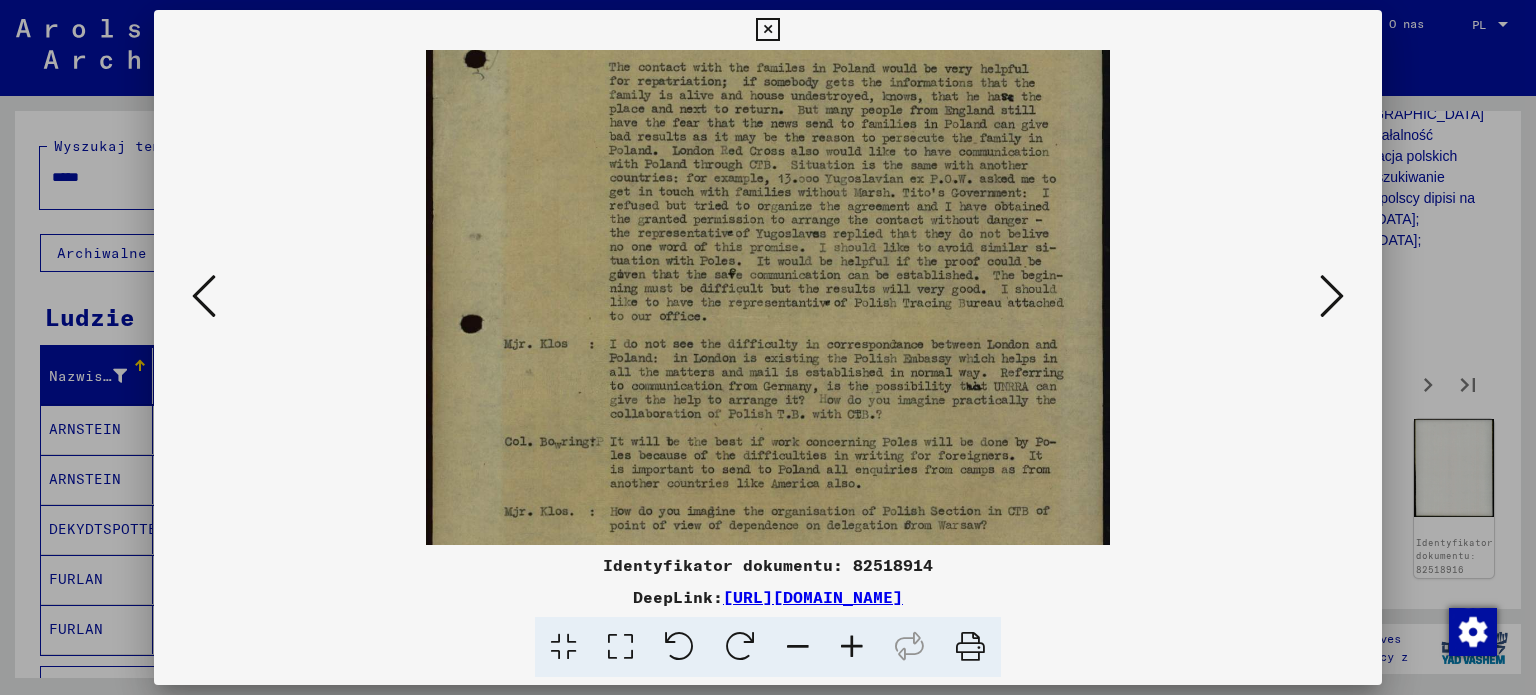 drag, startPoint x: 538, startPoint y: 505, endPoint x: 591, endPoint y: 298, distance: 213.67732 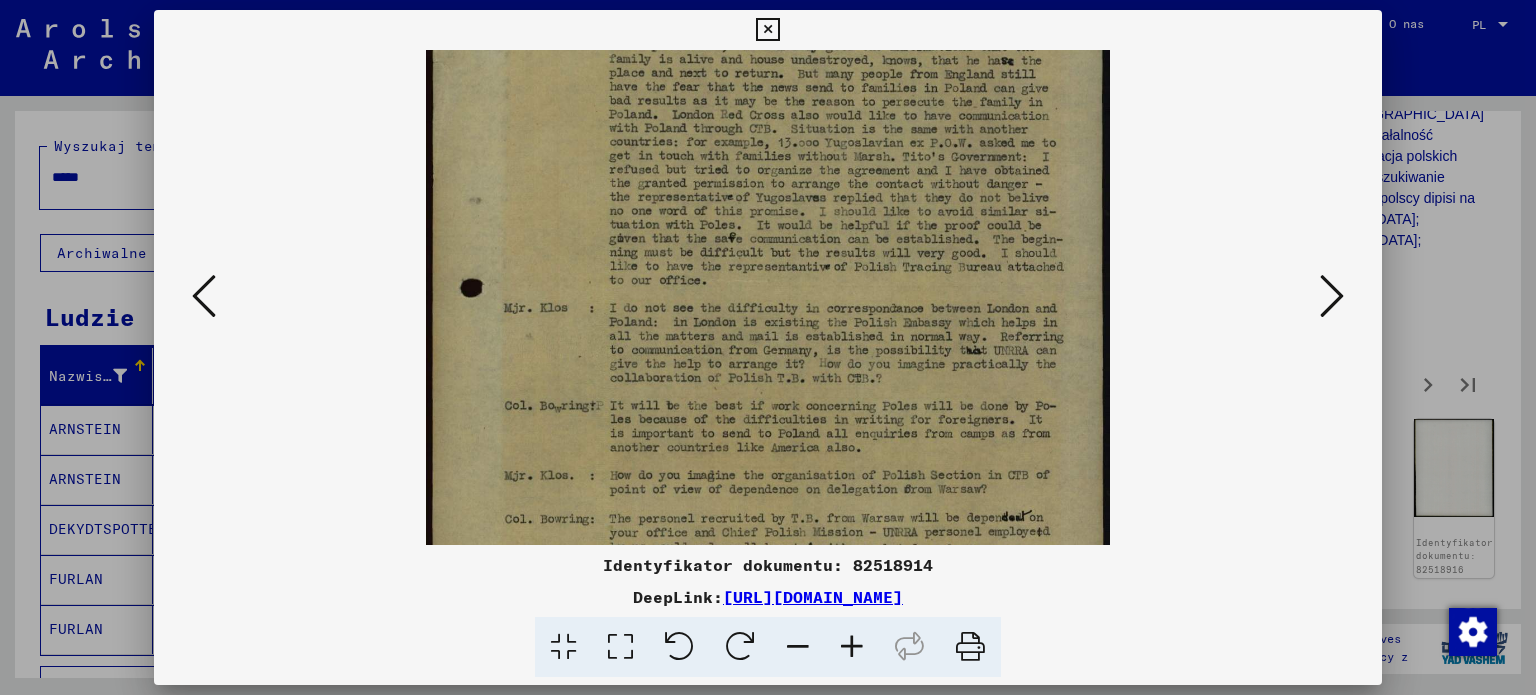 scroll, scrollTop: 334, scrollLeft: 0, axis: vertical 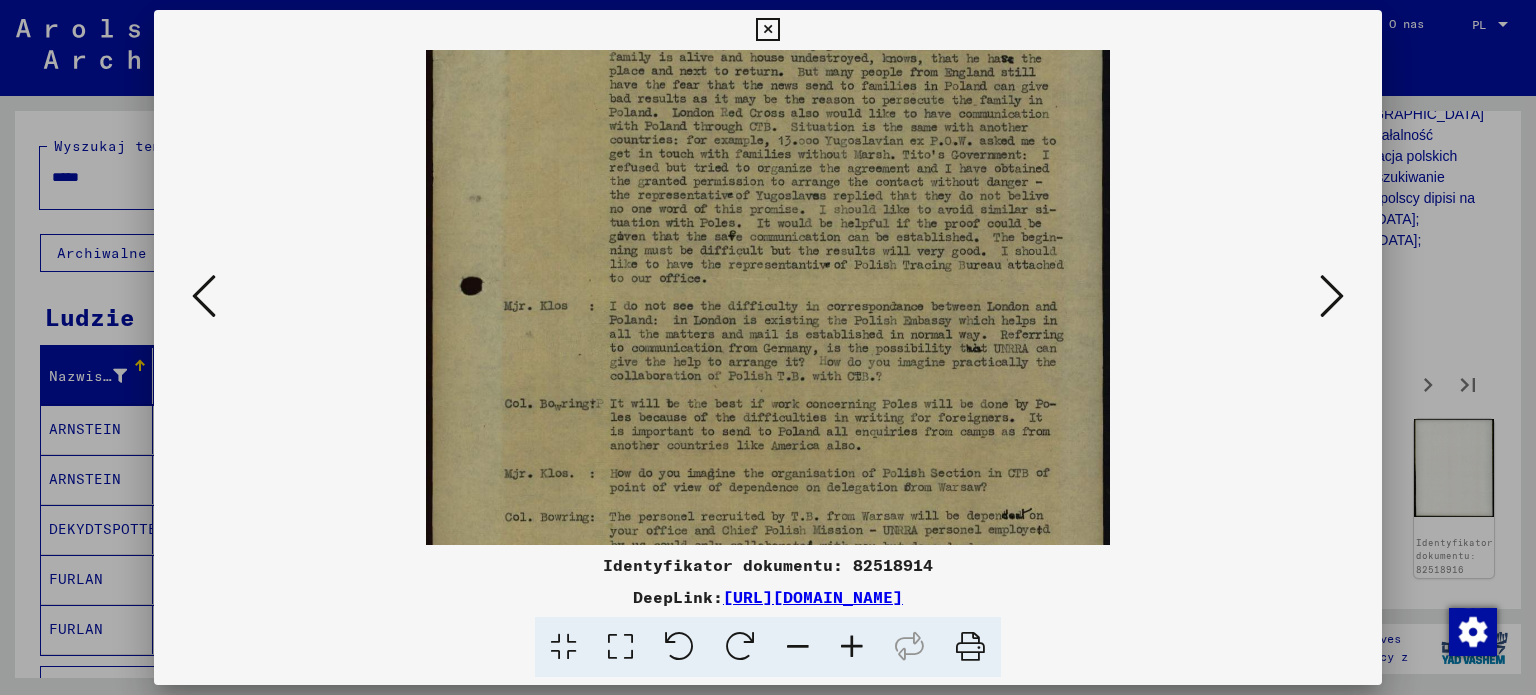 drag, startPoint x: 539, startPoint y: 395, endPoint x: 540, endPoint y: 358, distance: 37.01351 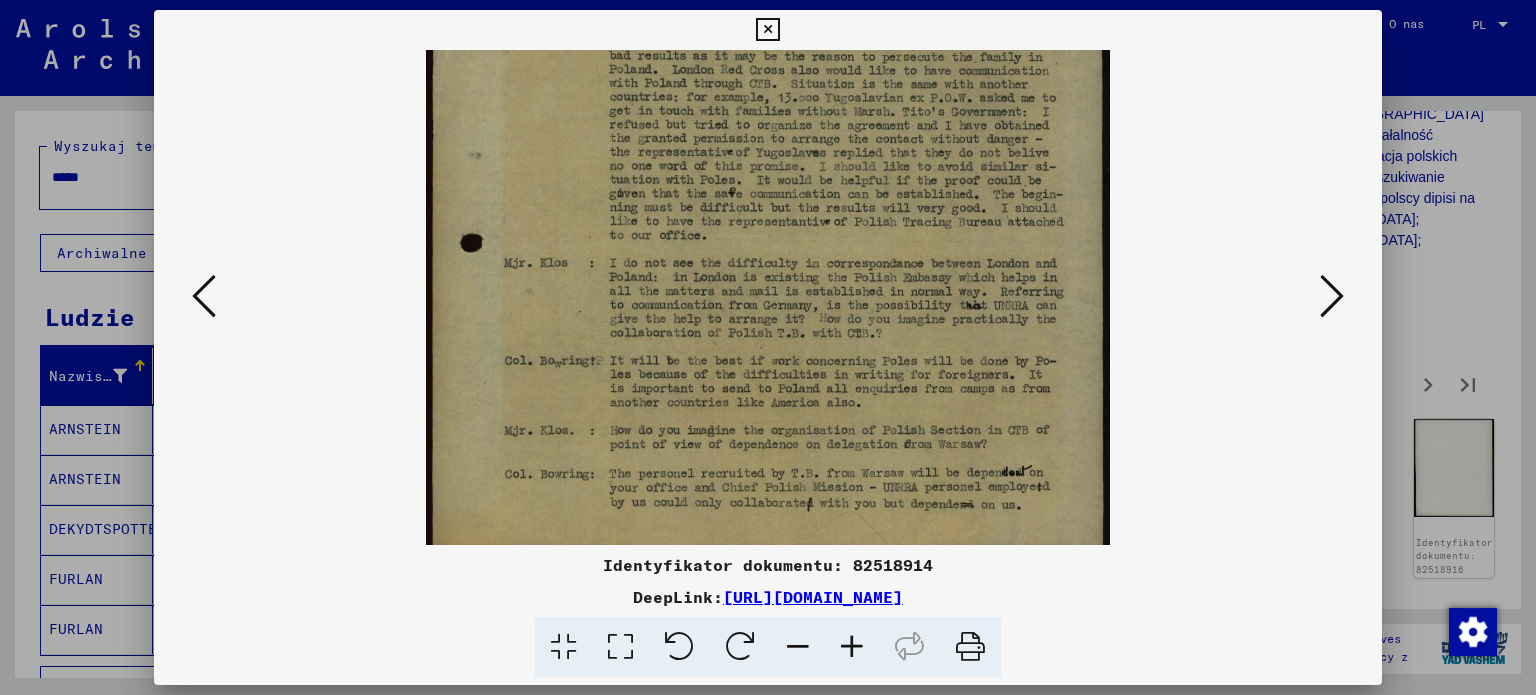 scroll, scrollTop: 400, scrollLeft: 0, axis: vertical 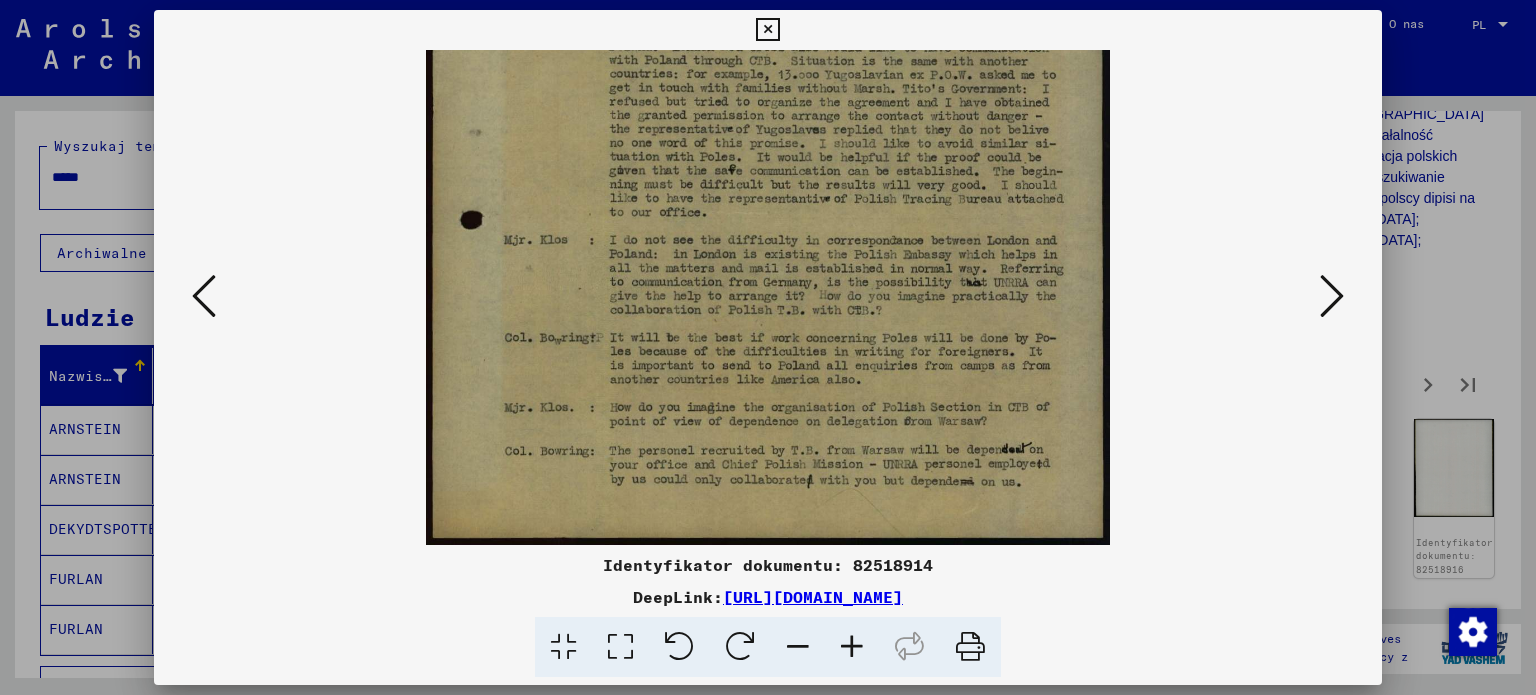 drag, startPoint x: 511, startPoint y: 432, endPoint x: 576, endPoint y: 280, distance: 165.31485 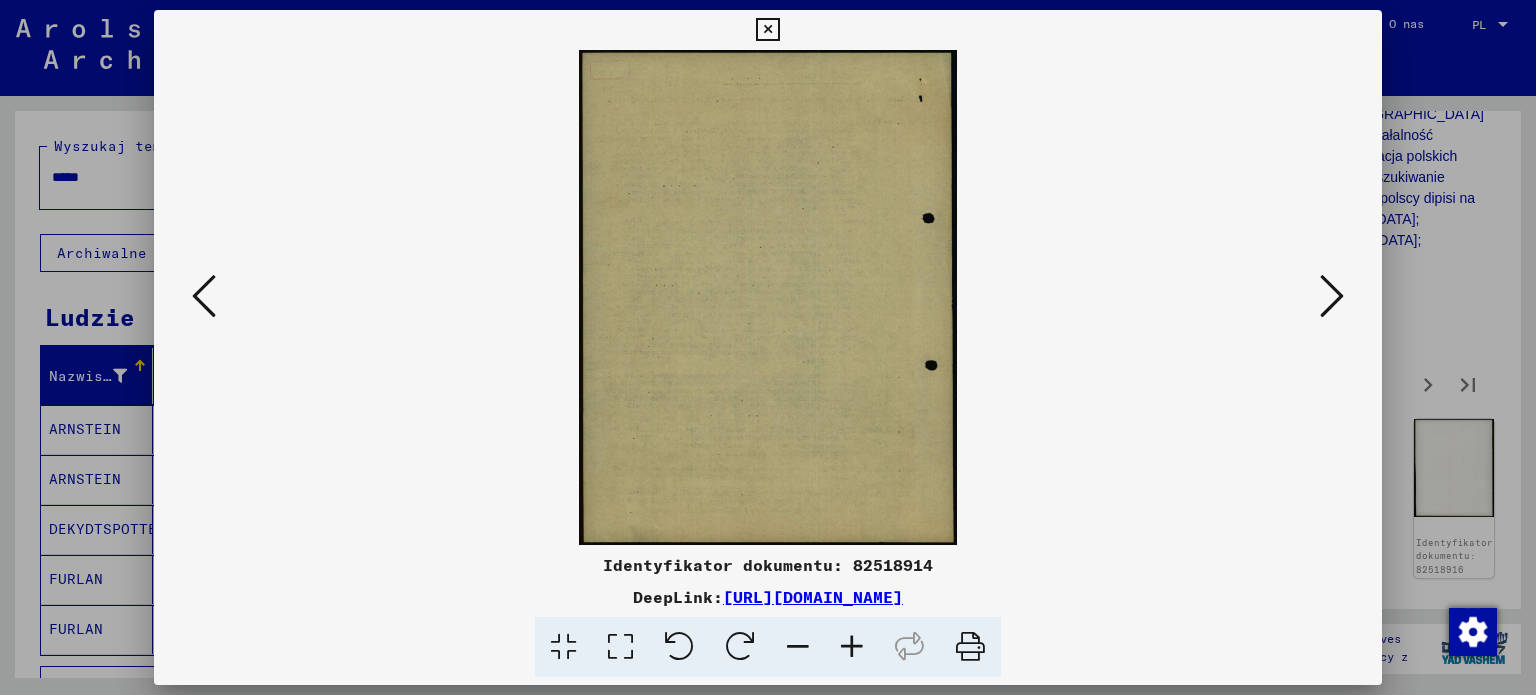 scroll, scrollTop: 0, scrollLeft: 0, axis: both 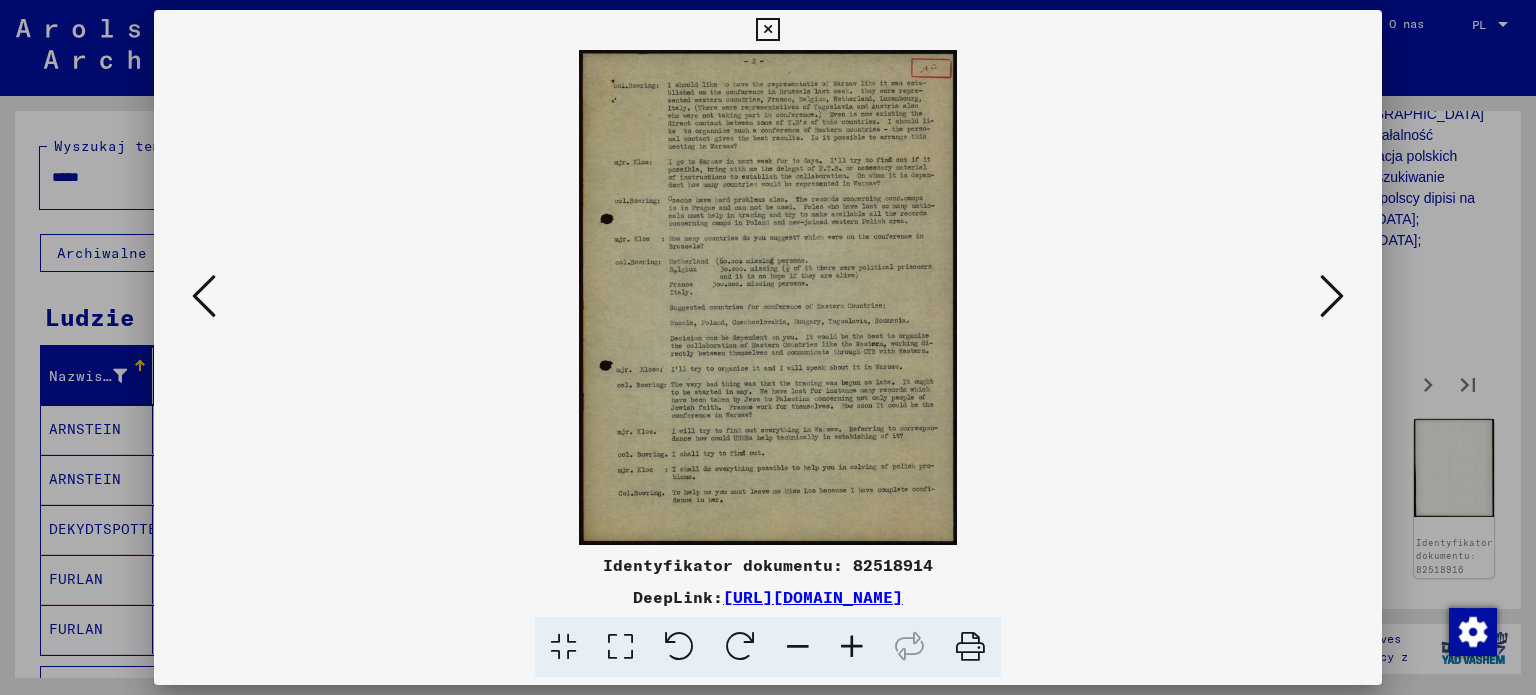 click at bounding box center (852, 647) 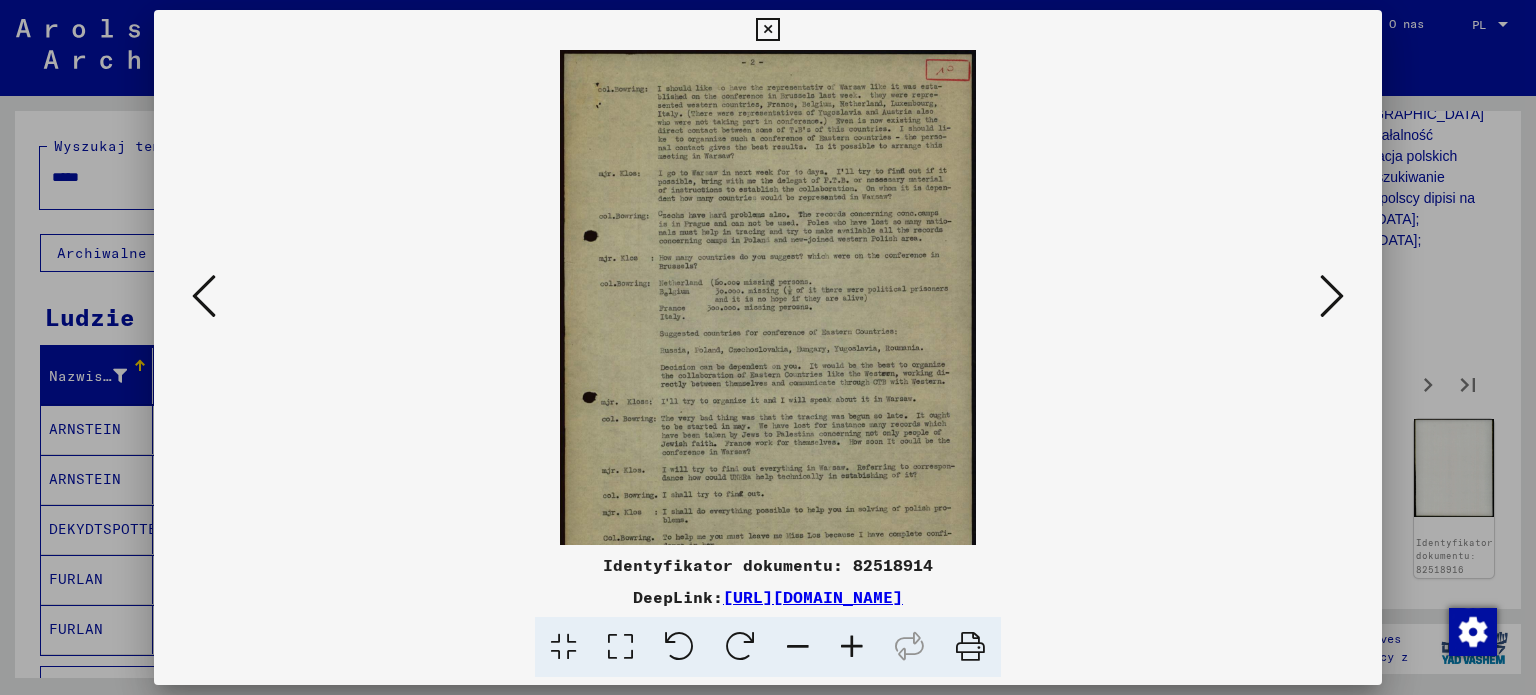 click at bounding box center (852, 647) 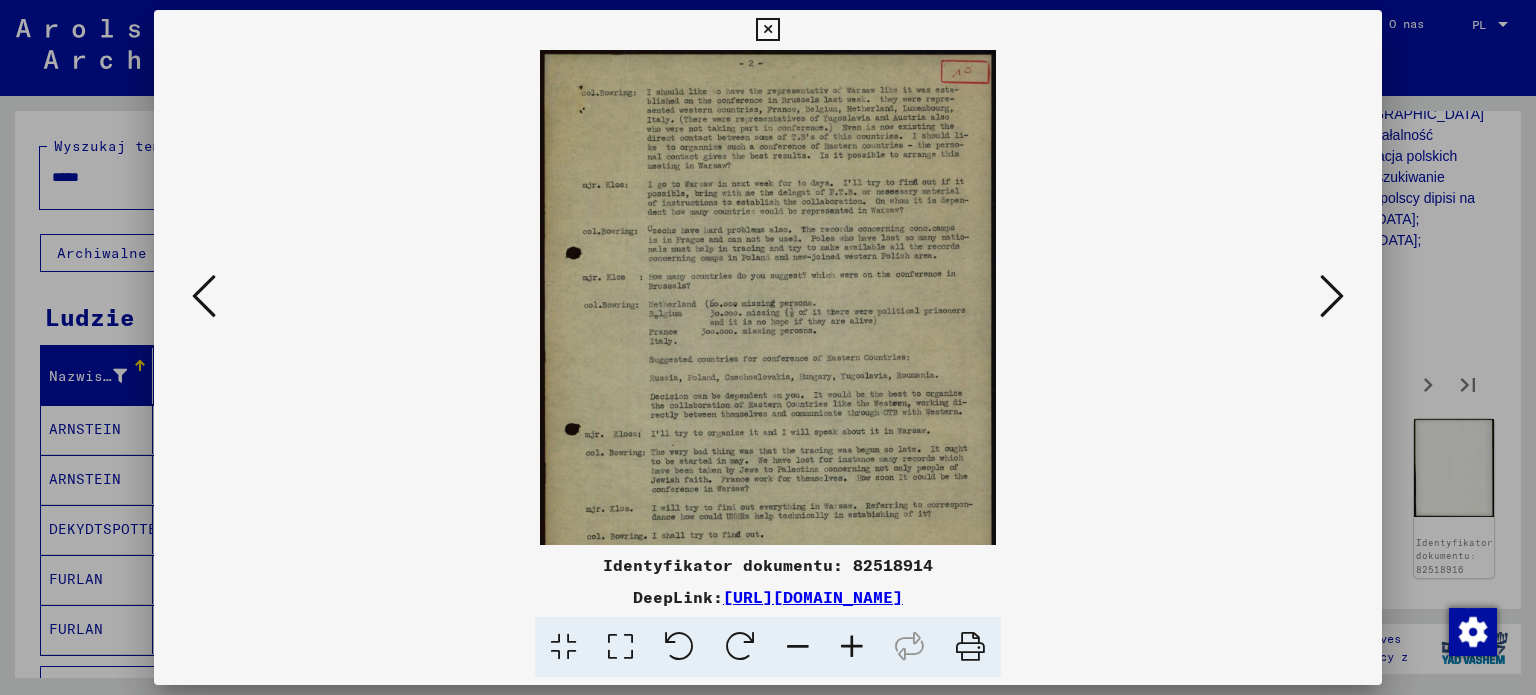 click at bounding box center (852, 647) 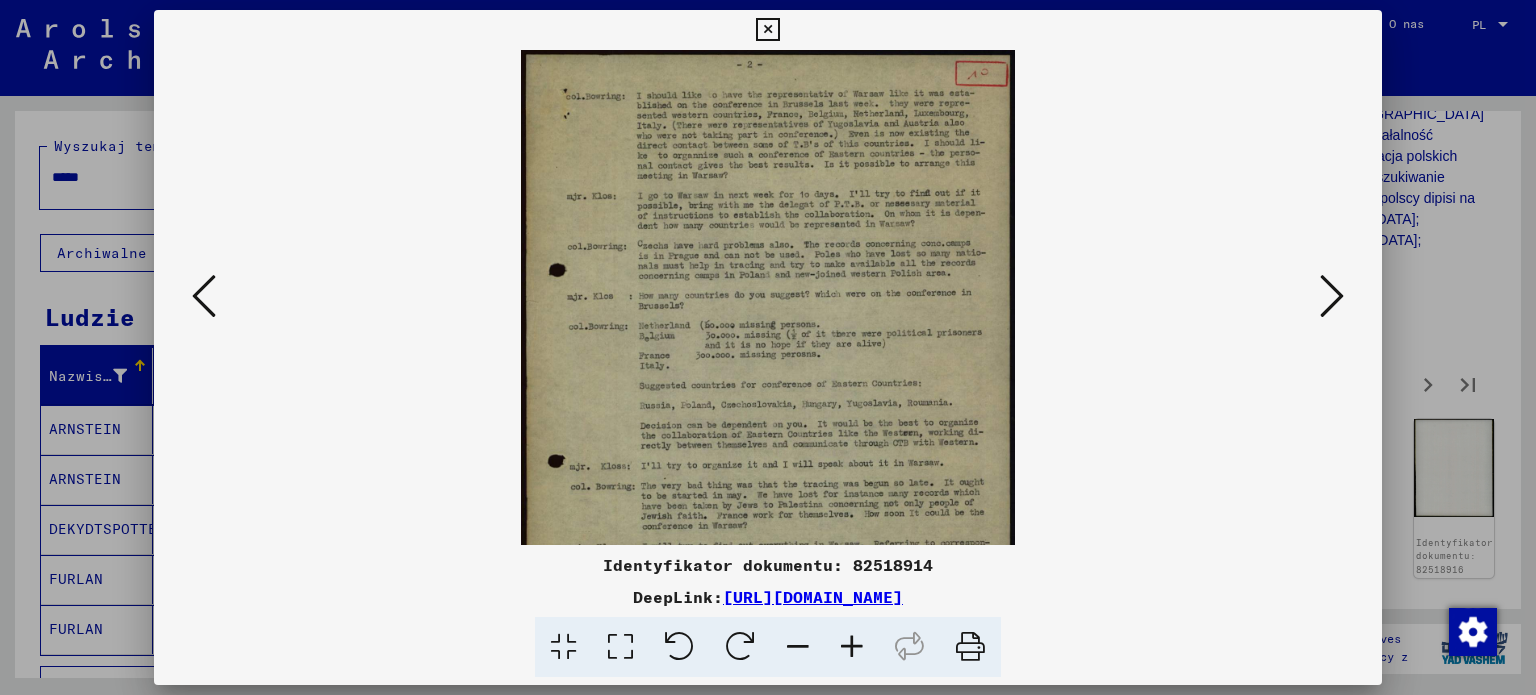 click at bounding box center (852, 647) 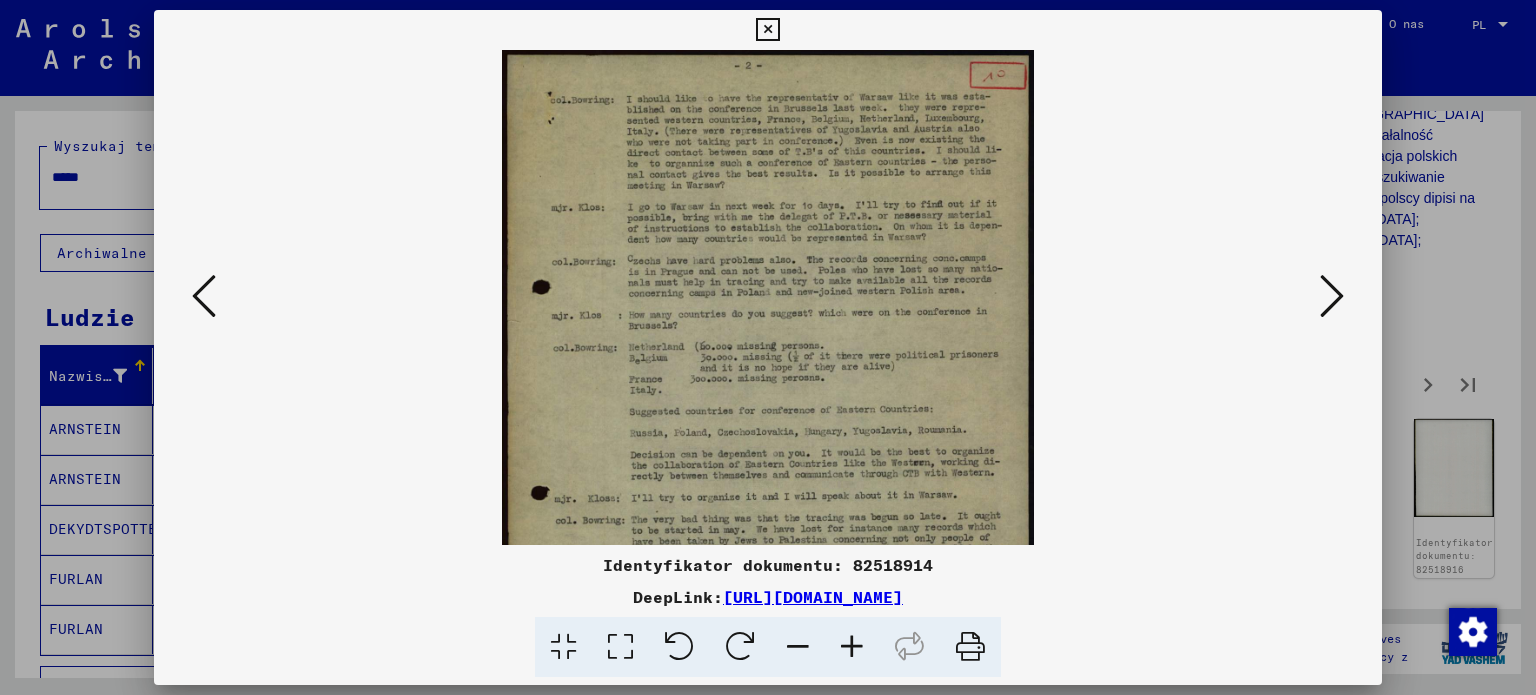 click at bounding box center (852, 647) 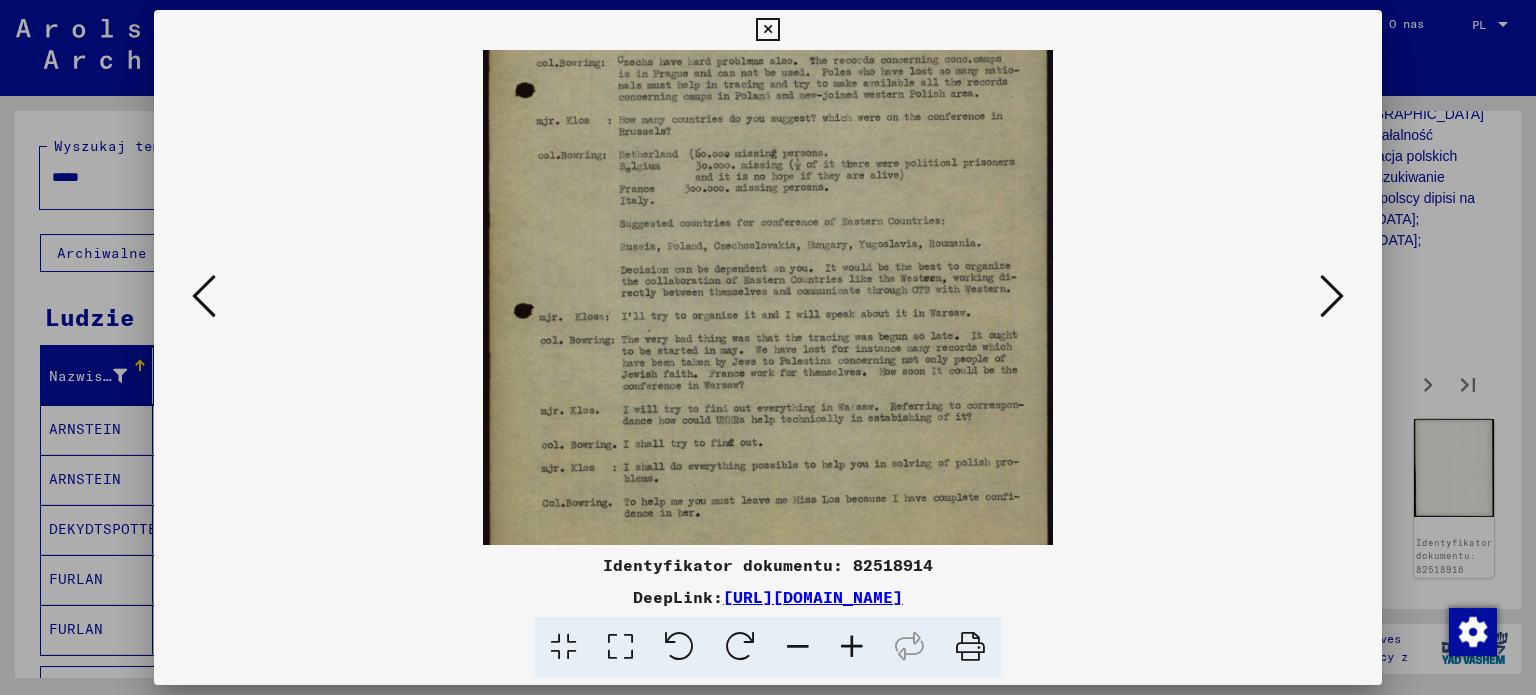 scroll, scrollTop: 215, scrollLeft: 0, axis: vertical 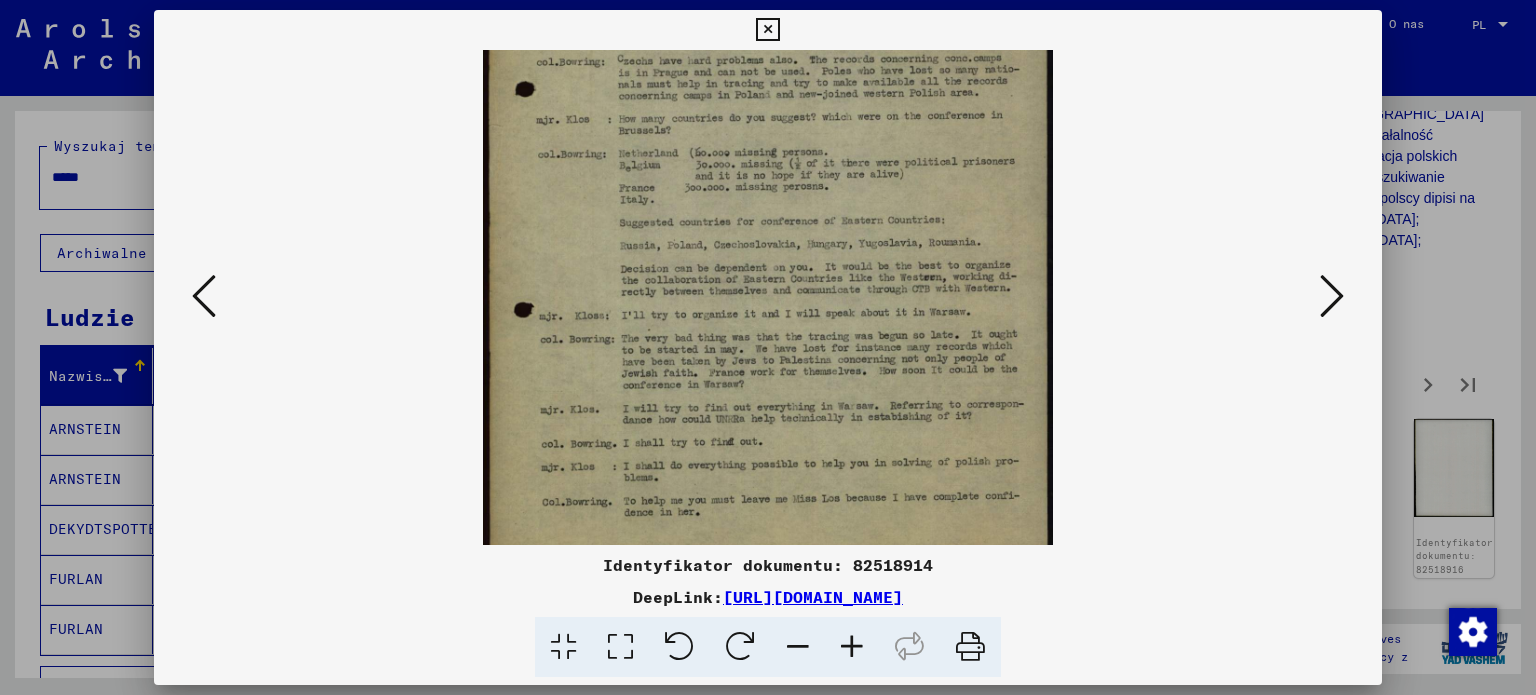 drag, startPoint x: 552, startPoint y: 471, endPoint x: 576, endPoint y: 273, distance: 199.44925 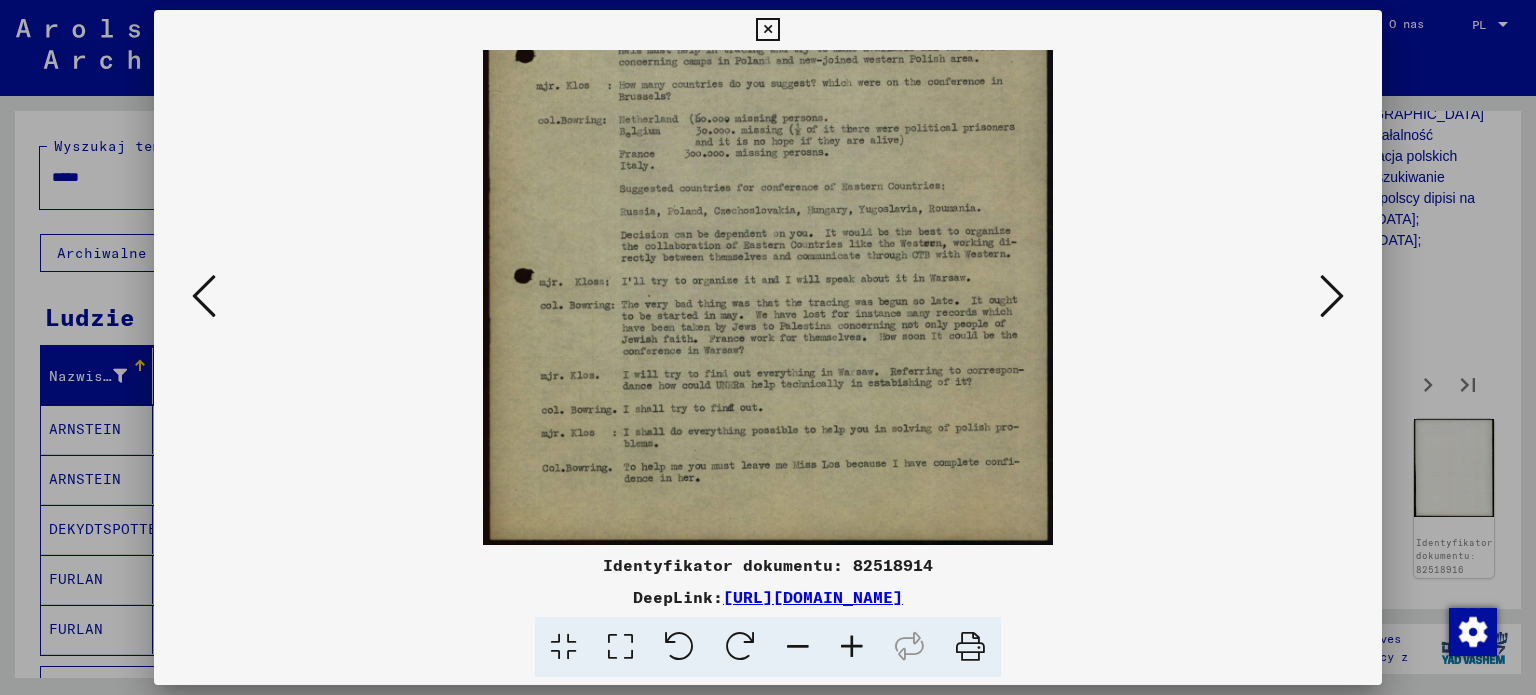 drag, startPoint x: 564, startPoint y: 482, endPoint x: 588, endPoint y: 367, distance: 117.47766 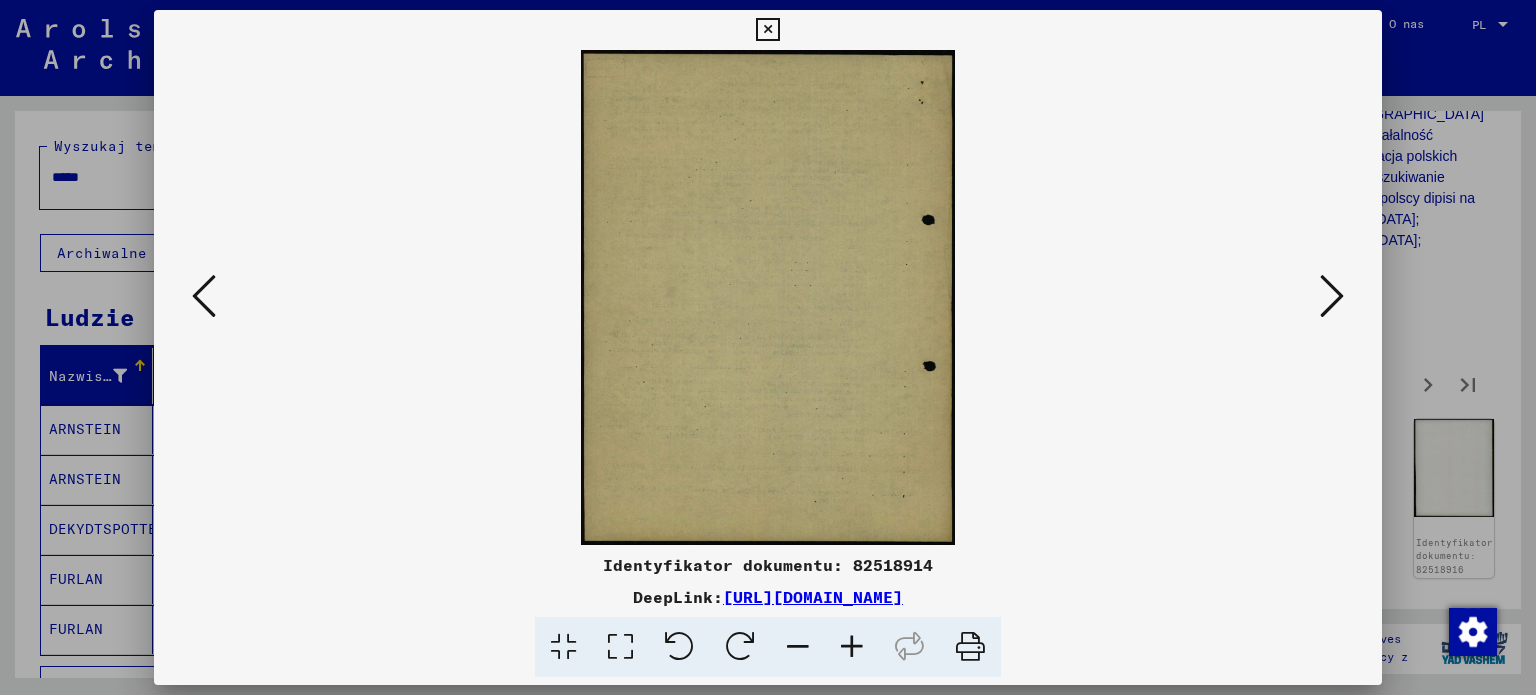 scroll, scrollTop: 0, scrollLeft: 0, axis: both 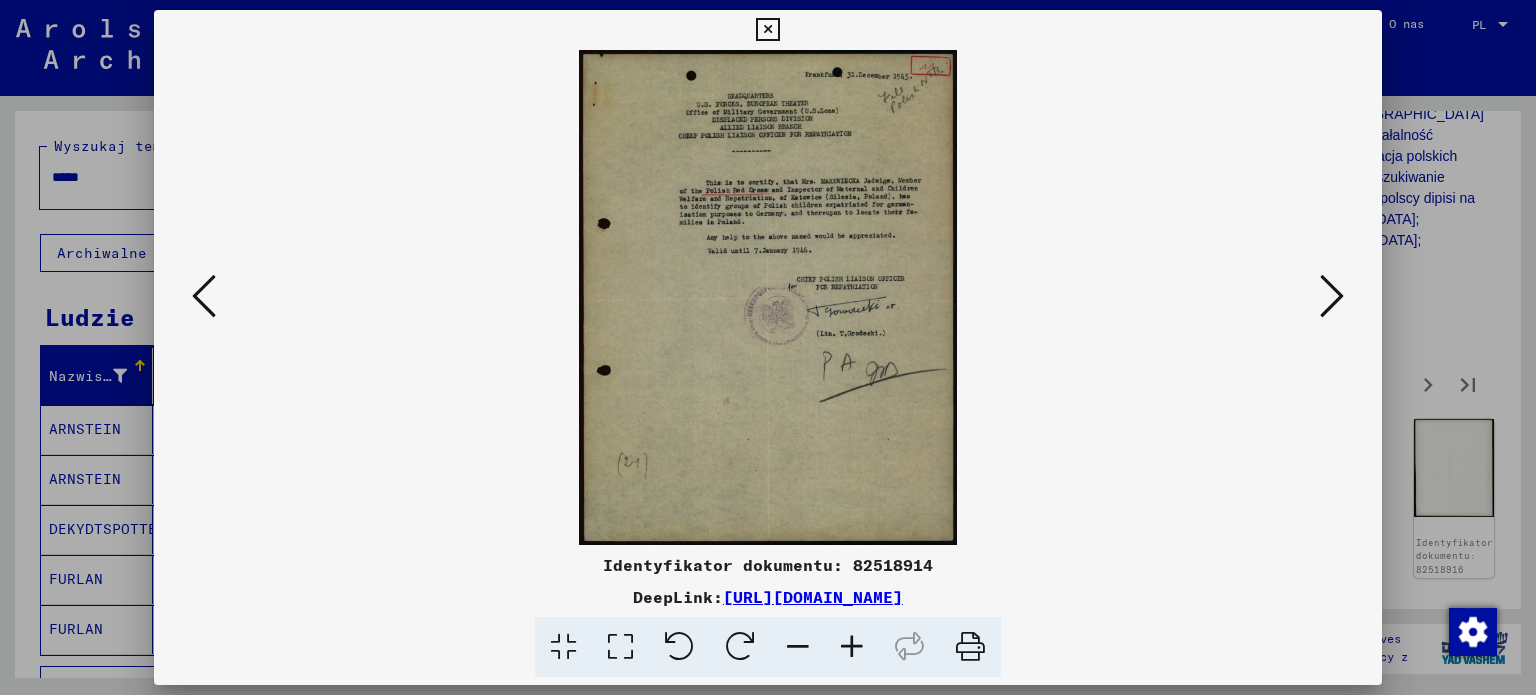 click at bounding box center (852, 647) 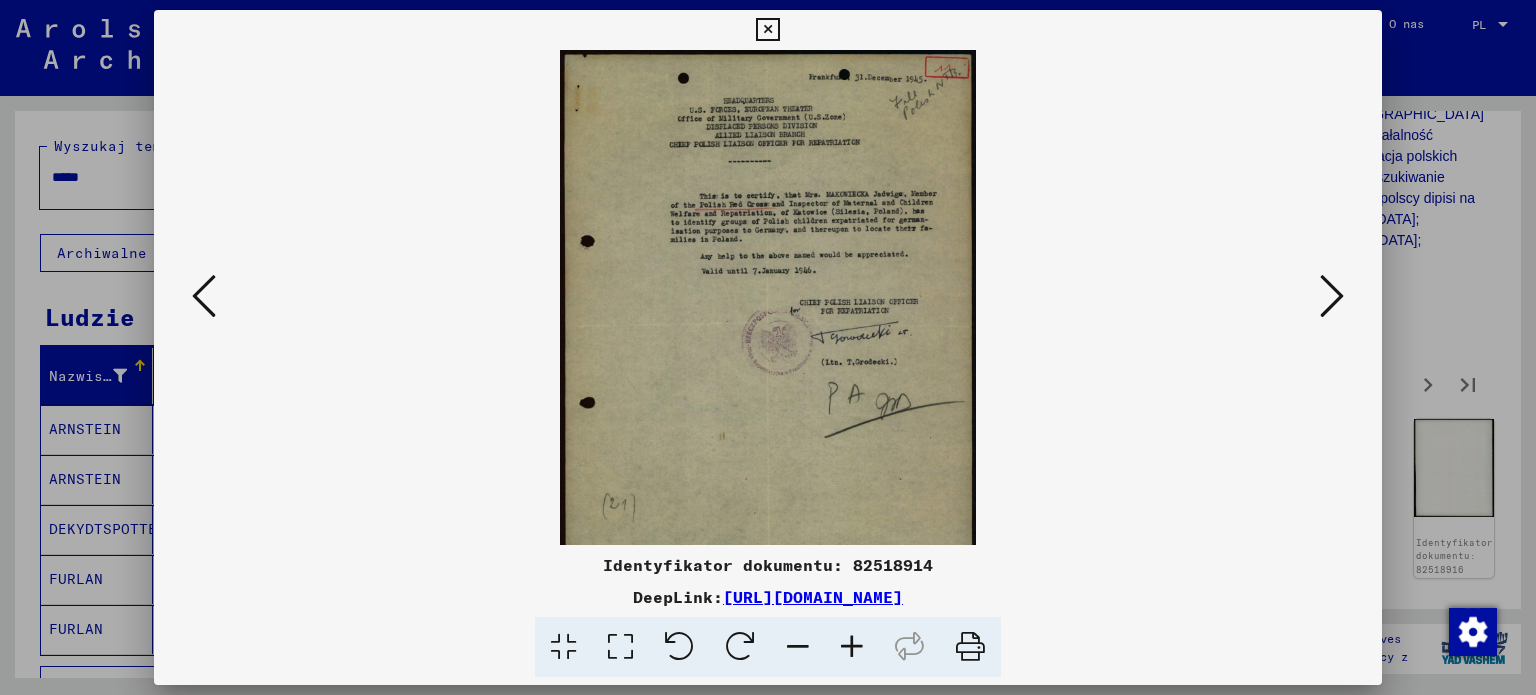 click at bounding box center [852, 647] 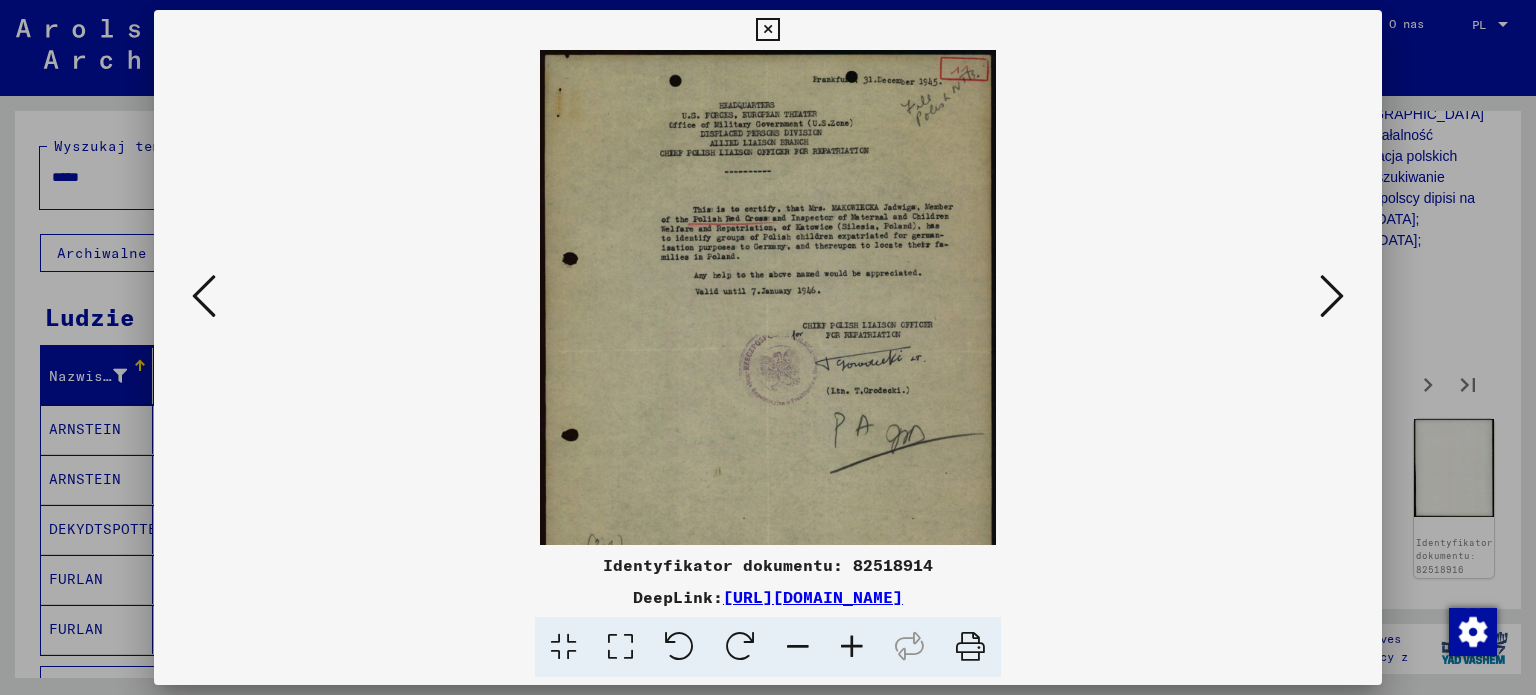 click at bounding box center [852, 647] 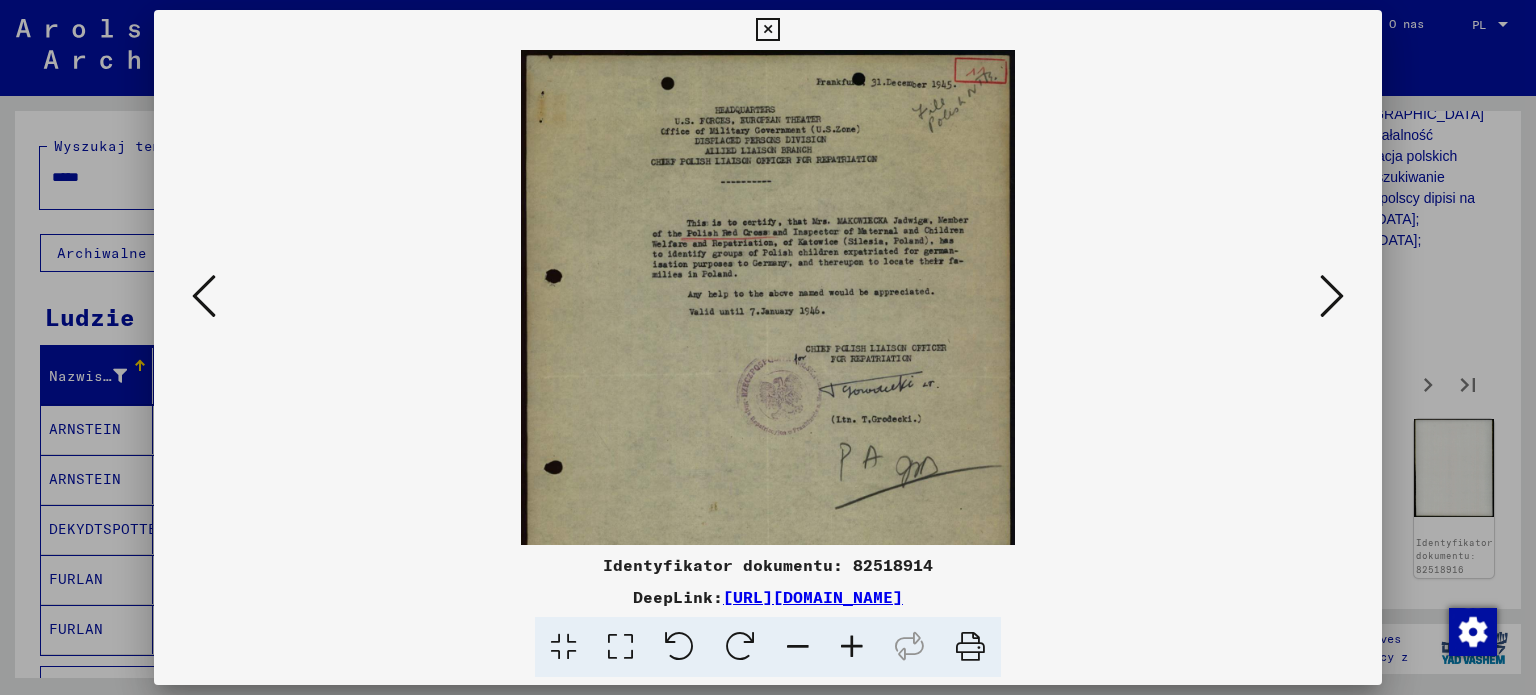 click at bounding box center [852, 647] 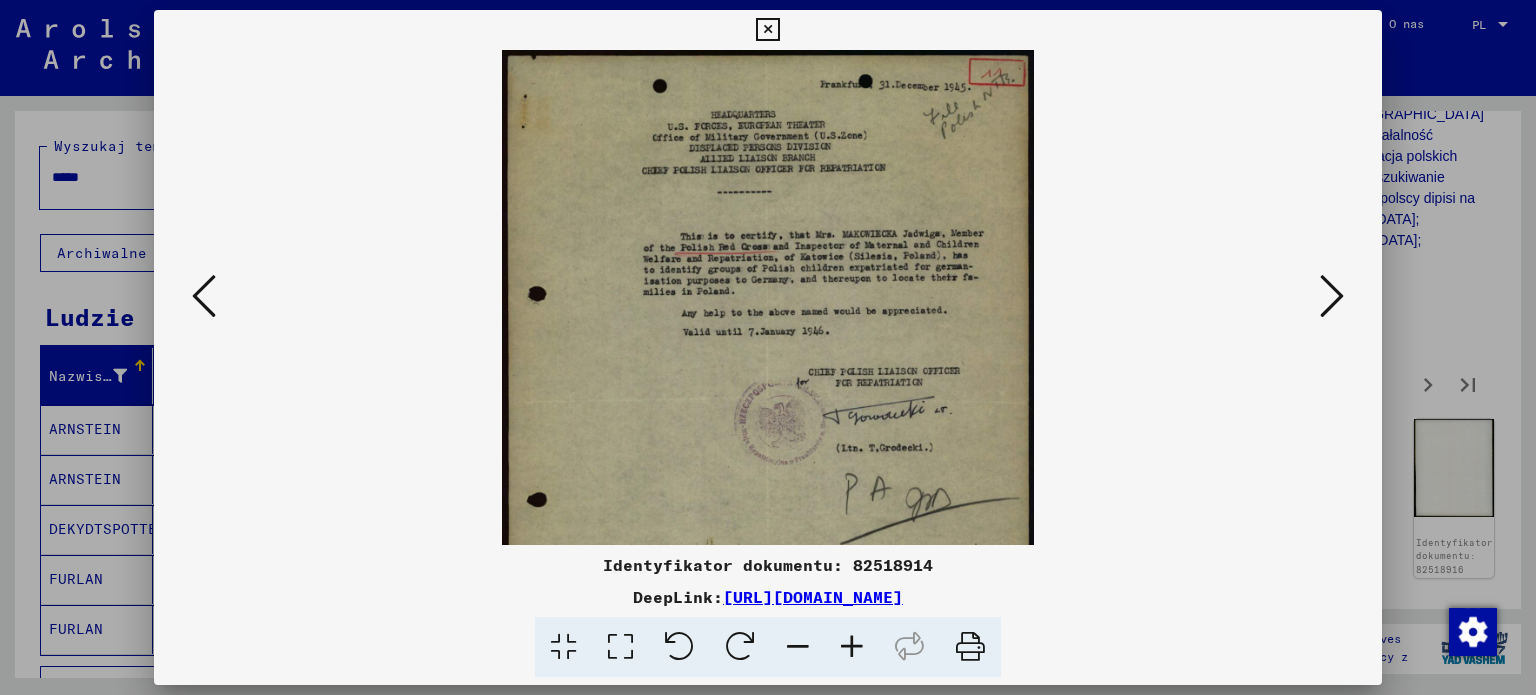 click at bounding box center (852, 647) 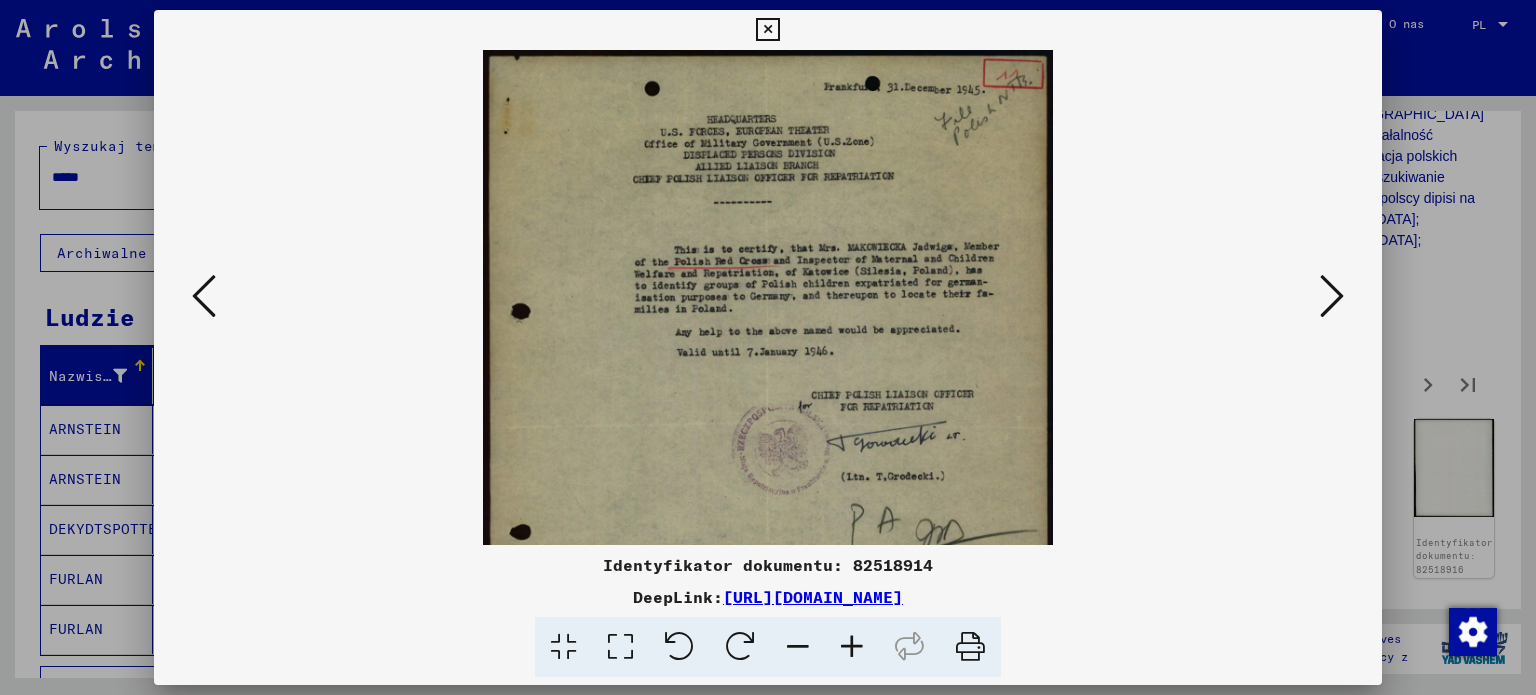 click at bounding box center (852, 647) 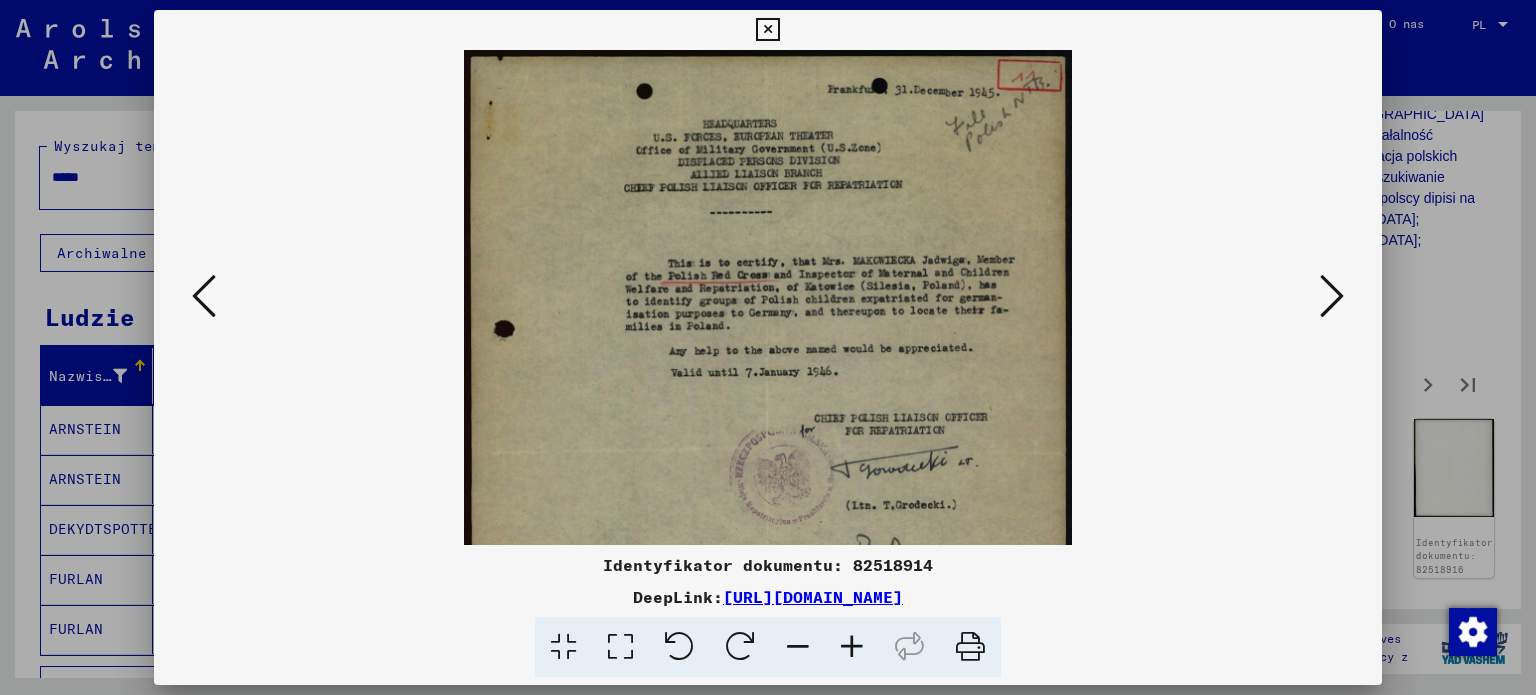 click at bounding box center [852, 647] 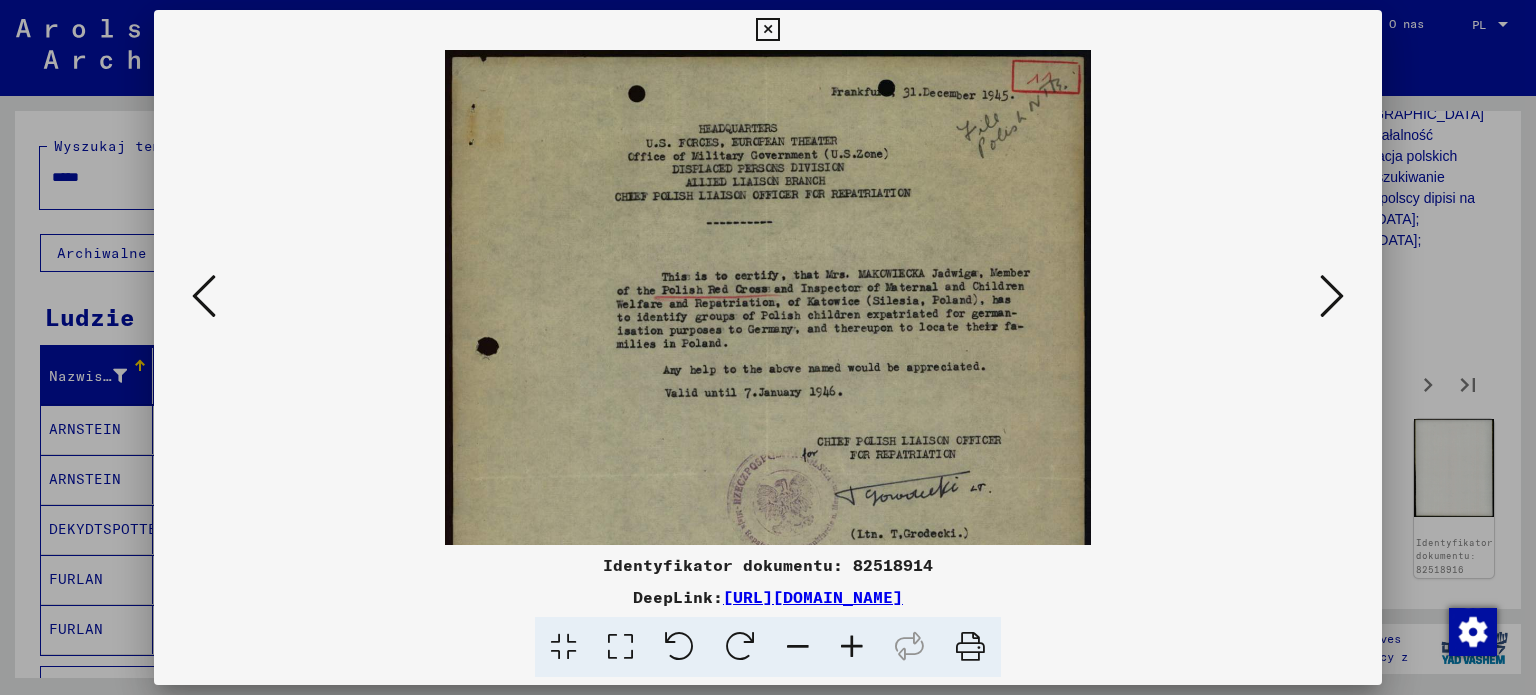 click at bounding box center [767, 30] 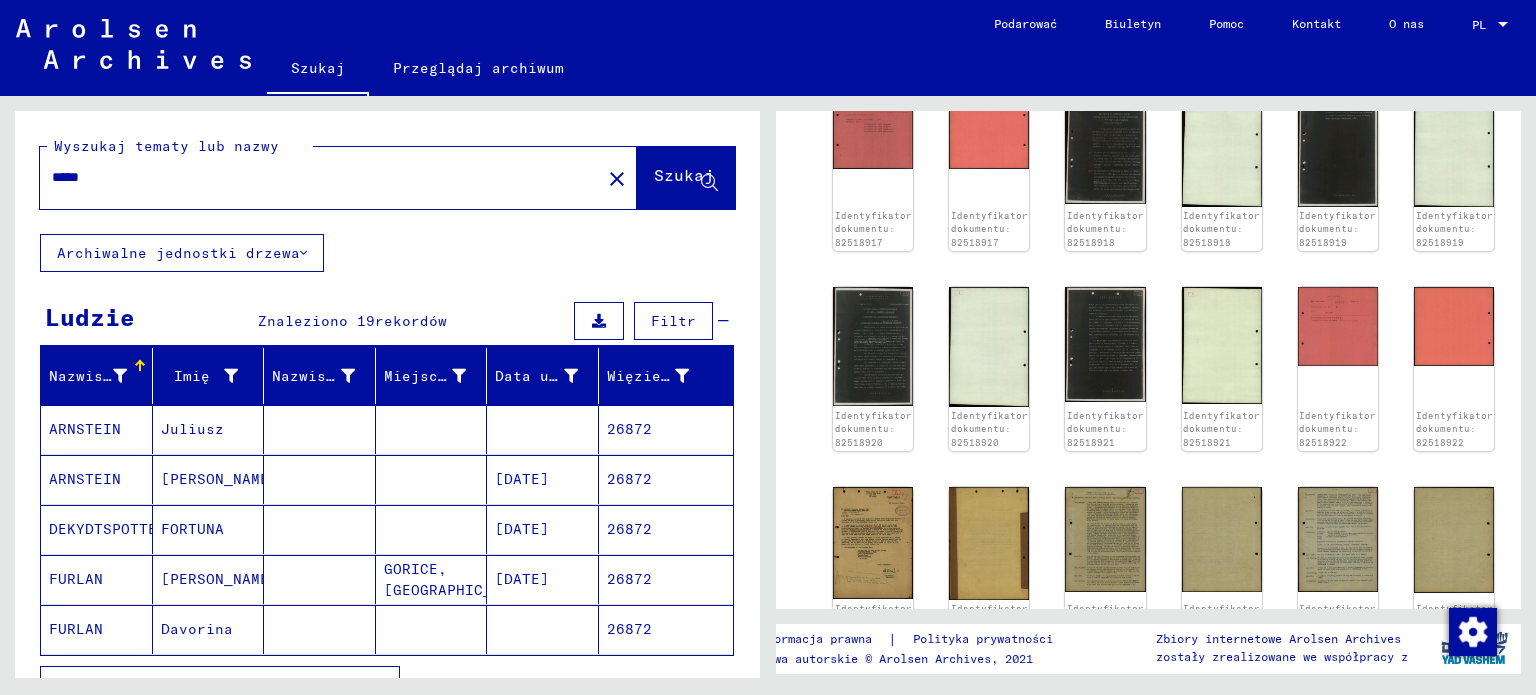 scroll, scrollTop: 991, scrollLeft: 0, axis: vertical 